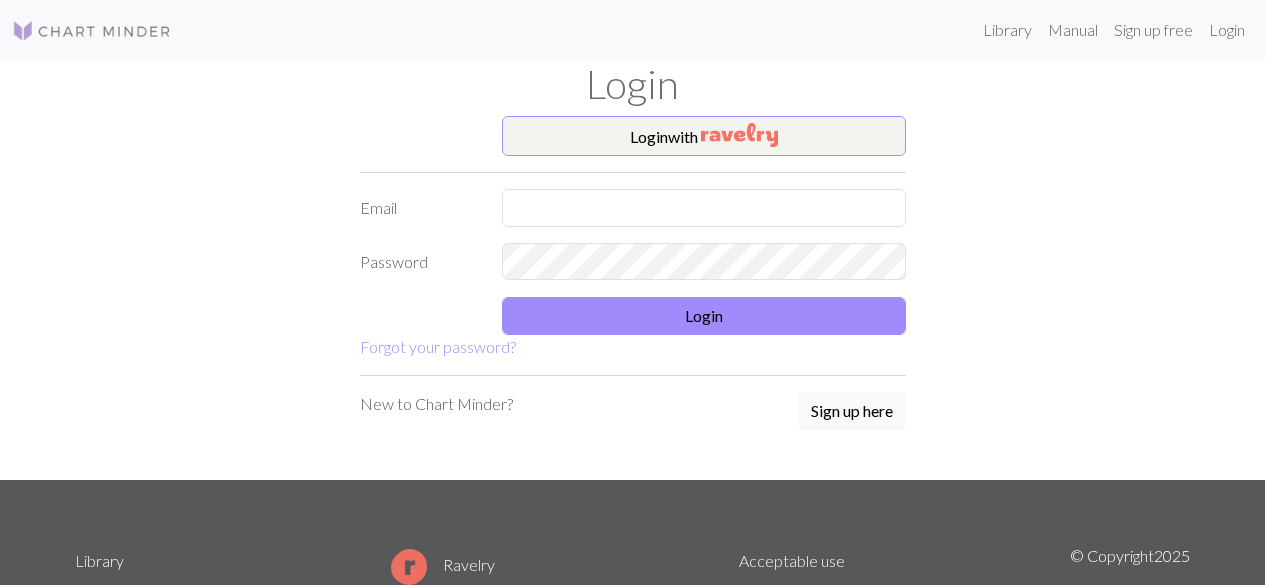 scroll, scrollTop: 0, scrollLeft: 0, axis: both 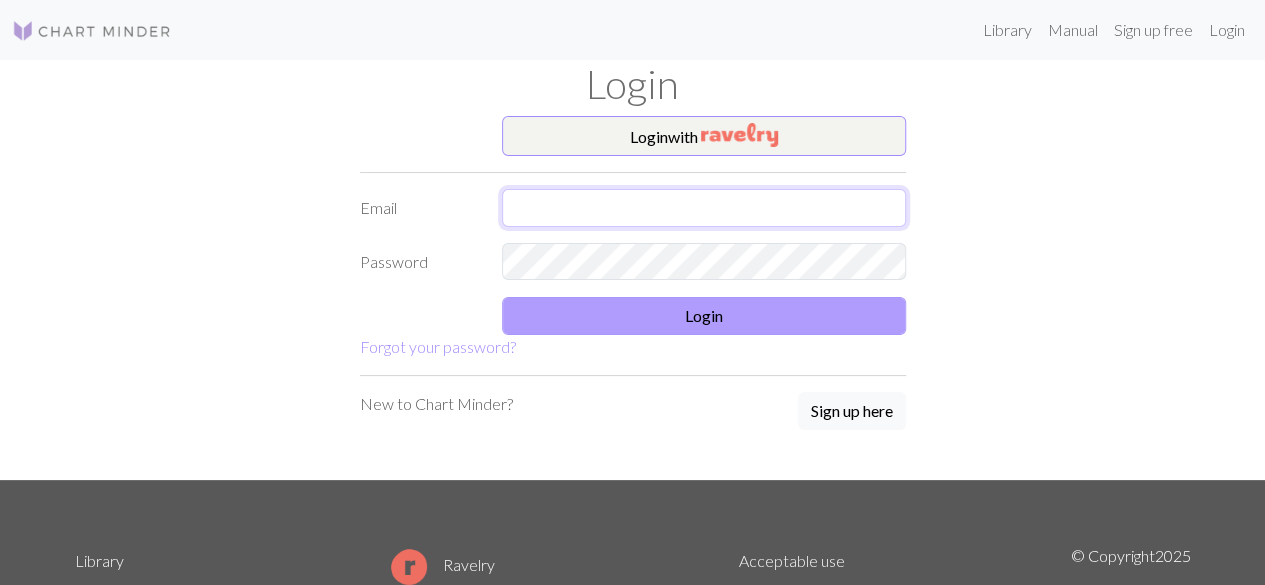 type on "kaja.drude@gmail.com" 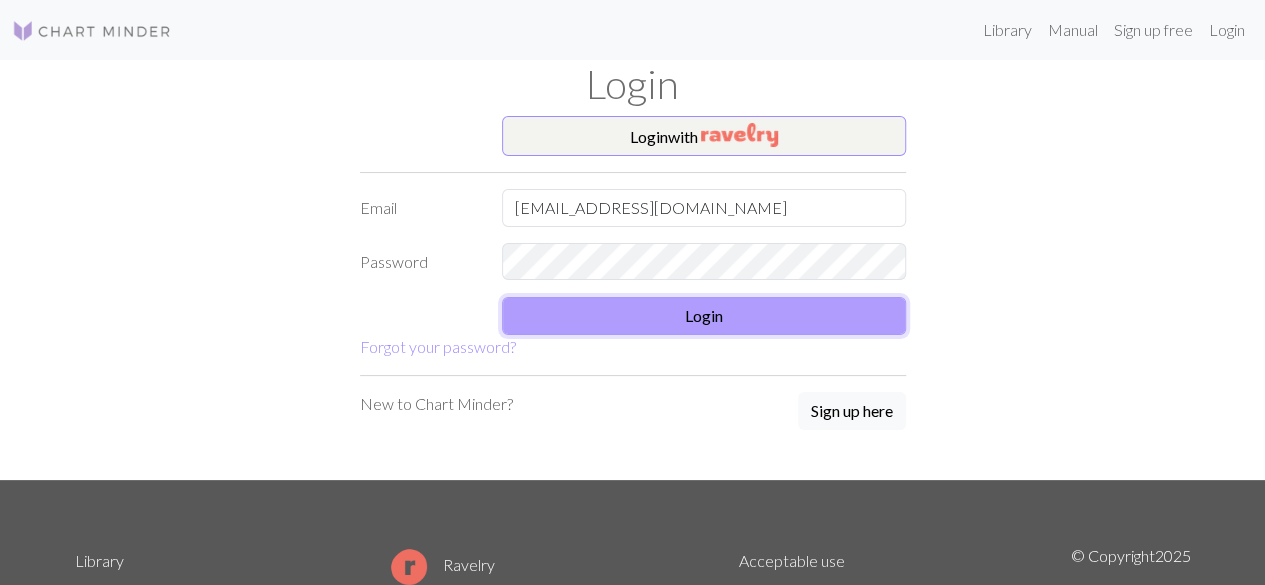 click on "Login" at bounding box center (704, 316) 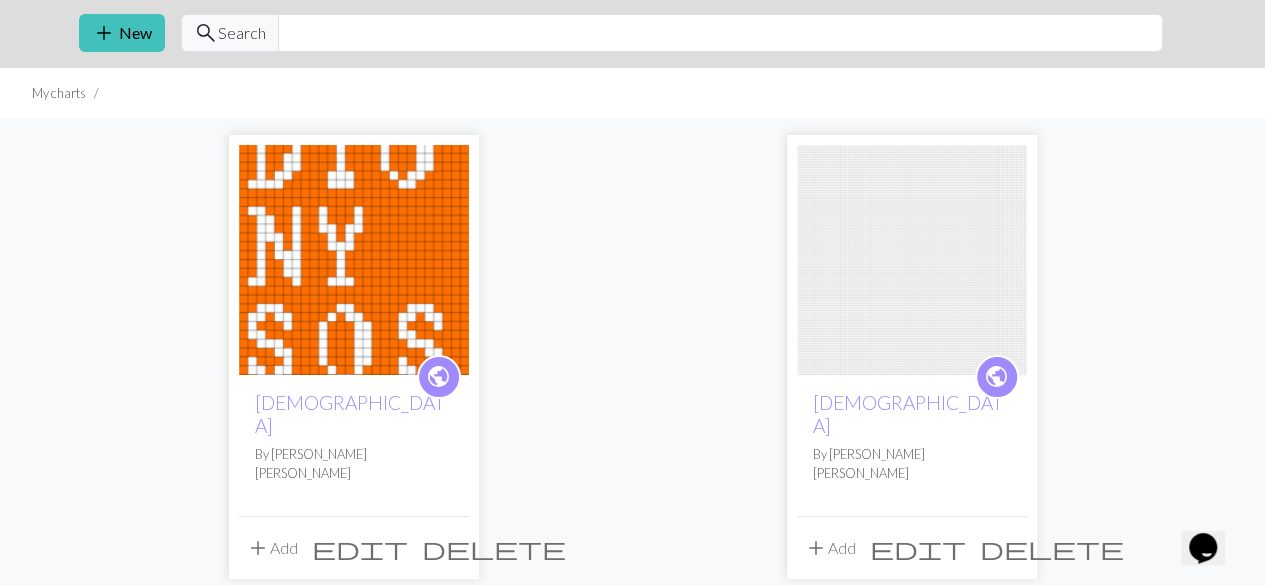 scroll, scrollTop: 63, scrollLeft: 0, axis: vertical 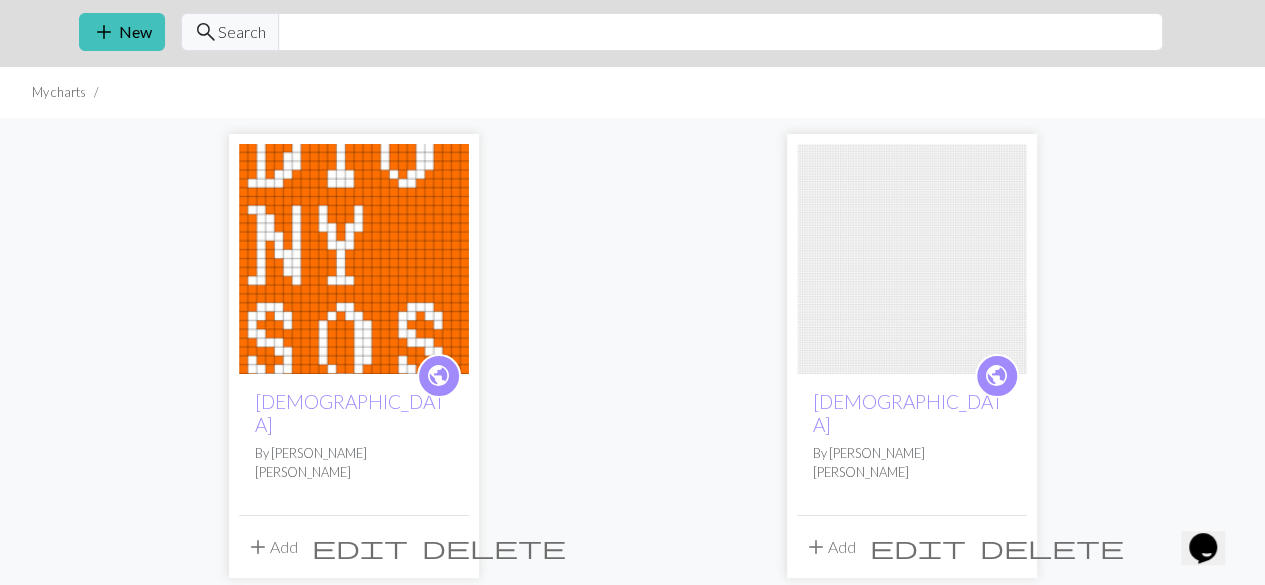 click at bounding box center [354, 259] 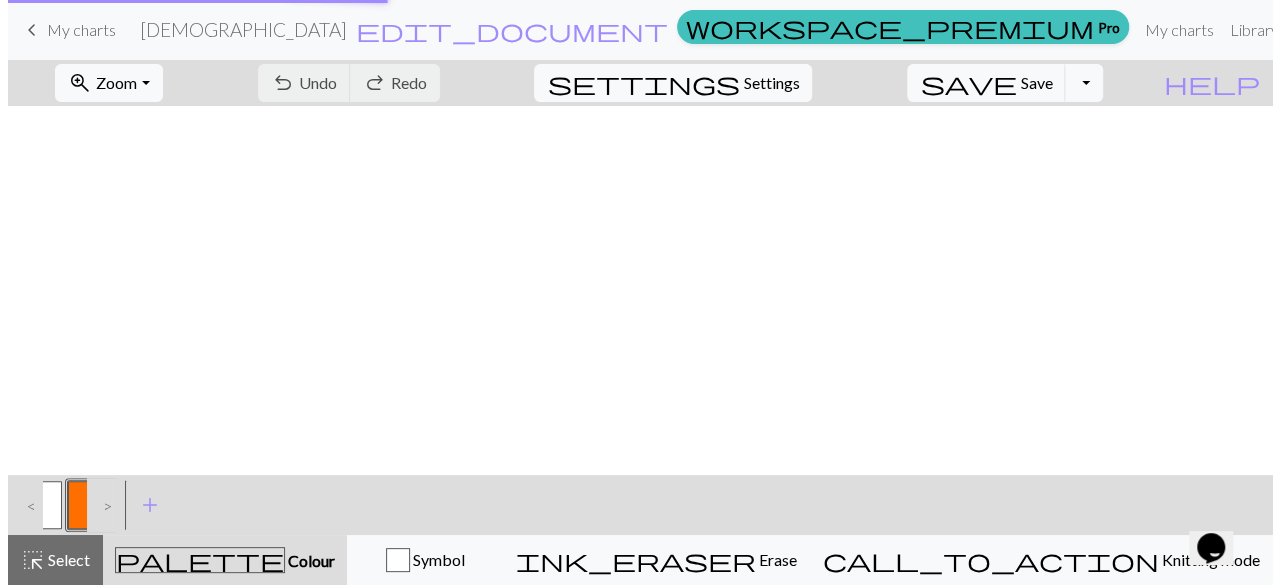 scroll, scrollTop: 0, scrollLeft: 0, axis: both 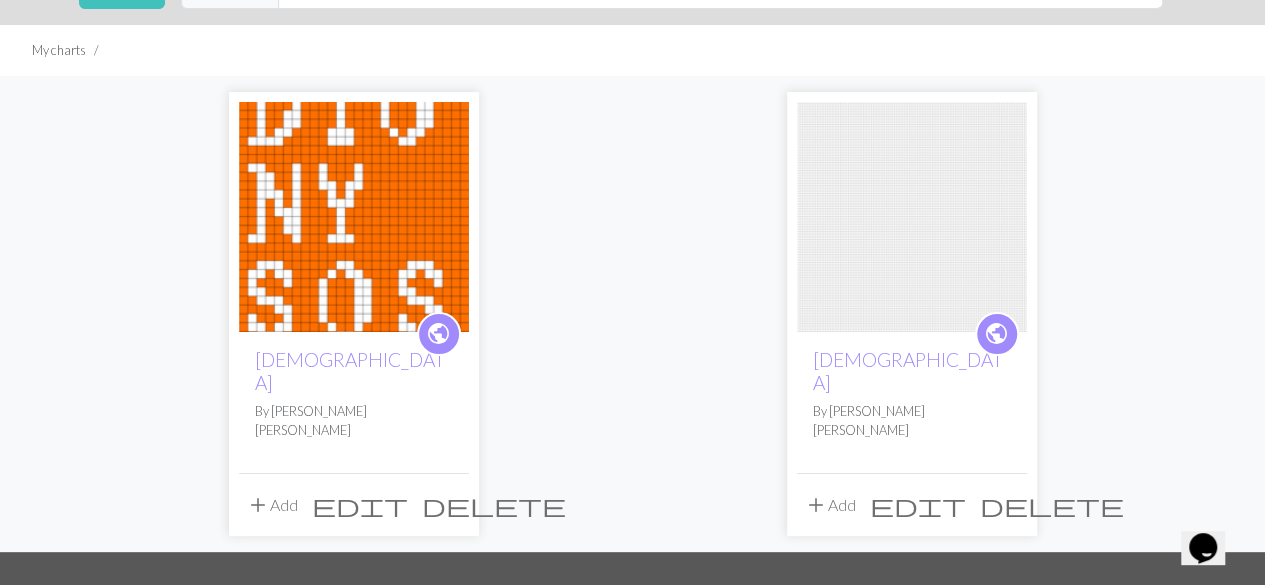 click at bounding box center (912, 217) 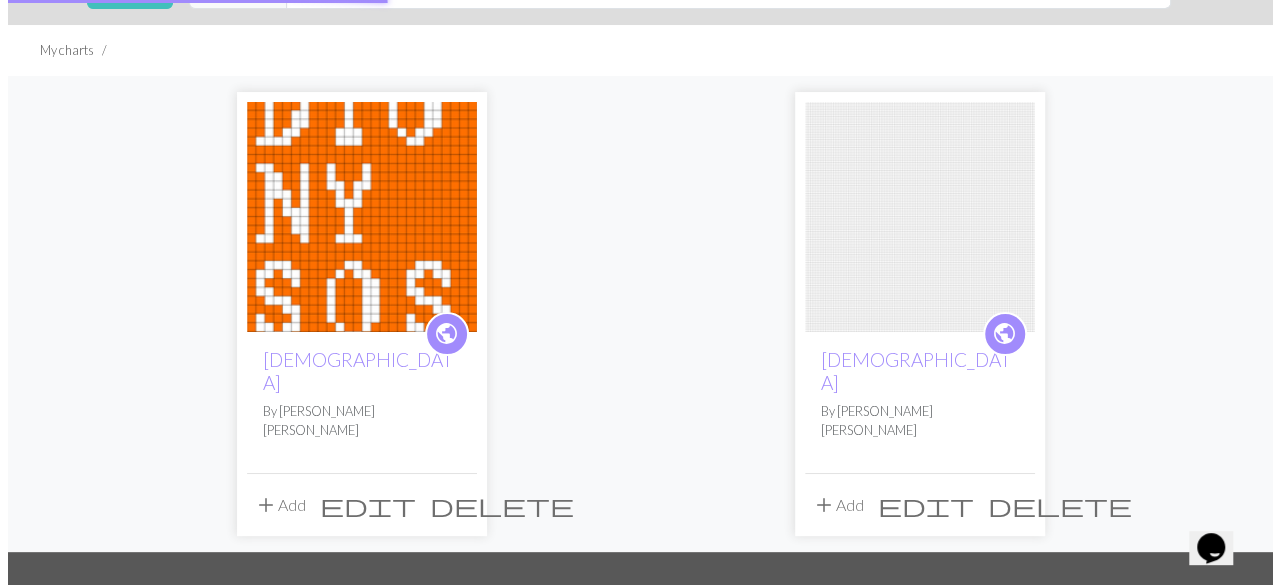 scroll, scrollTop: 0, scrollLeft: 0, axis: both 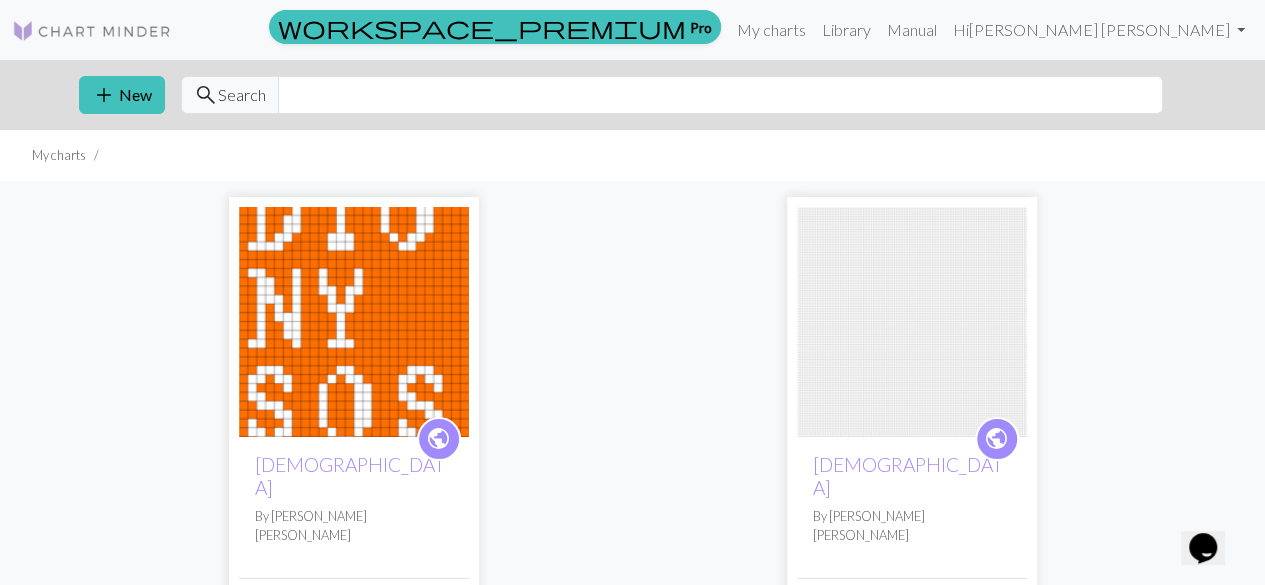 click on "delete" at bounding box center (1052, 610) 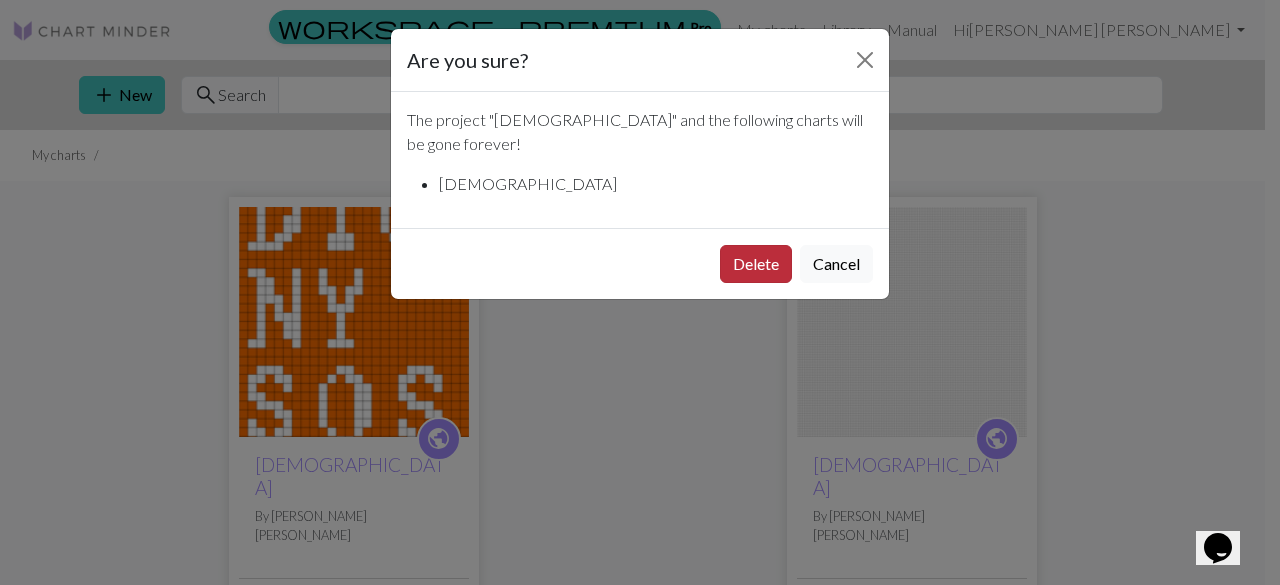 click on "Delete" at bounding box center (756, 264) 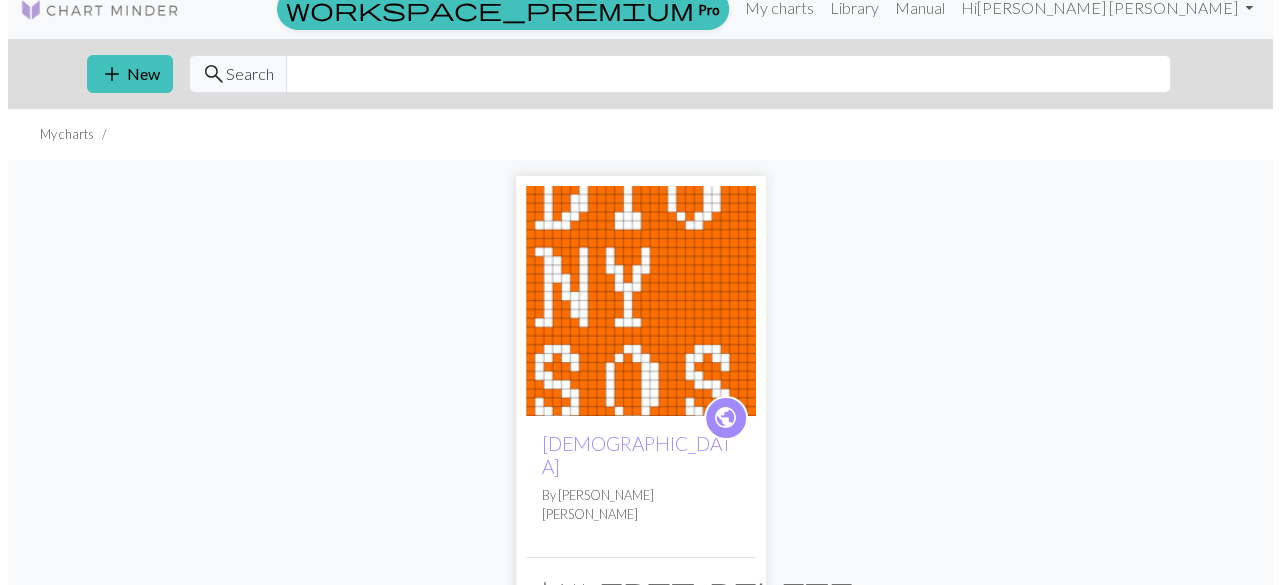 scroll, scrollTop: 18, scrollLeft: 0, axis: vertical 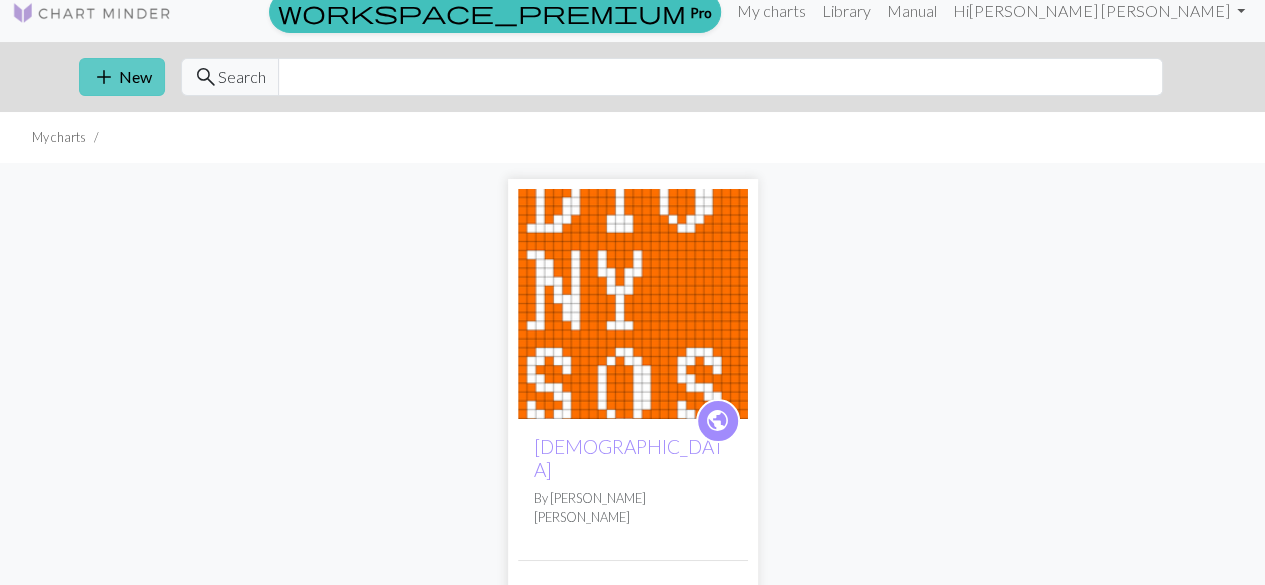 click on "add" at bounding box center [104, 77] 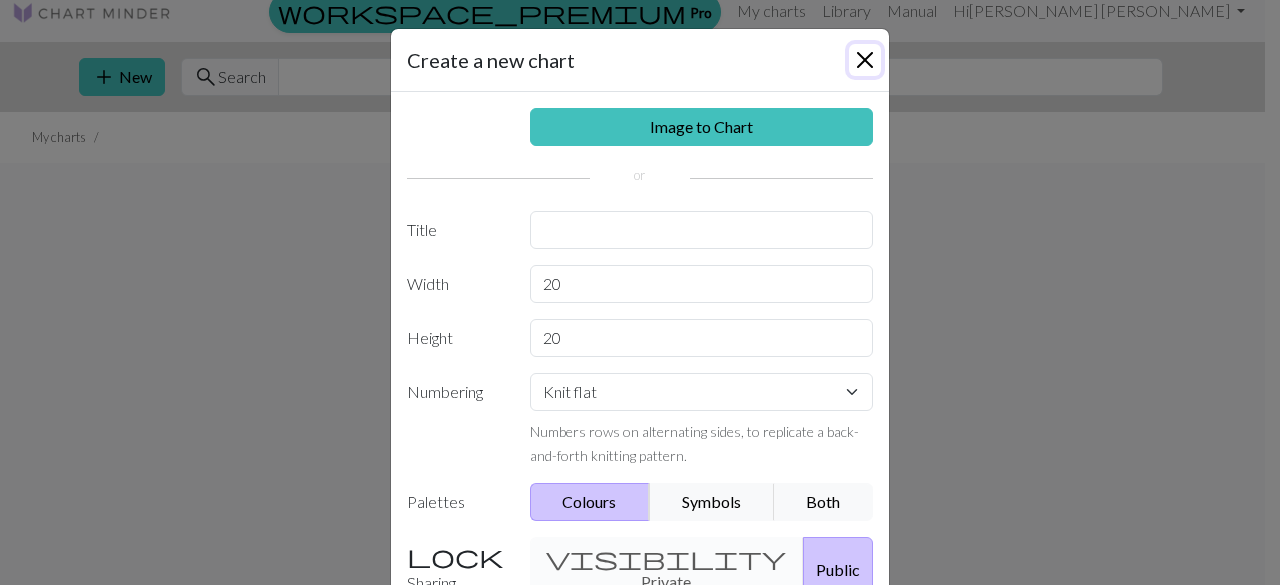 click at bounding box center [865, 60] 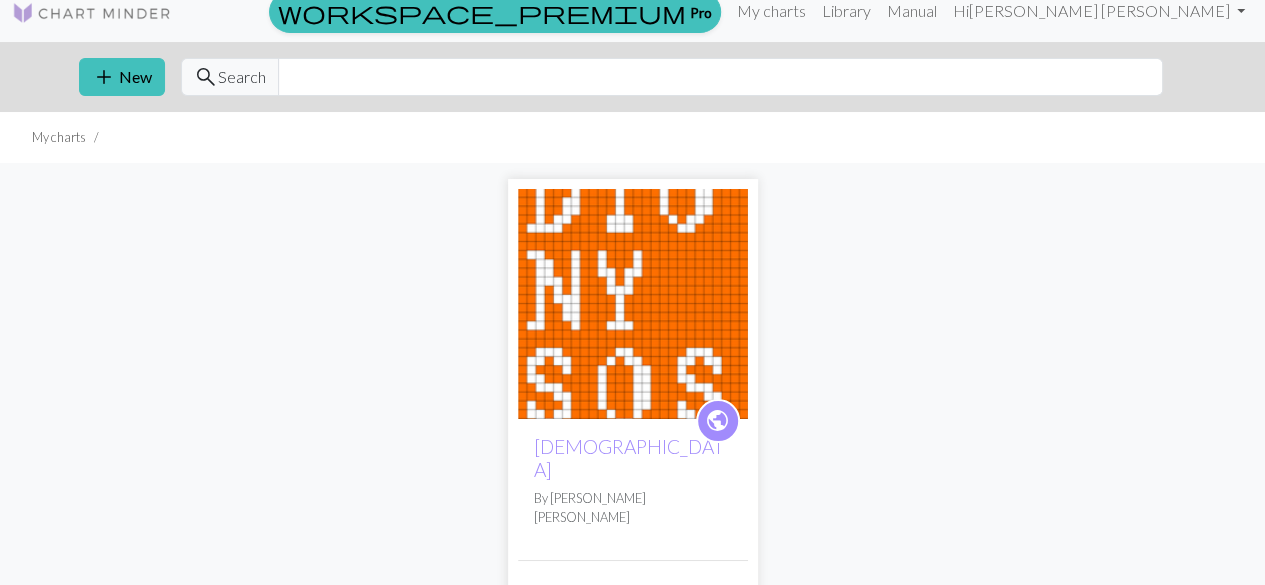click on "add" at bounding box center [537, 592] 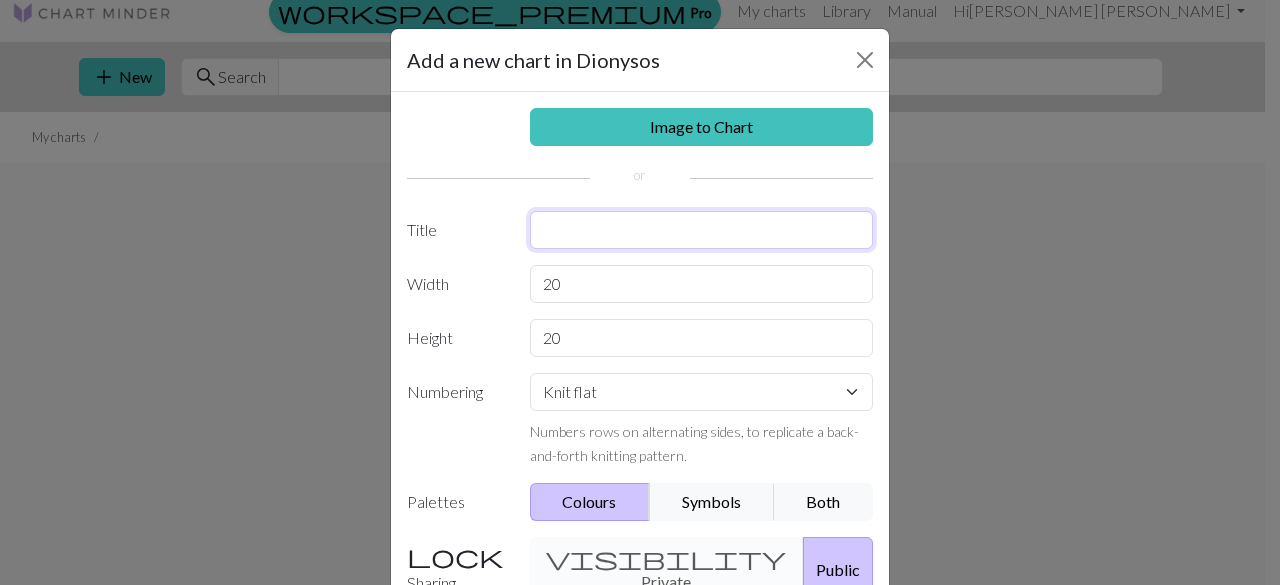 click at bounding box center [702, 230] 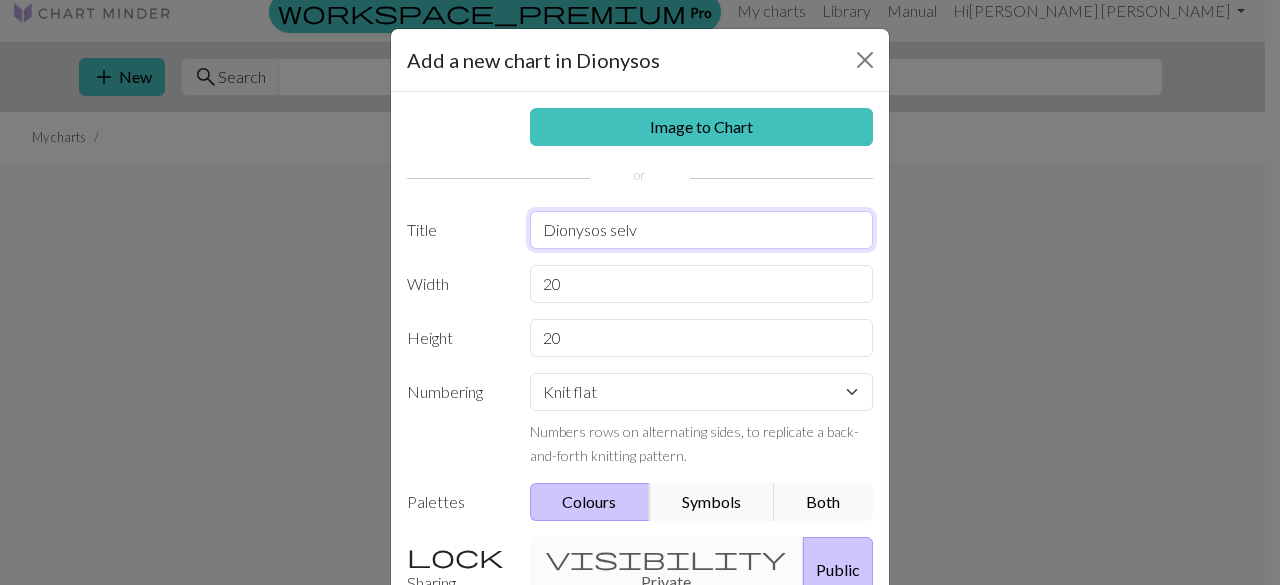 type on "Dionysos selv" 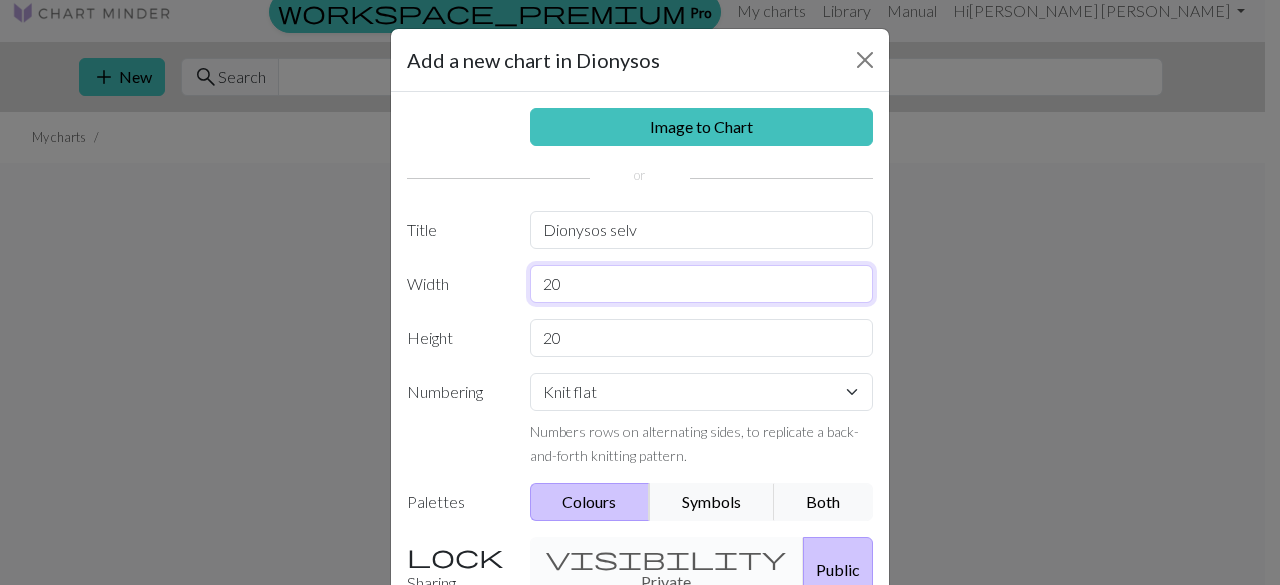 click on "20" at bounding box center (702, 284) 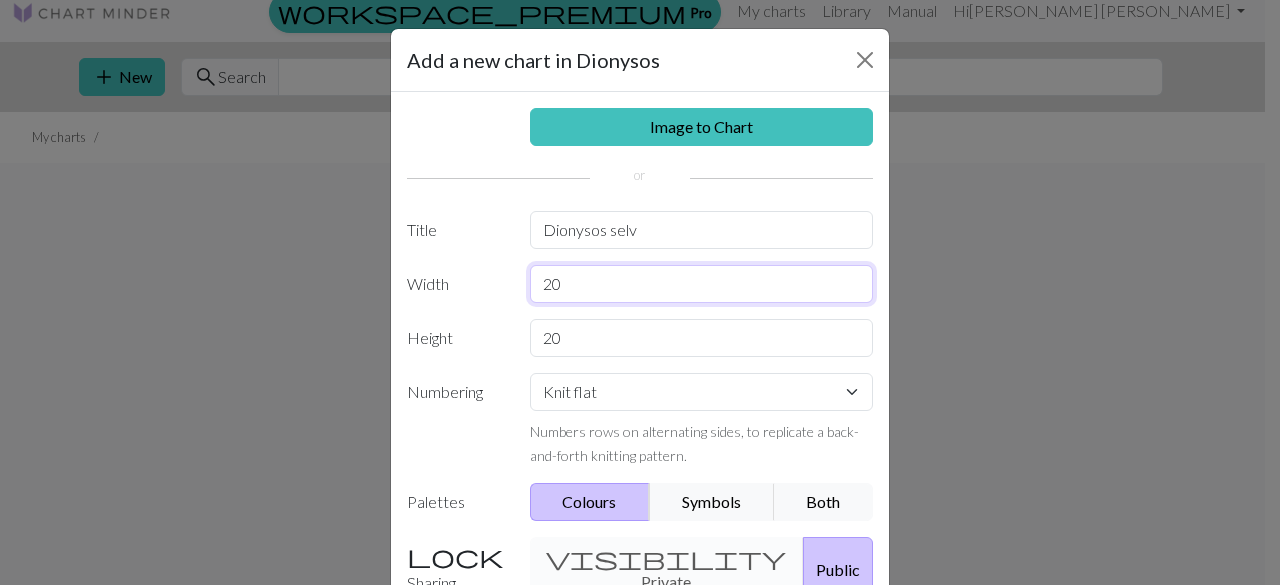 type on "2" 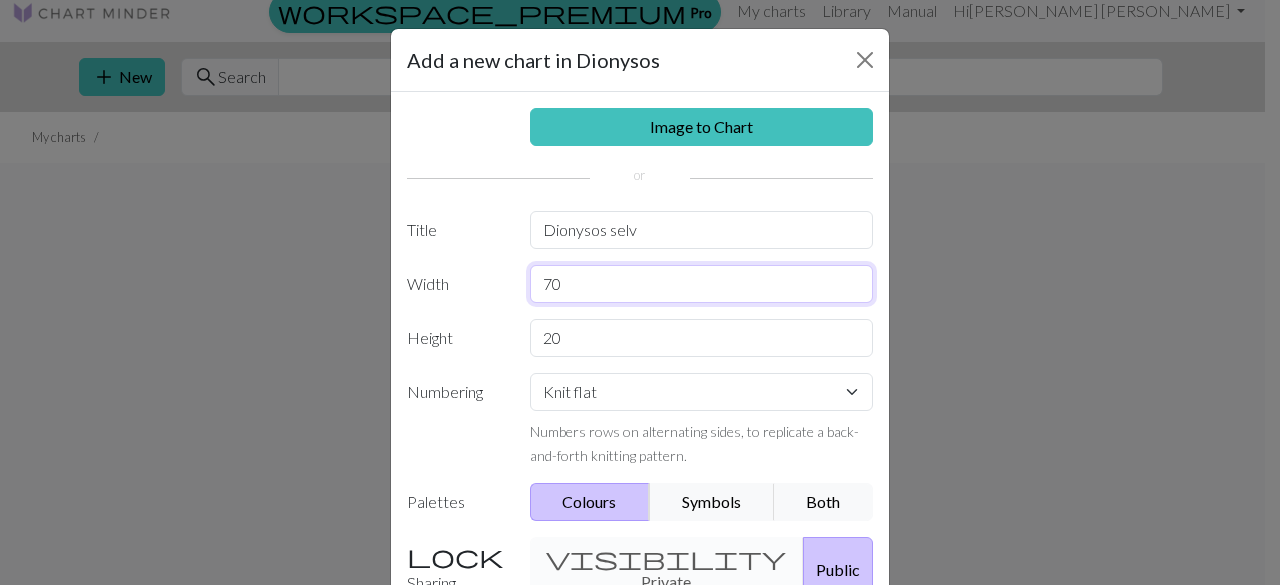 type on "7" 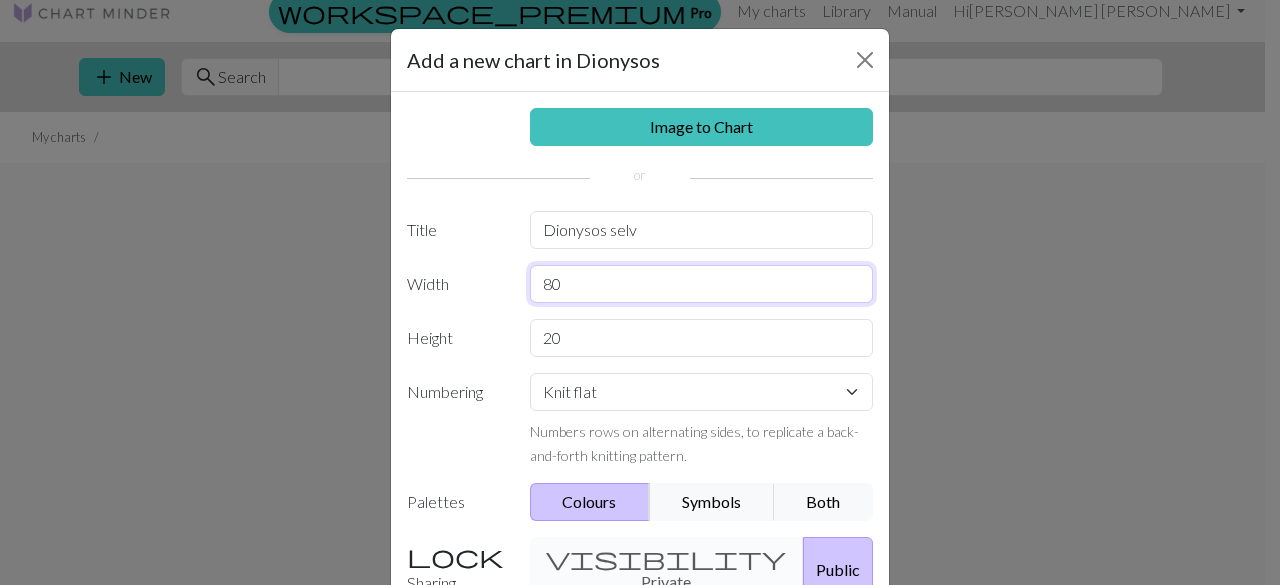 type on "80" 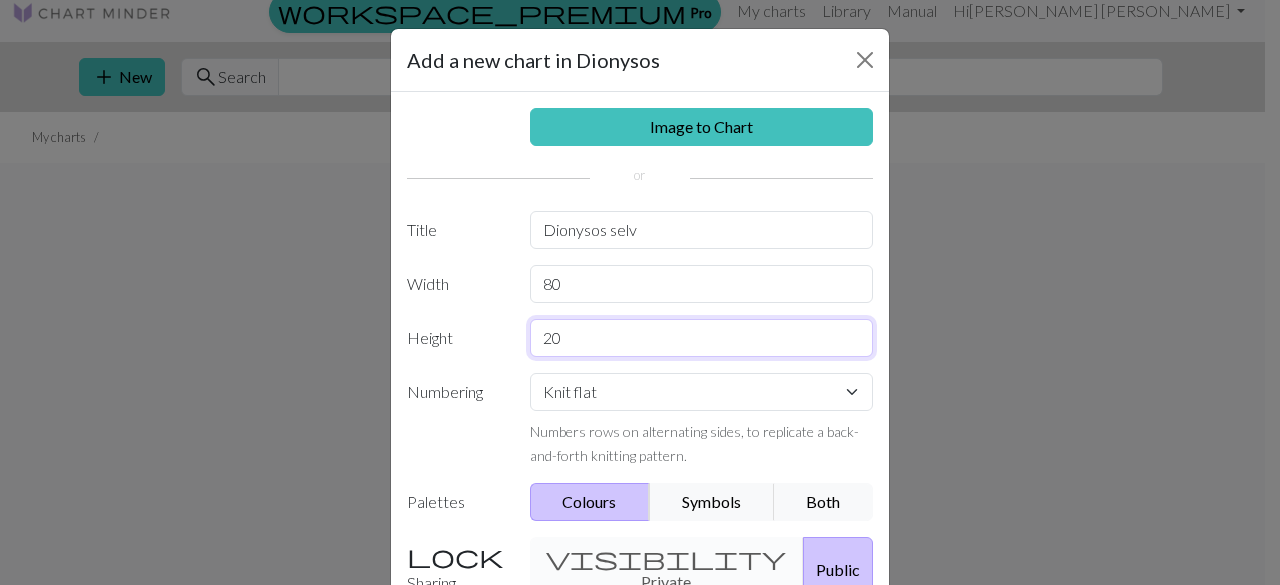 click on "20" at bounding box center [702, 338] 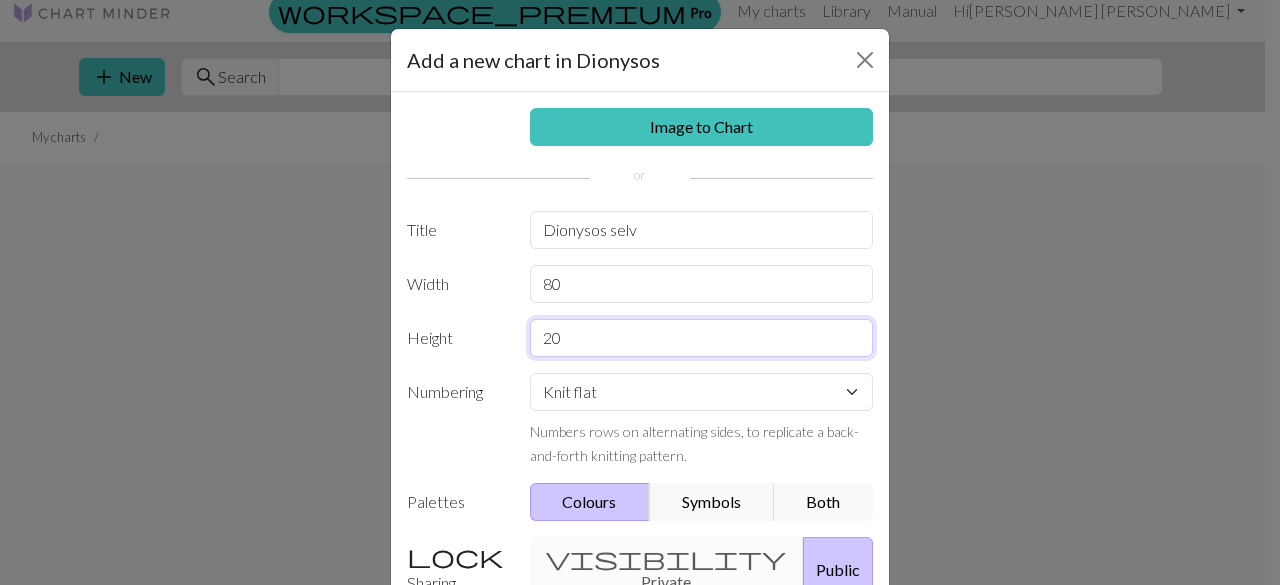type on "2" 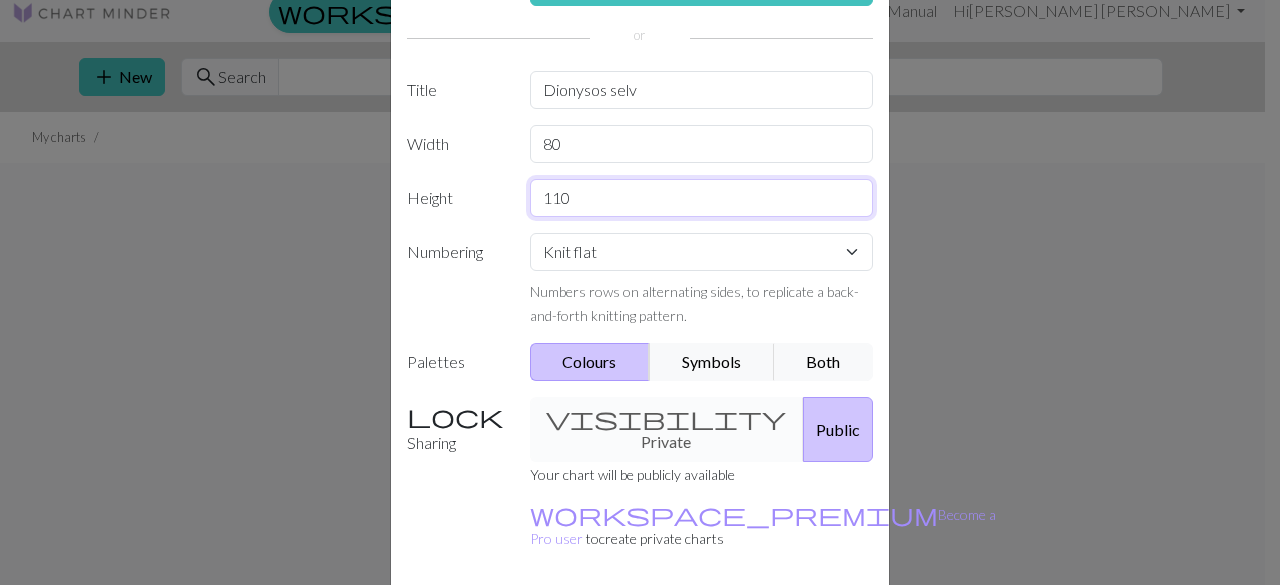 scroll, scrollTop: 200, scrollLeft: 0, axis: vertical 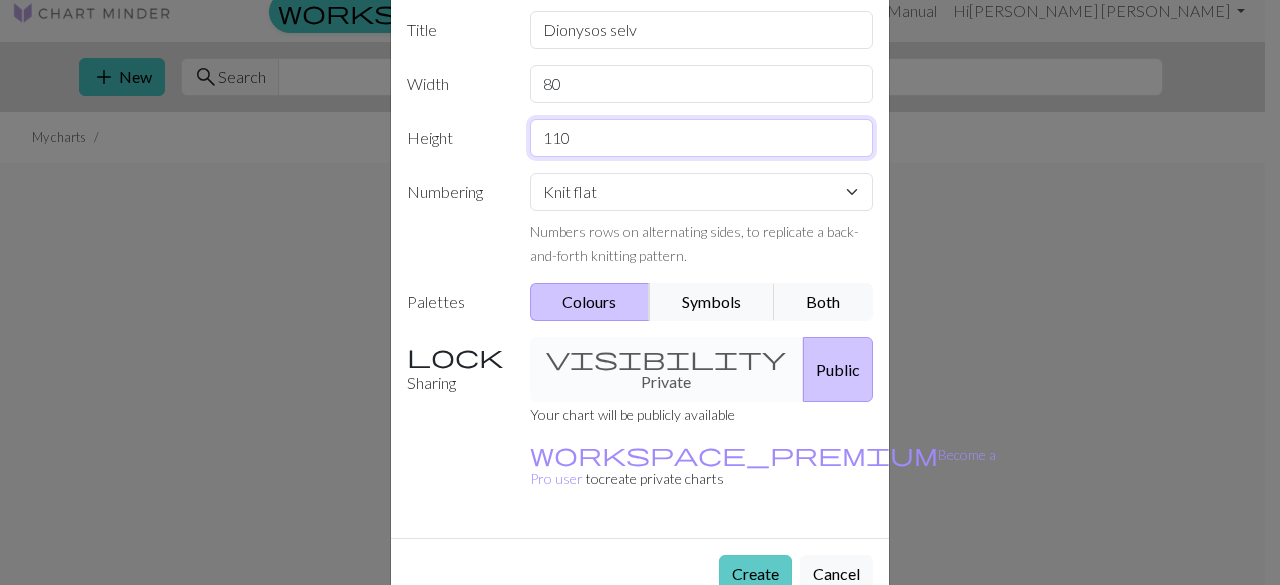 type on "110" 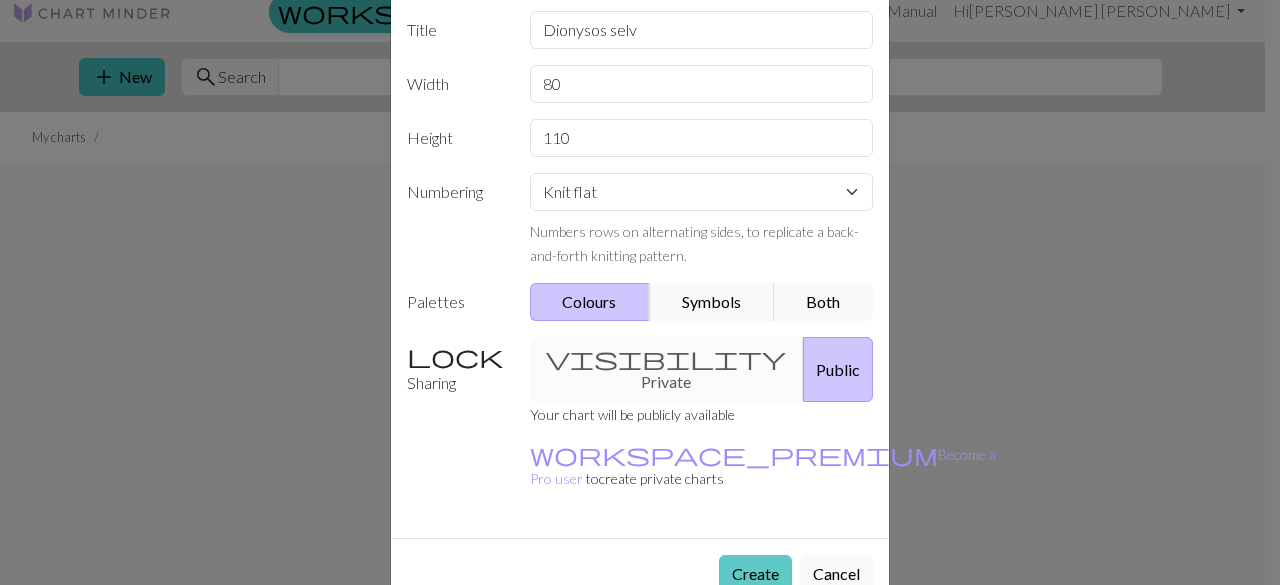 click on "Create" at bounding box center (755, 574) 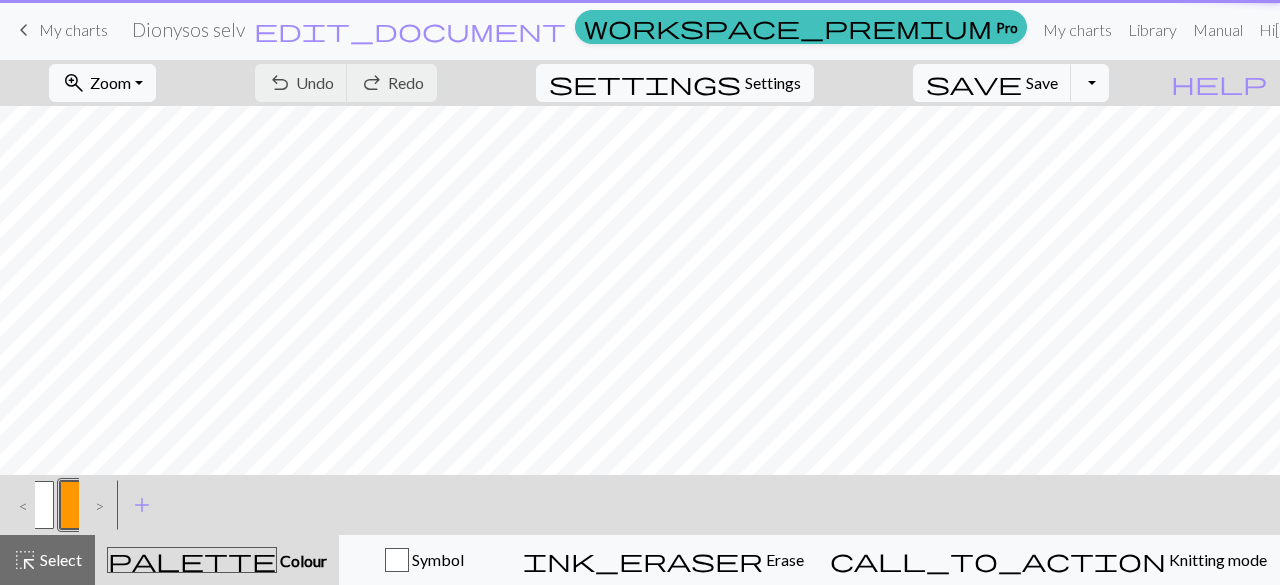 scroll, scrollTop: 0, scrollLeft: 0, axis: both 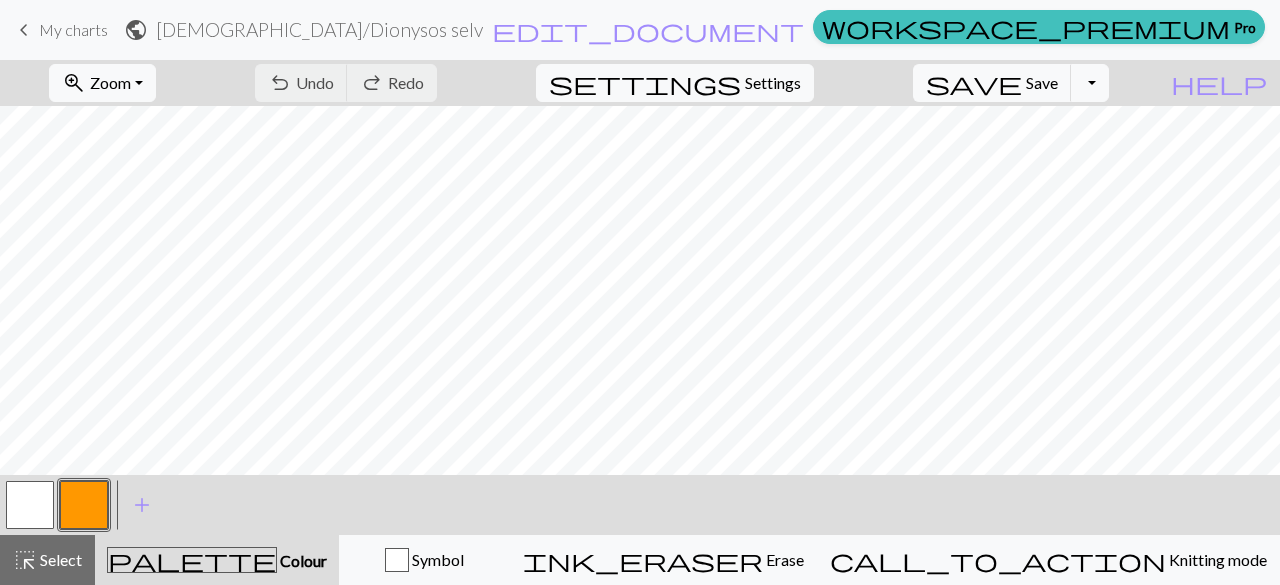 click at bounding box center (84, 505) 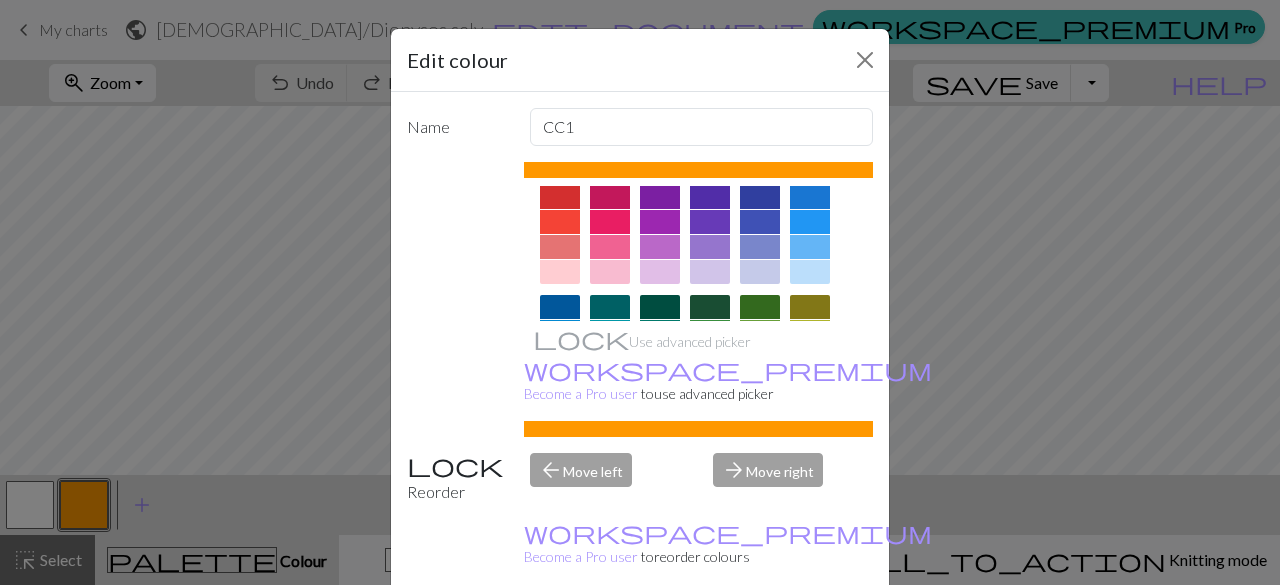 scroll, scrollTop: 0, scrollLeft: 0, axis: both 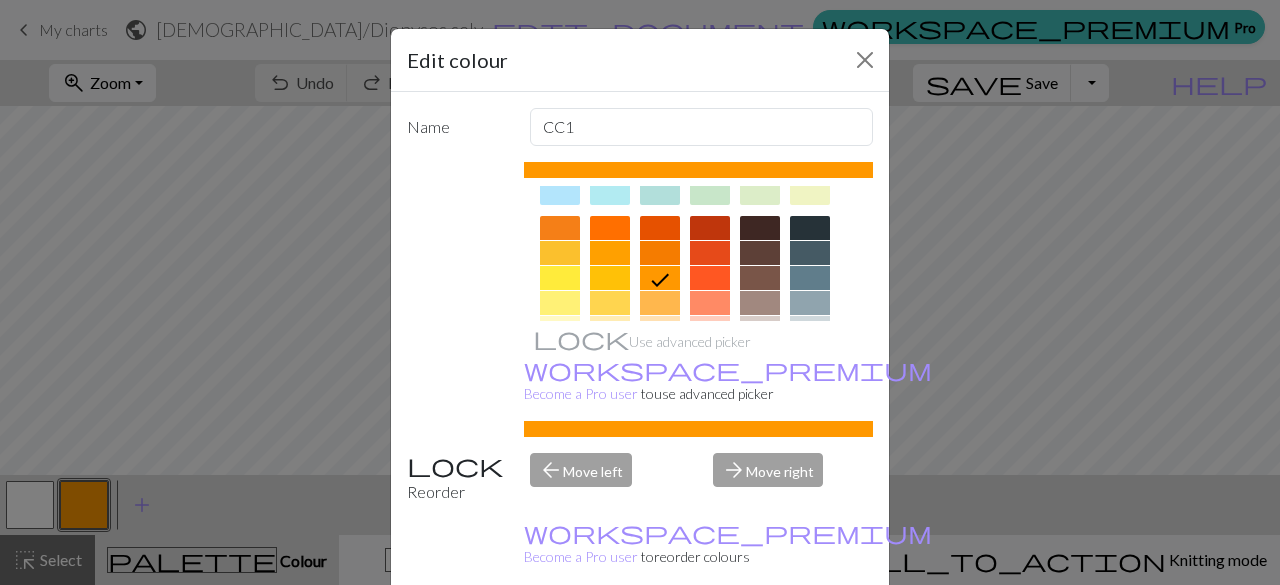 click at bounding box center (710, 253) 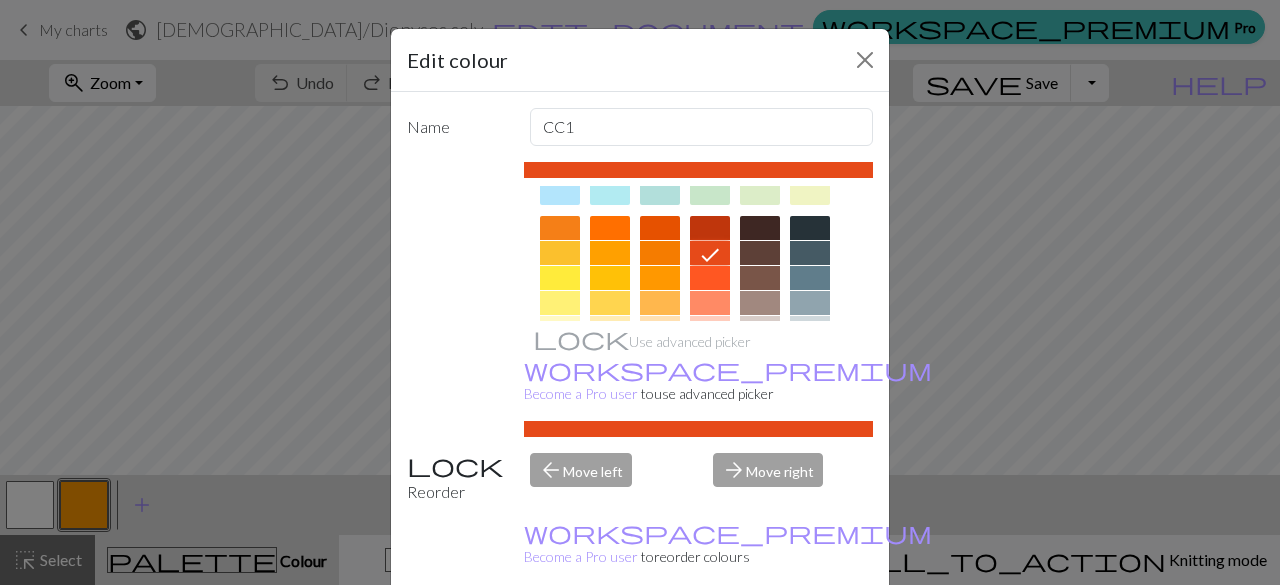 click at bounding box center (710, 228) 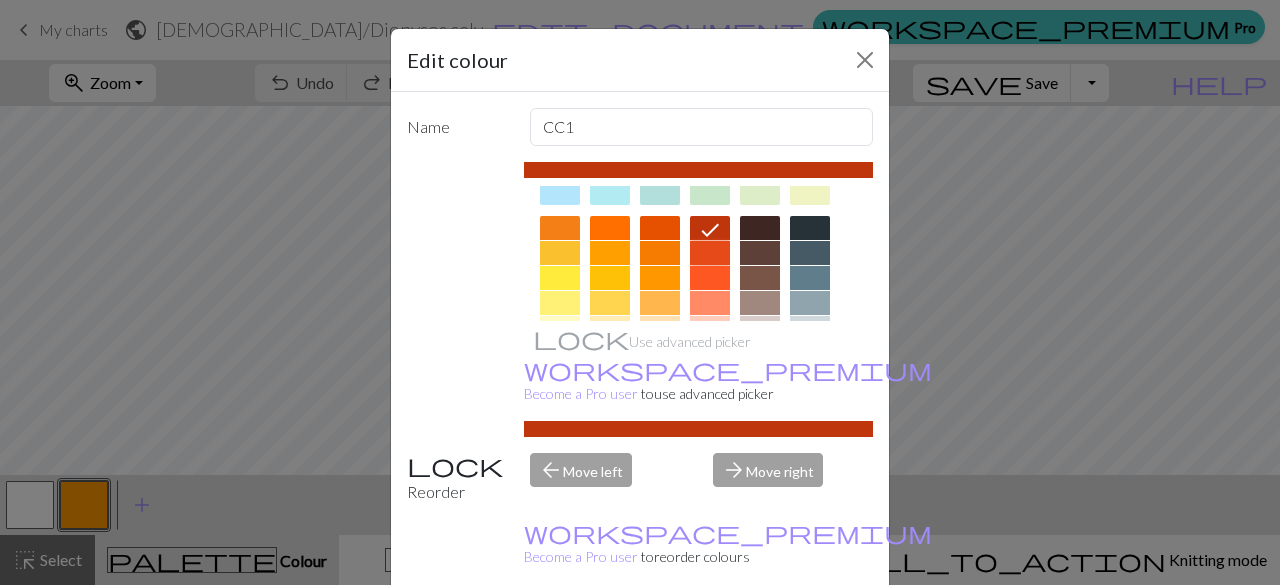 click at bounding box center (710, 253) 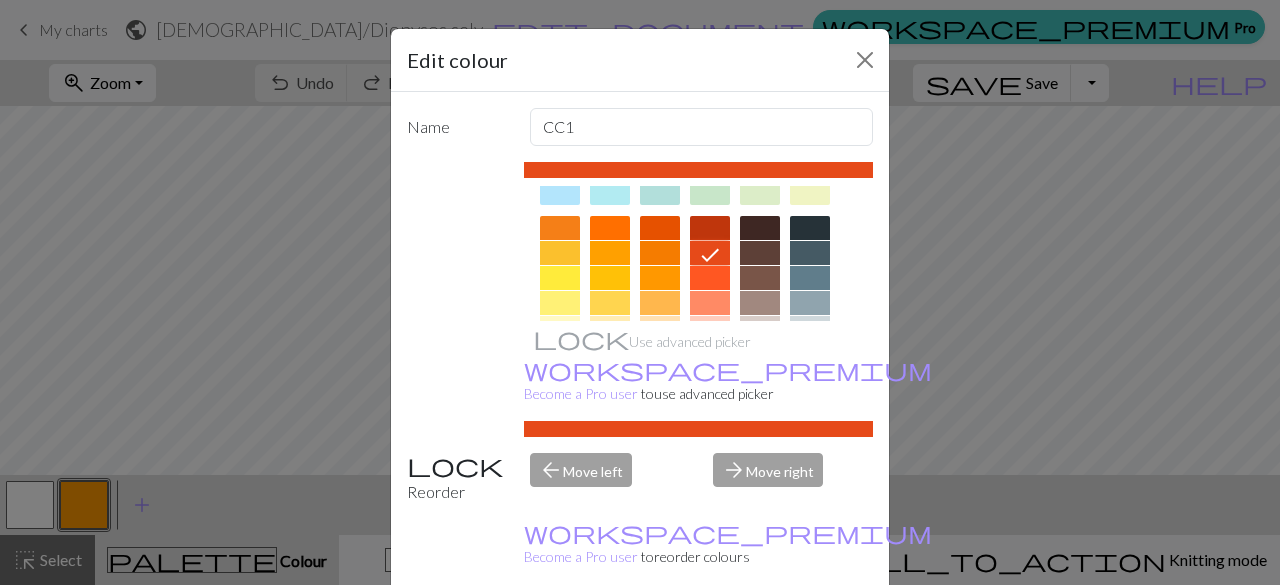 click on "Done" at bounding box center (760, 636) 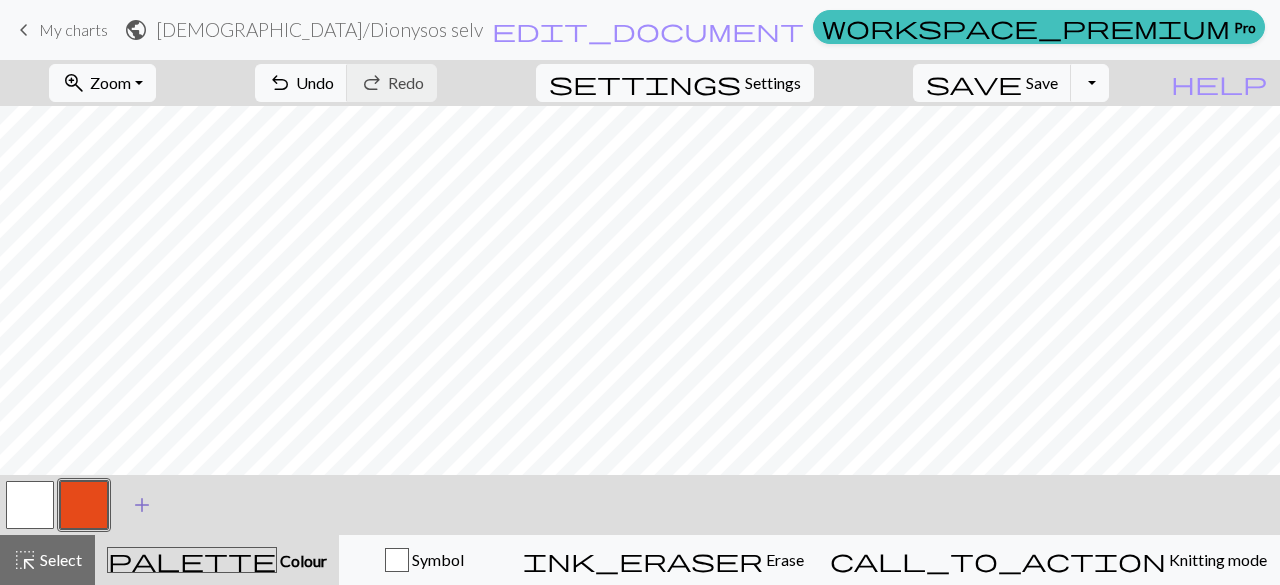 drag, startPoint x: 32, startPoint y: 499, endPoint x: 118, endPoint y: 499, distance: 86 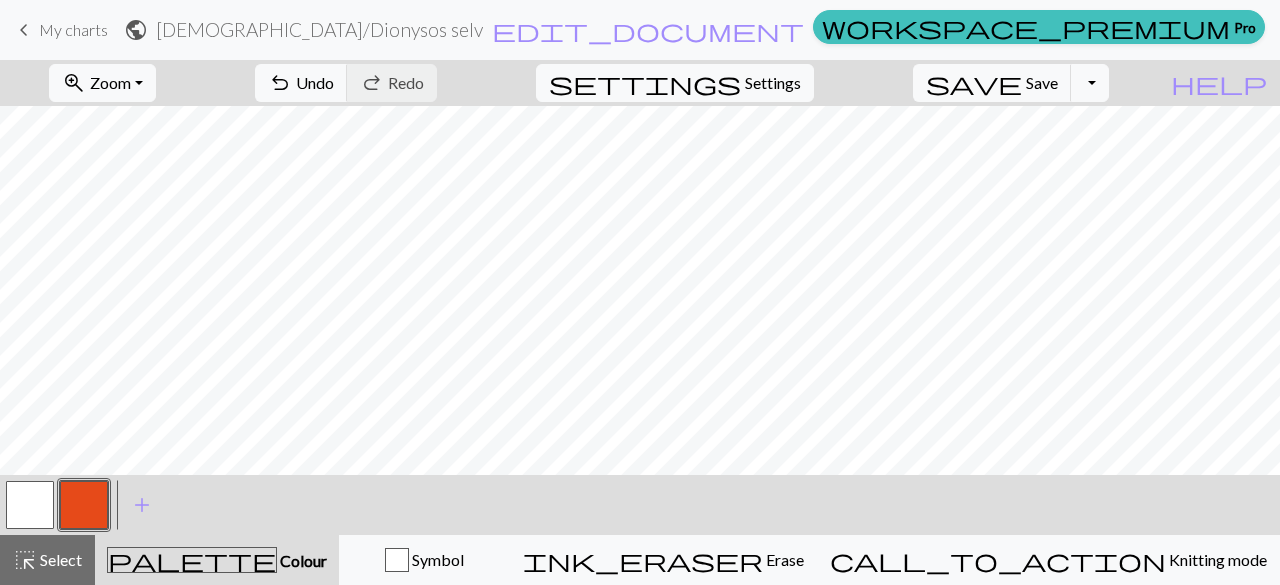 click at bounding box center (30, 505) 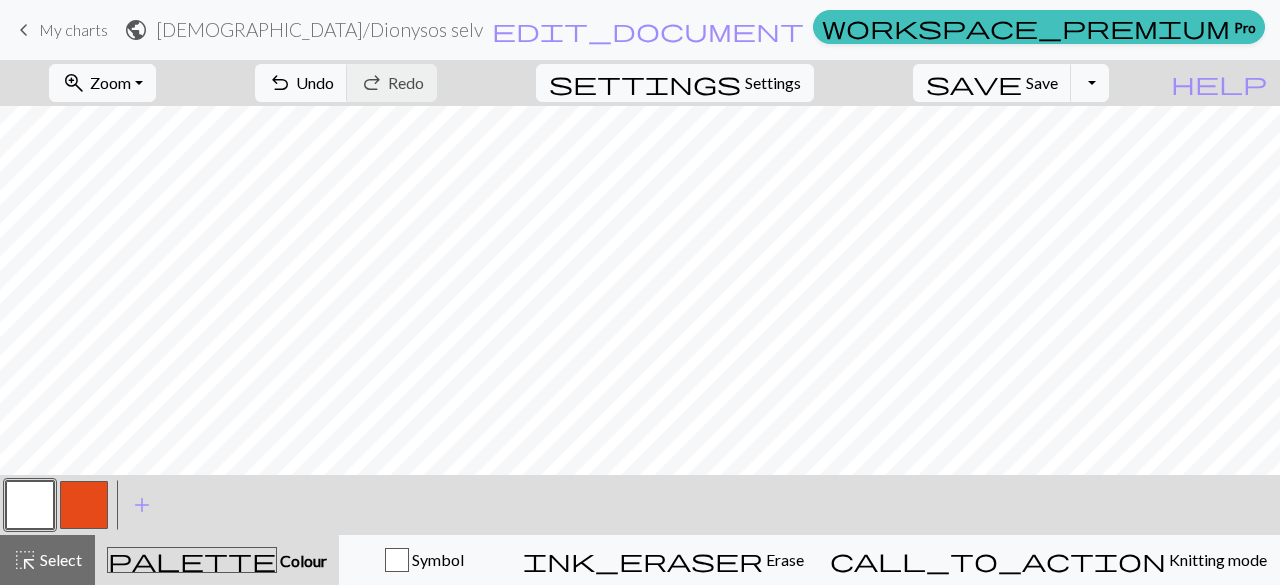 click on "add Add a  colour" at bounding box center [142, 505] 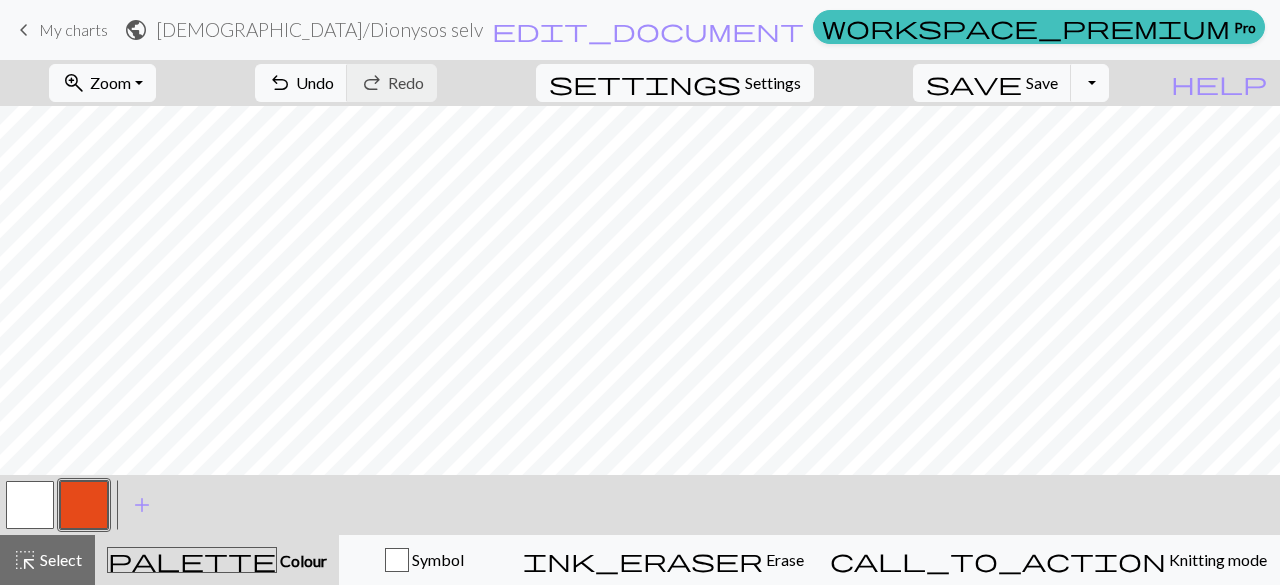 click at bounding box center (30, 505) 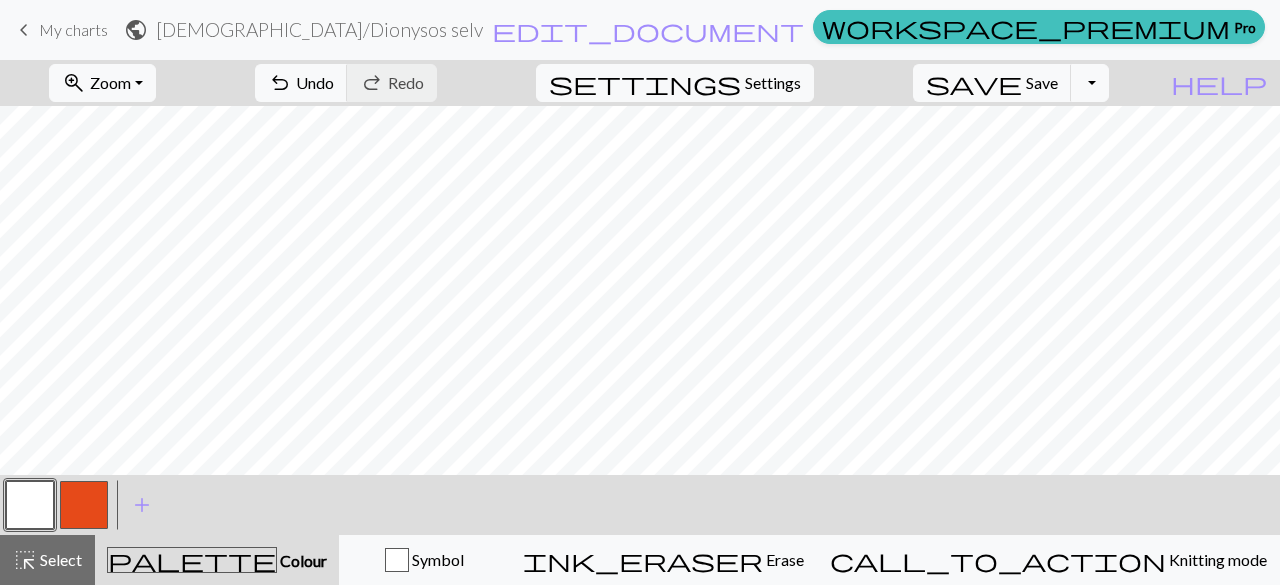 click at bounding box center (30, 505) 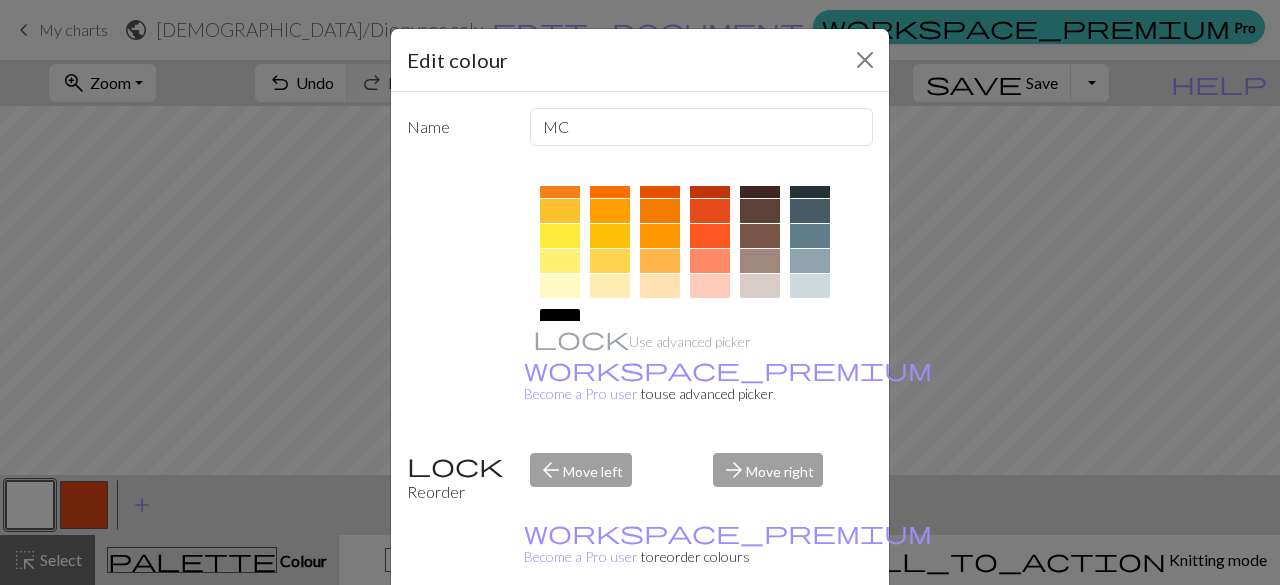 scroll, scrollTop: 306, scrollLeft: 0, axis: vertical 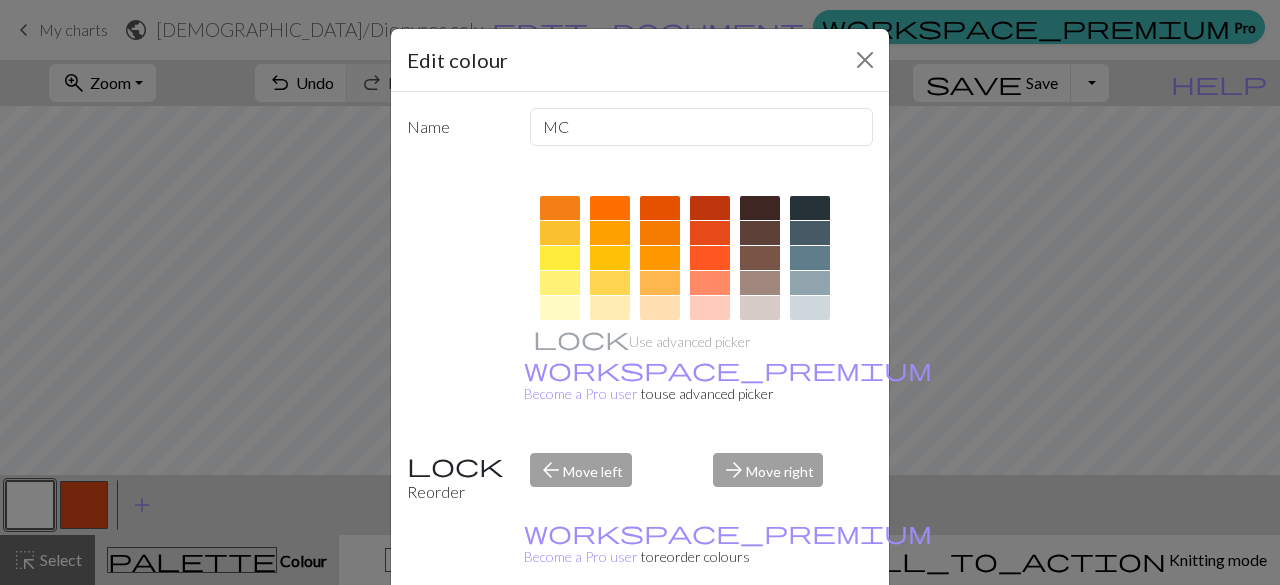 click at bounding box center (660, 208) 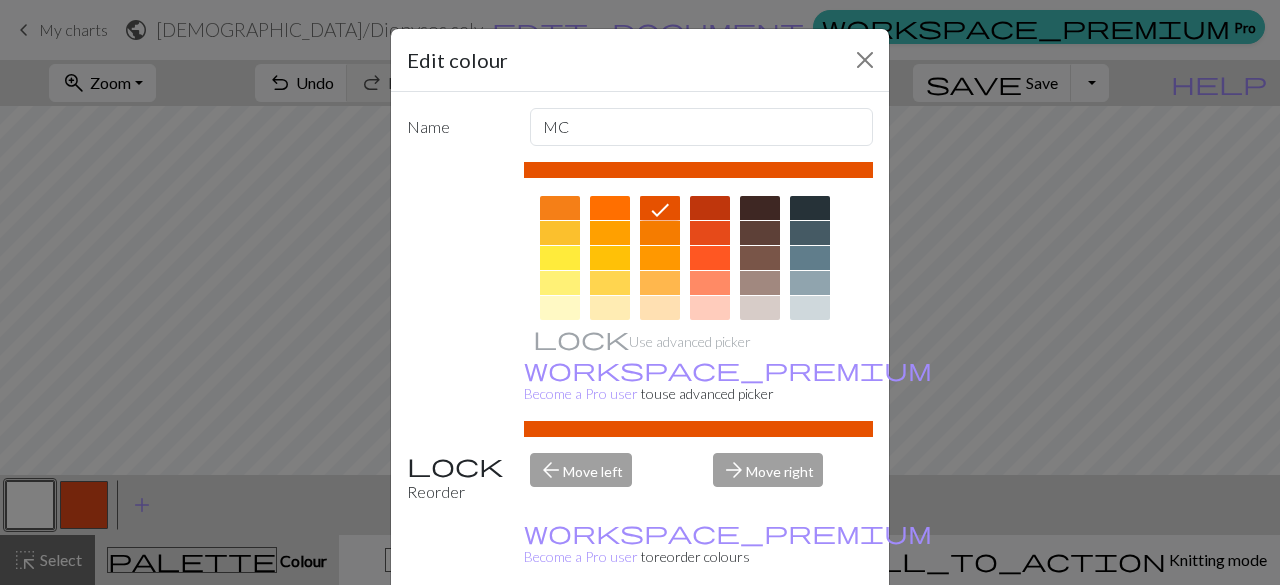 click on "Done" at bounding box center [760, 636] 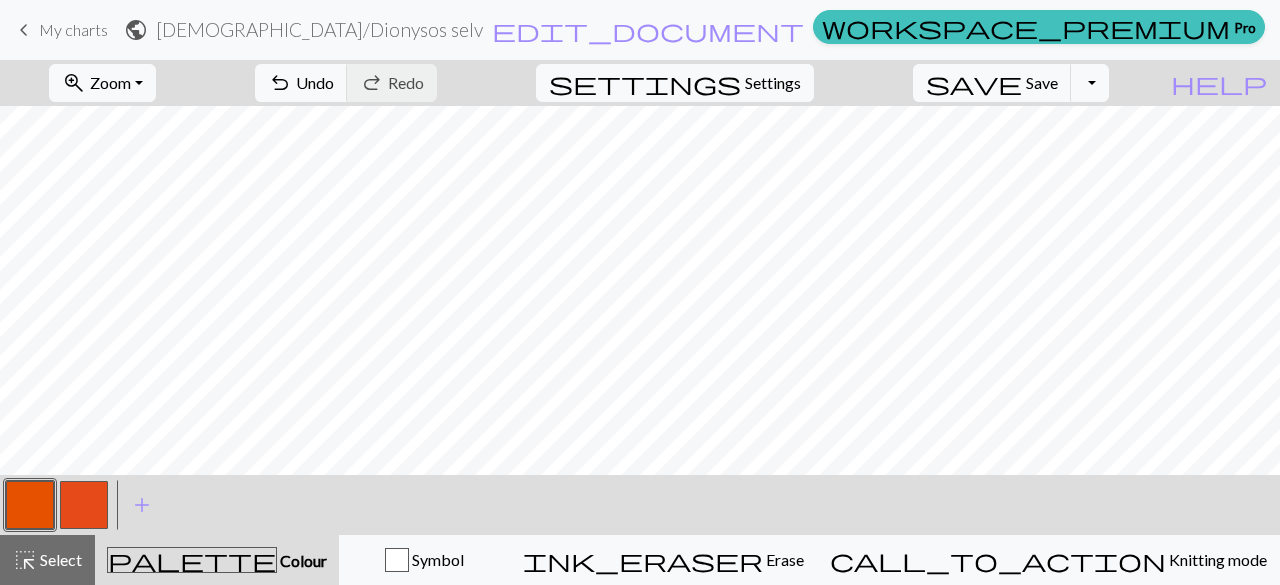 click at bounding box center [84, 505] 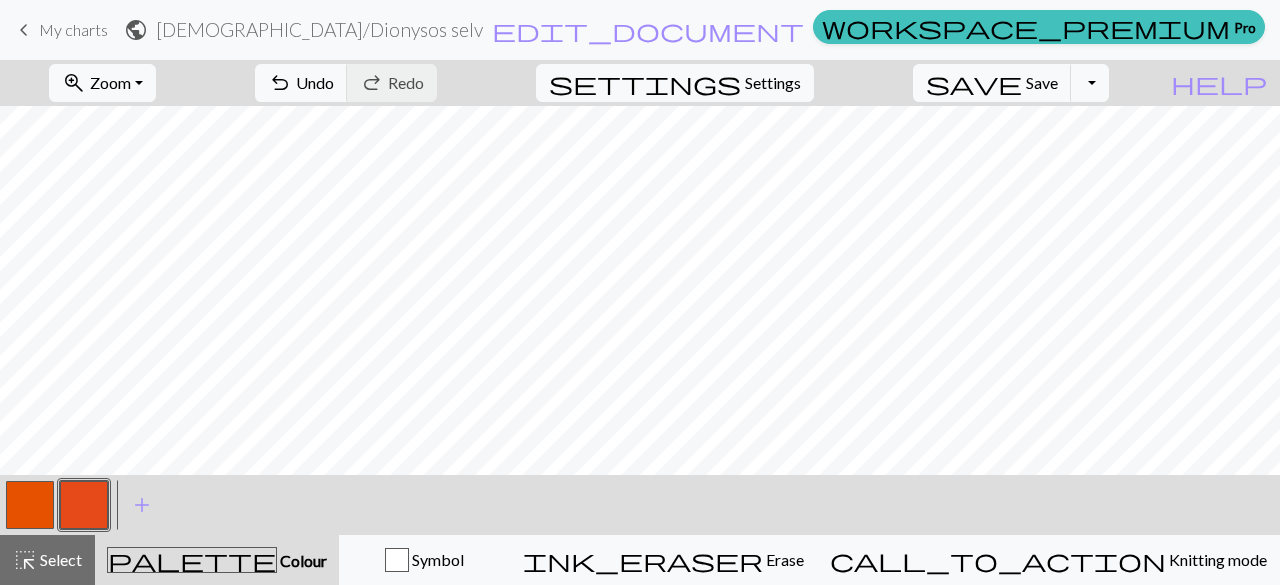 click at bounding box center (84, 505) 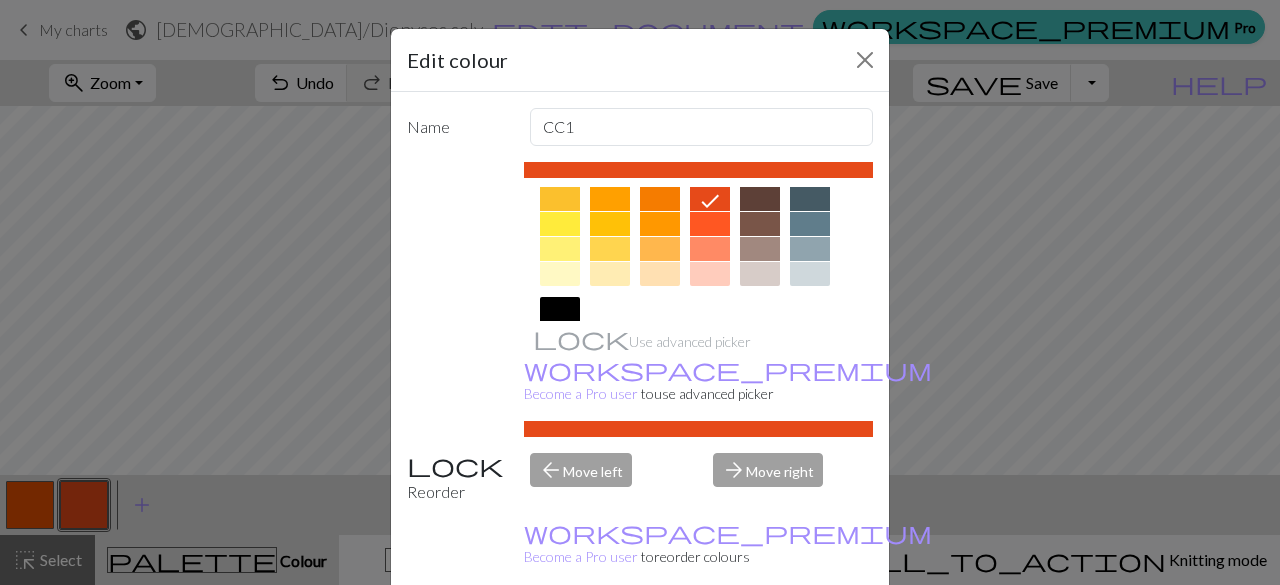 scroll, scrollTop: 286, scrollLeft: 0, axis: vertical 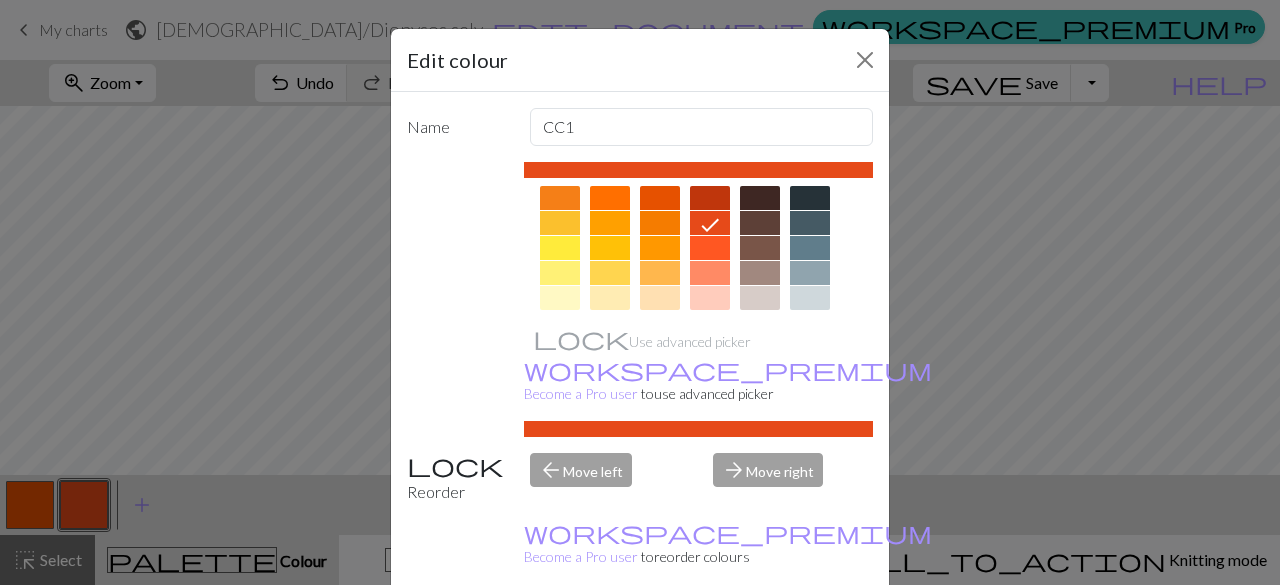 click at bounding box center [710, 298] 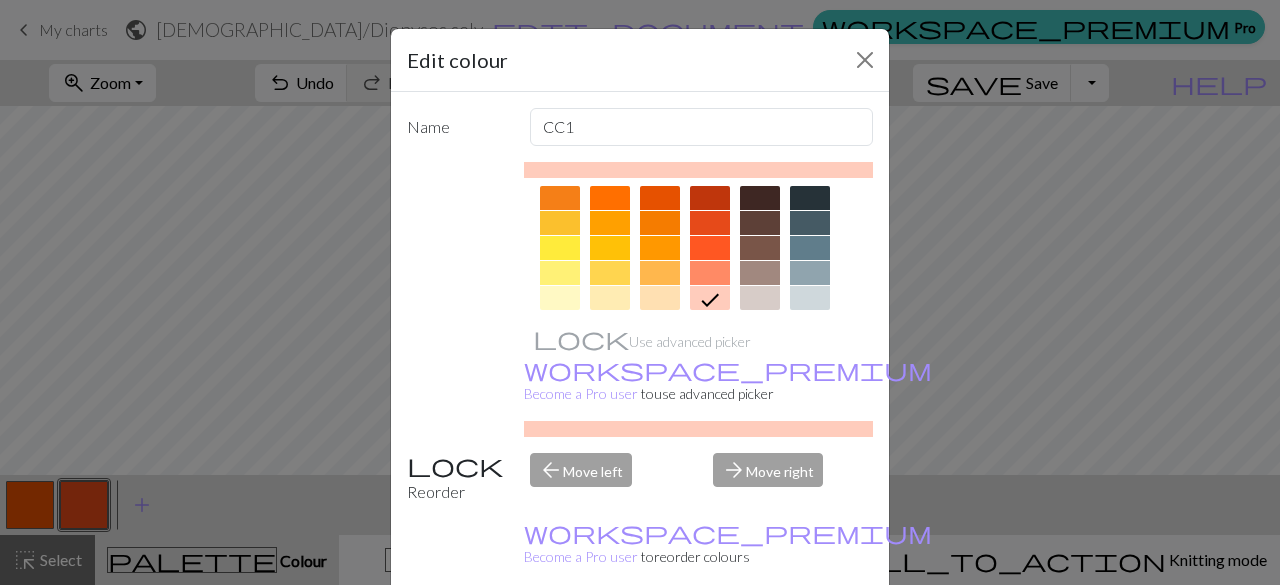 scroll, scrollTop: 352, scrollLeft: 0, axis: vertical 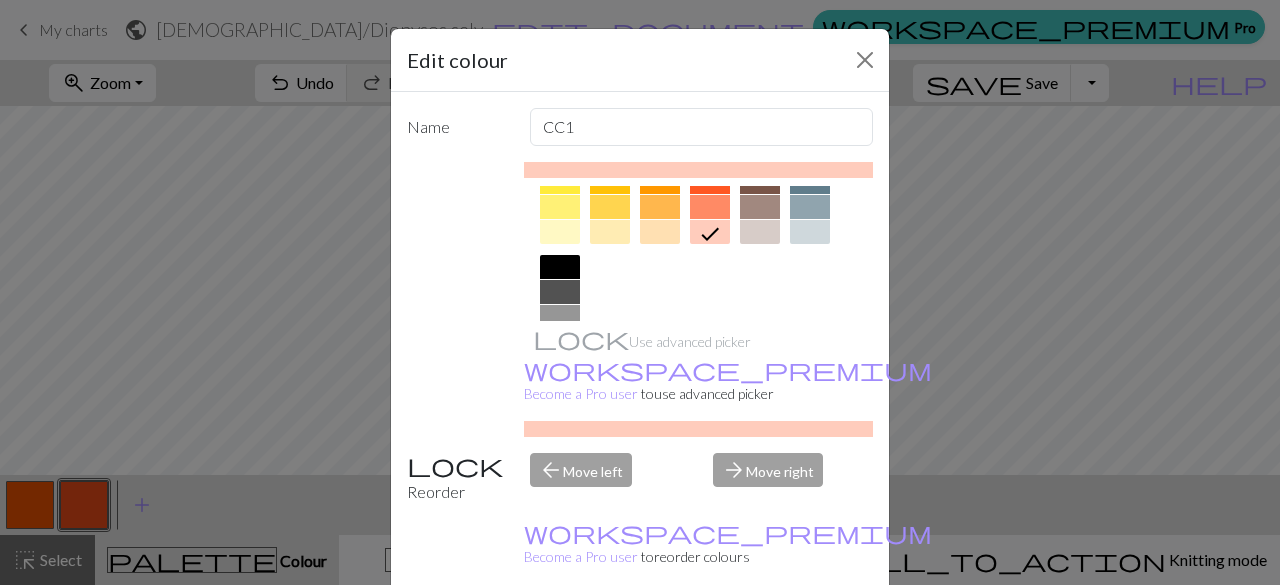 click at bounding box center (760, 232) 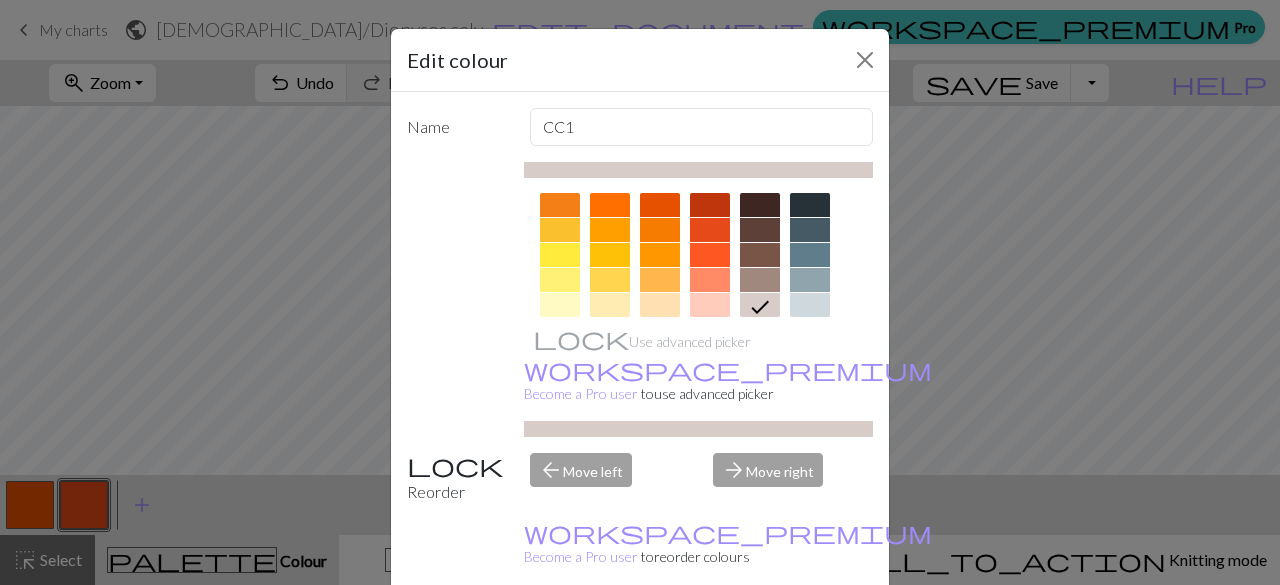 scroll, scrollTop: 432, scrollLeft: 0, axis: vertical 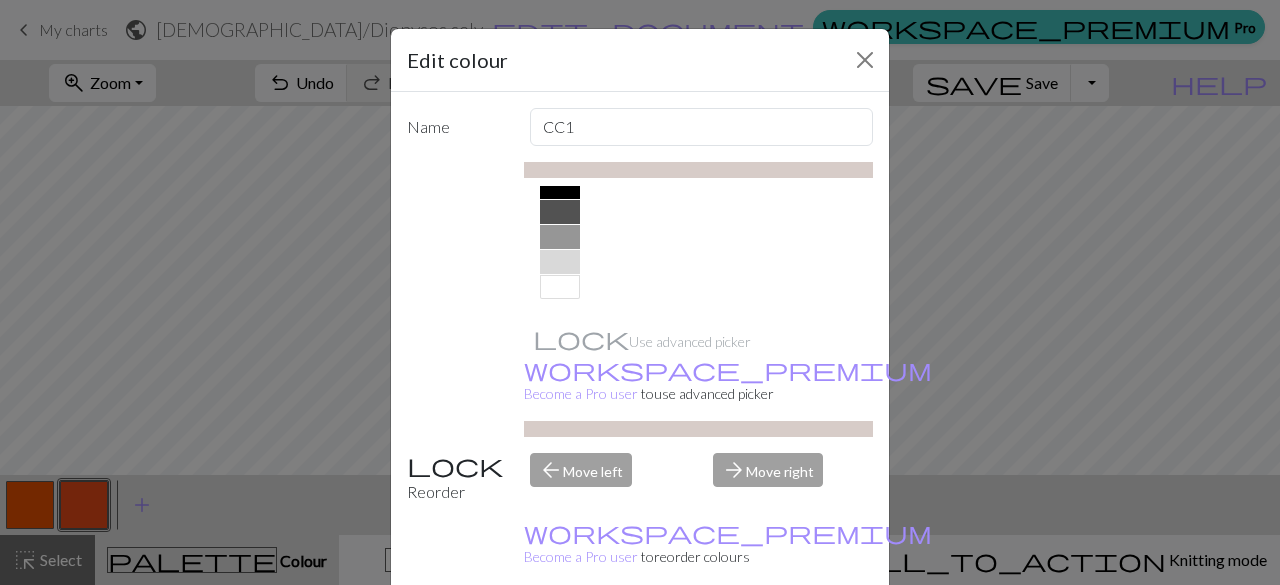 click at bounding box center [560, 287] 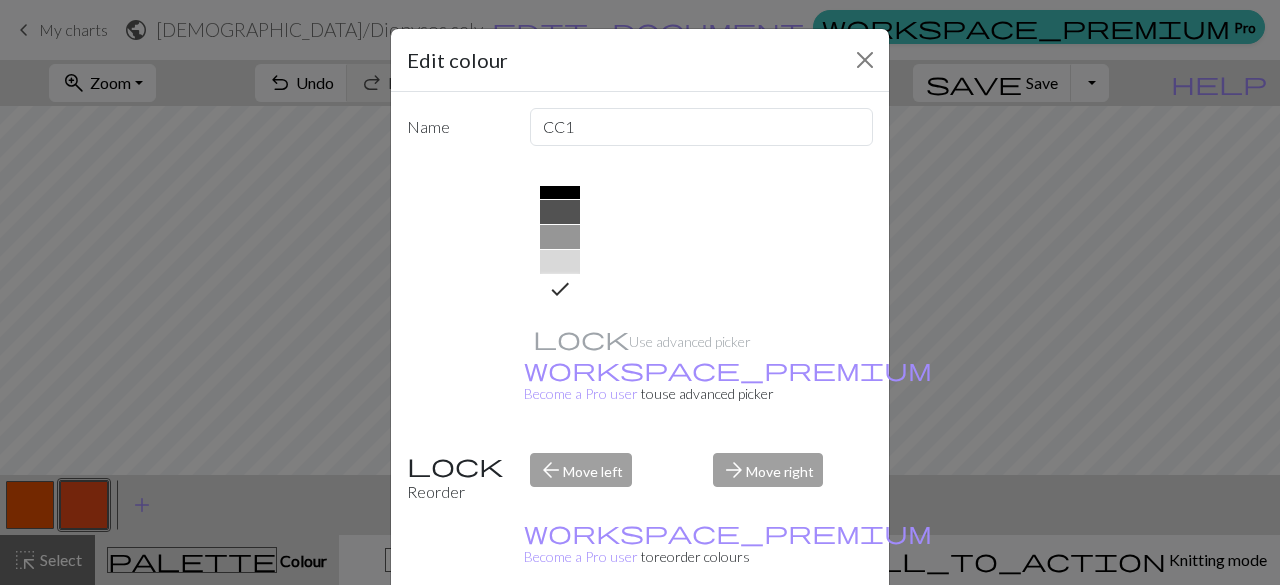 click on "Done" at bounding box center [760, 636] 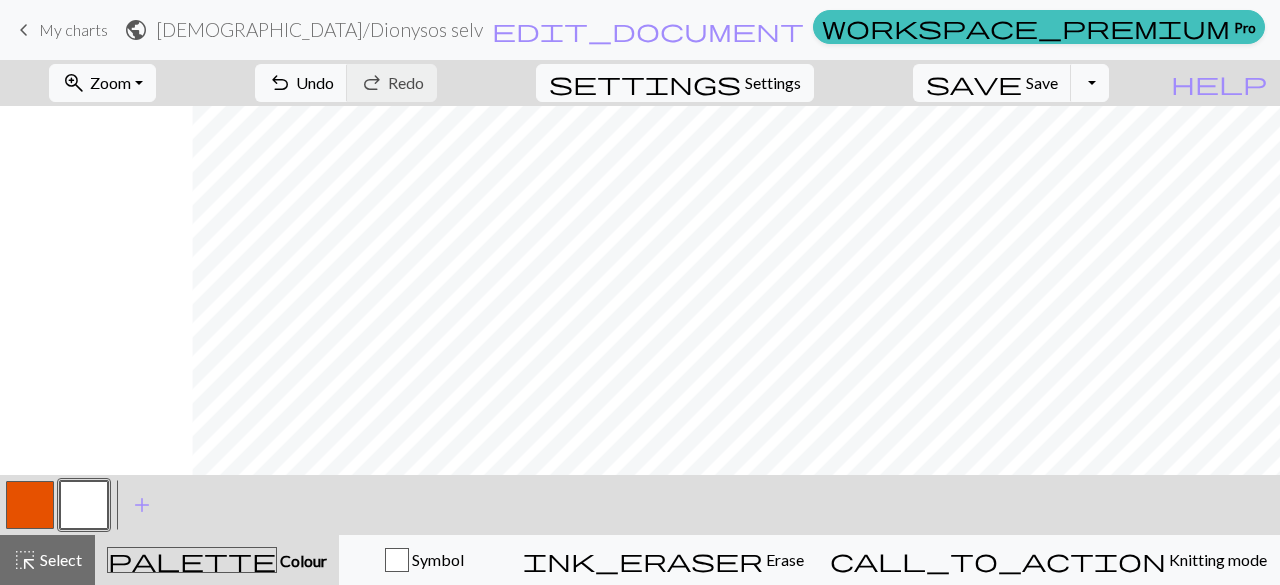 scroll, scrollTop: 0, scrollLeft: 512, axis: horizontal 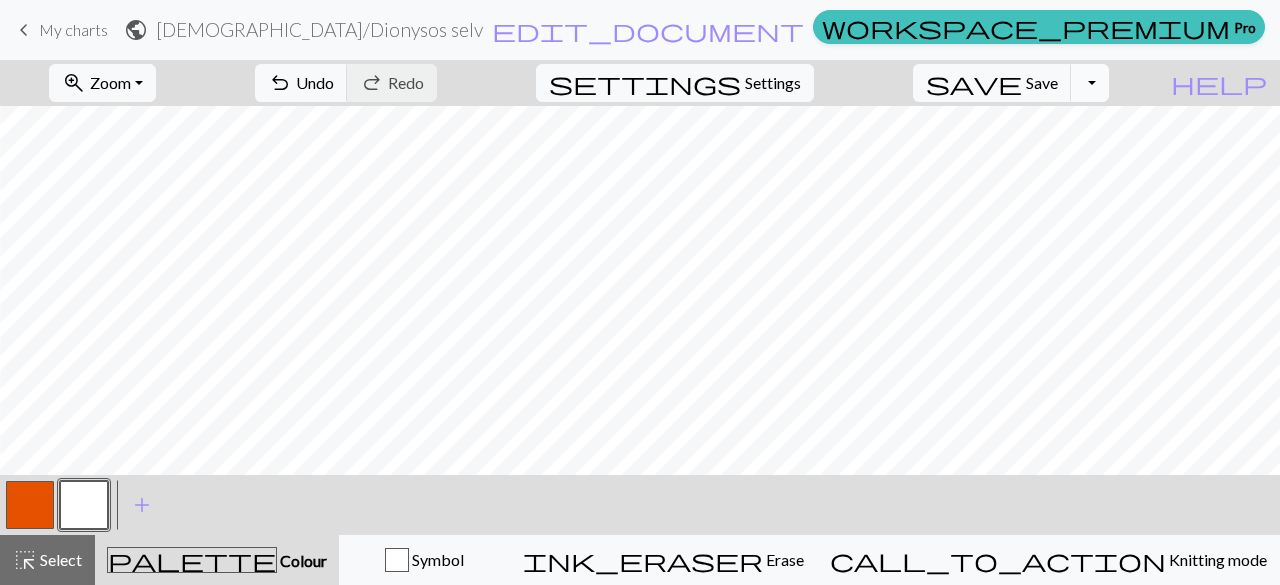click on "Toggle Dropdown" at bounding box center [1090, 83] 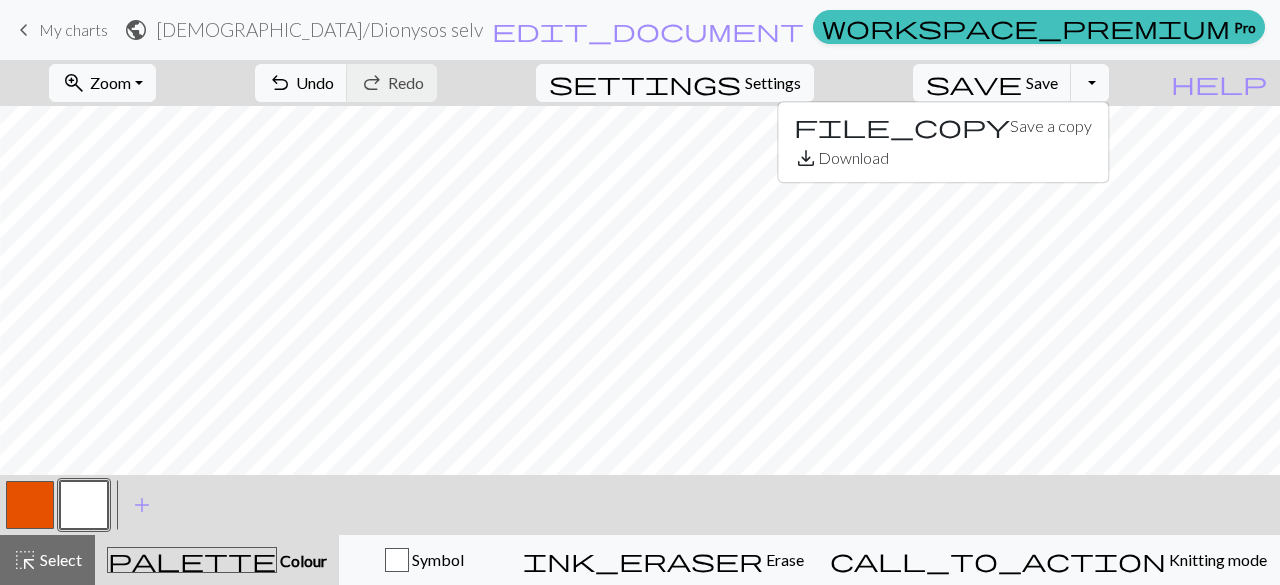 click on "zoom_in Zoom Zoom Fit all Fit width Fit height 50% 100% 150% 200% undo Undo Undo redo Redo Redo settings  Settings save Save Save Toggle Dropdown file_copy  Save a copy save_alt  Download" at bounding box center (579, 83) 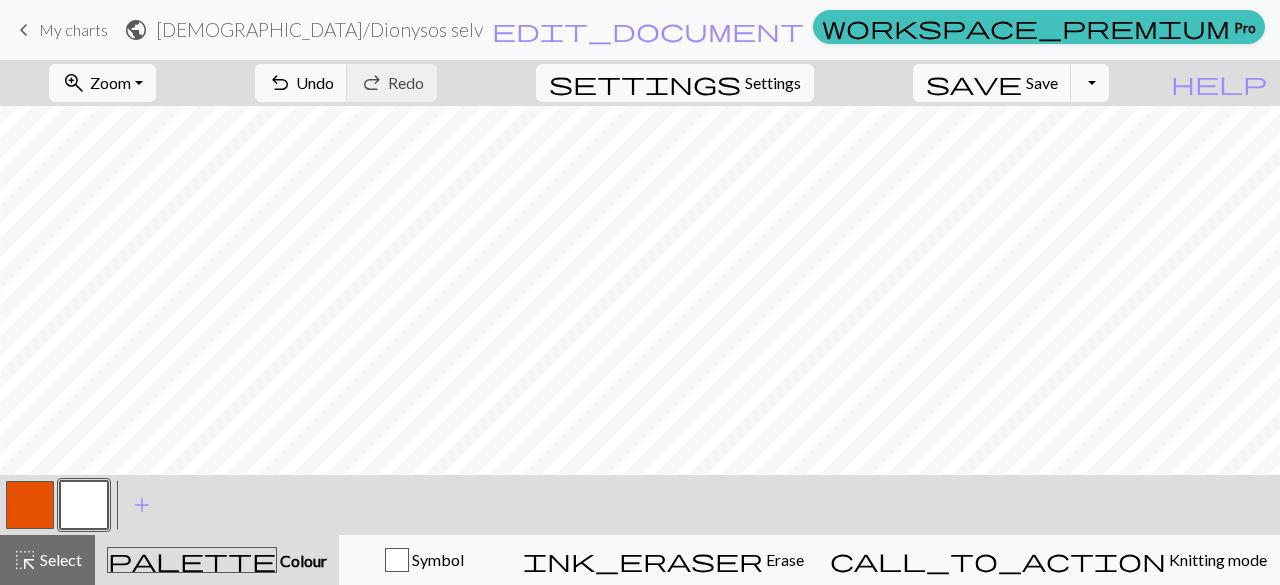click on "keyboard_arrow_left   My charts" at bounding box center [60, 30] 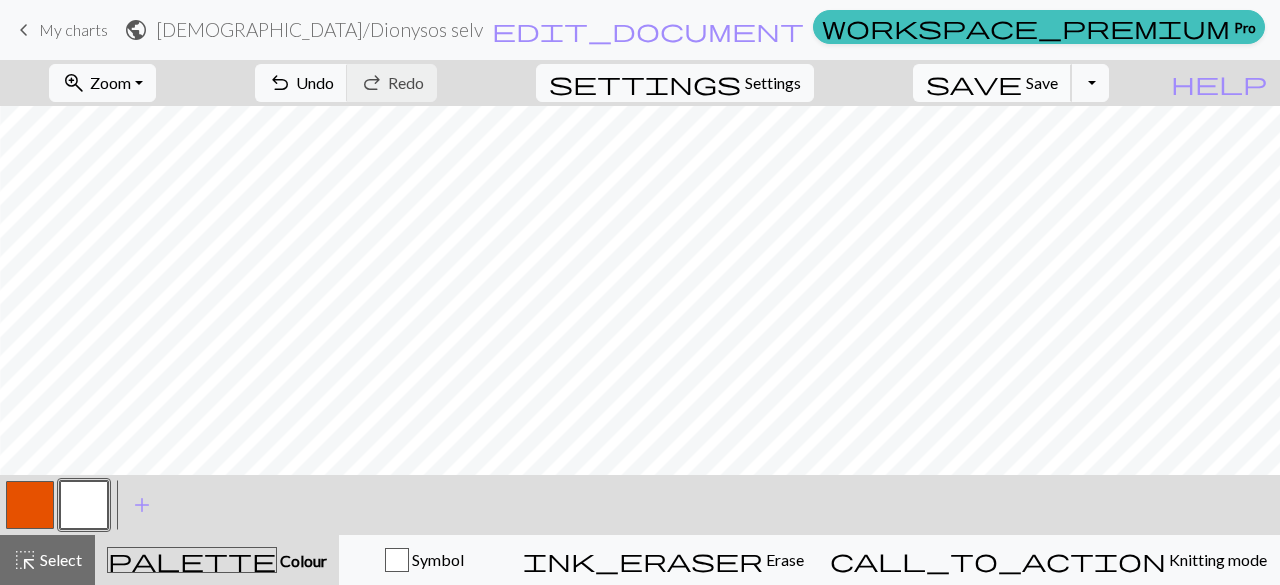 click on "Save" at bounding box center [1042, 82] 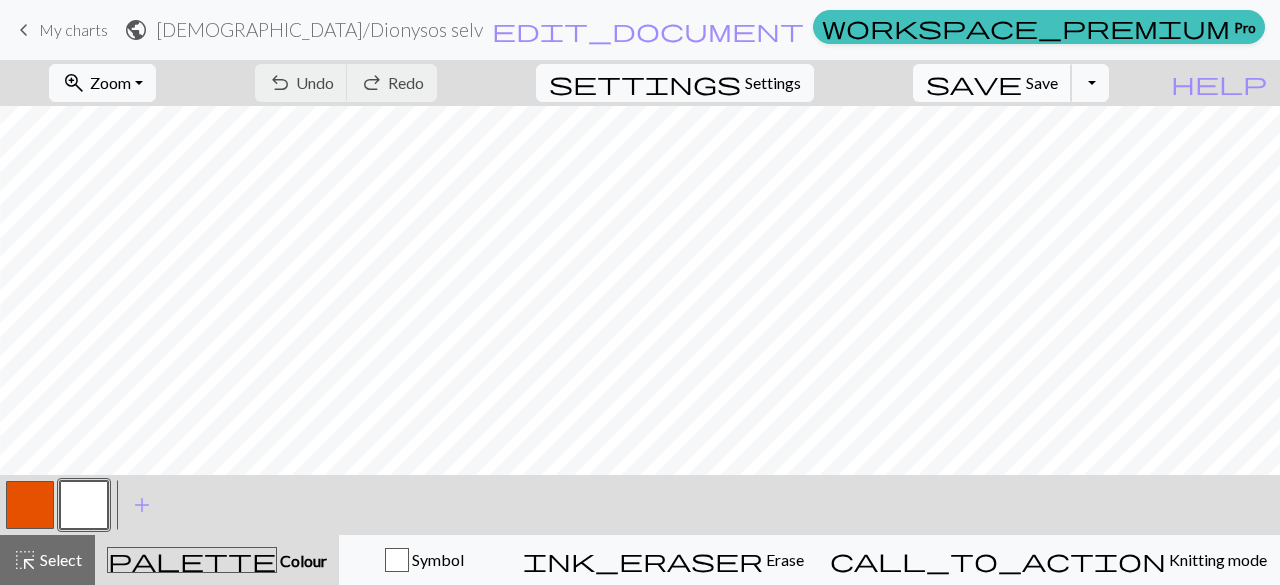 click on "Save" at bounding box center (1042, 82) 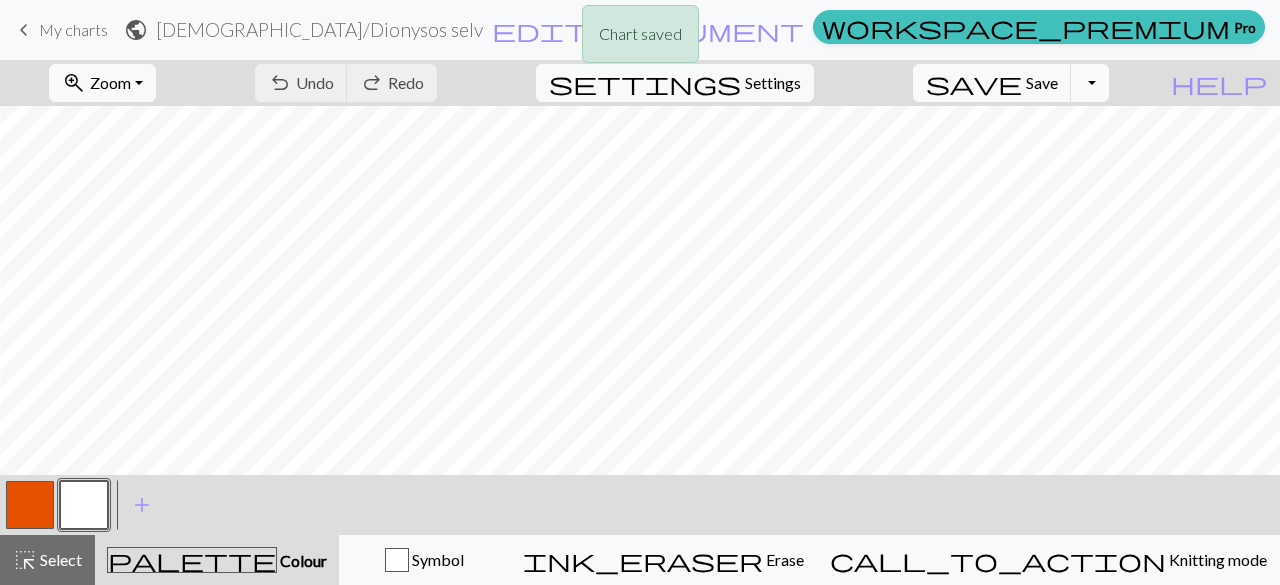 click on "Toggle Dropdown" at bounding box center (1090, 83) 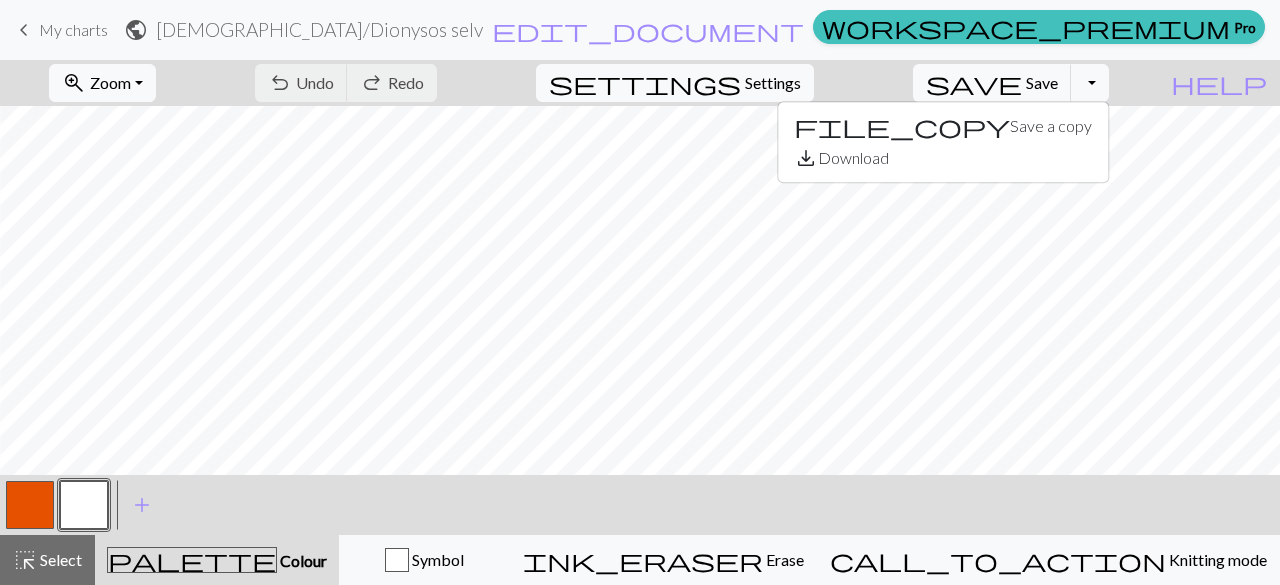 click on "My charts" at bounding box center (73, 29) 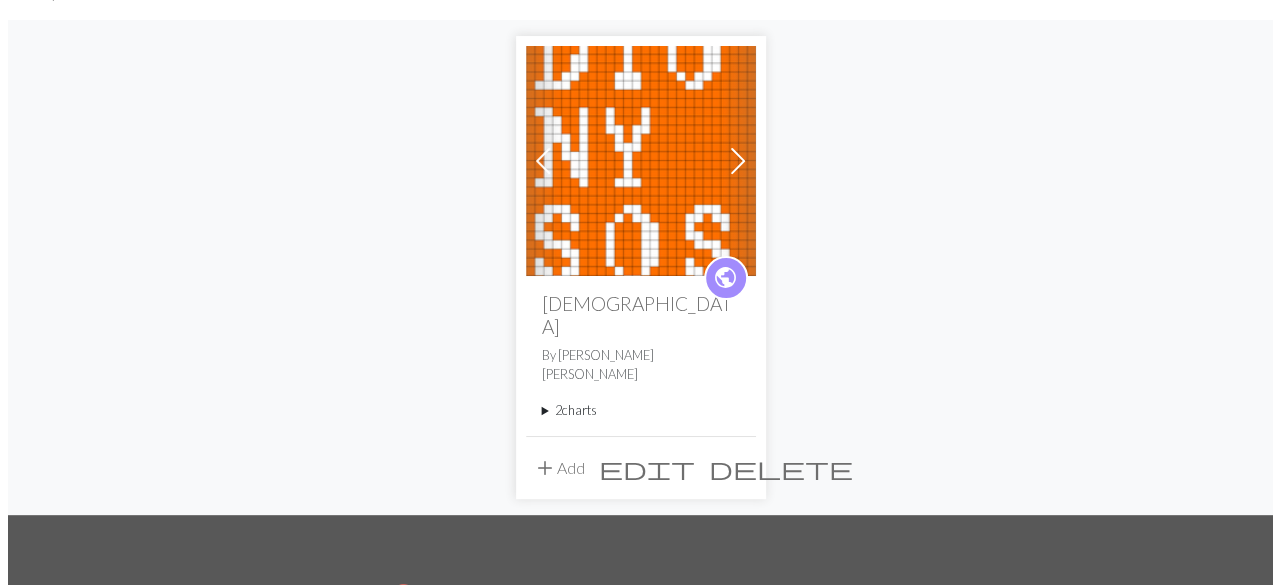 scroll, scrollTop: 162, scrollLeft: 0, axis: vertical 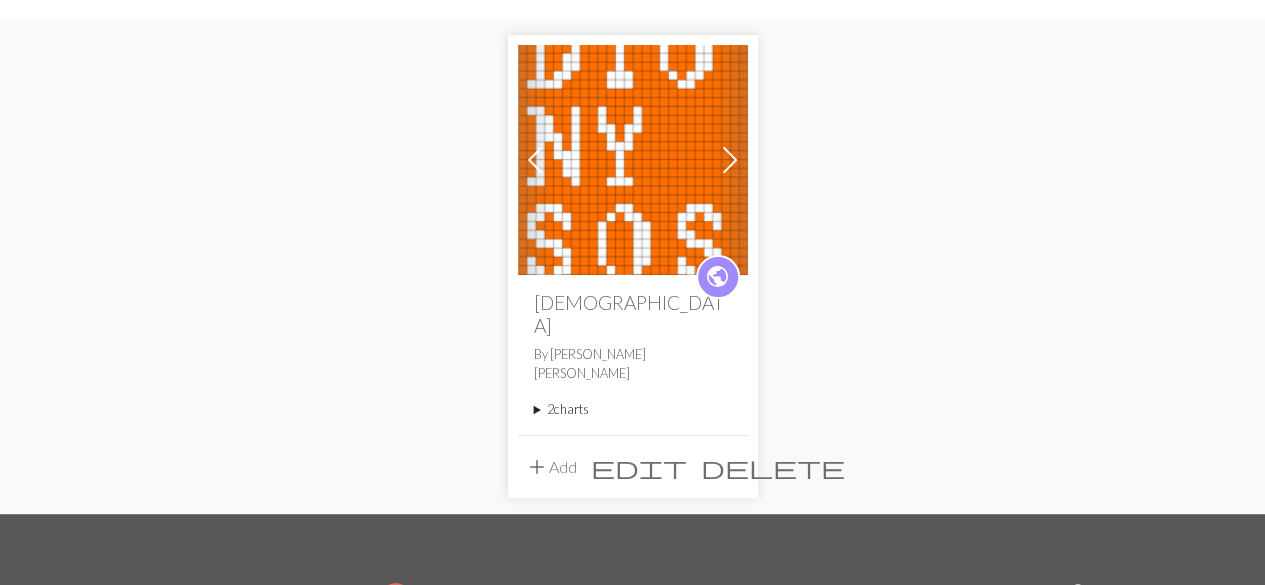 click on "add" at bounding box center (537, 467) 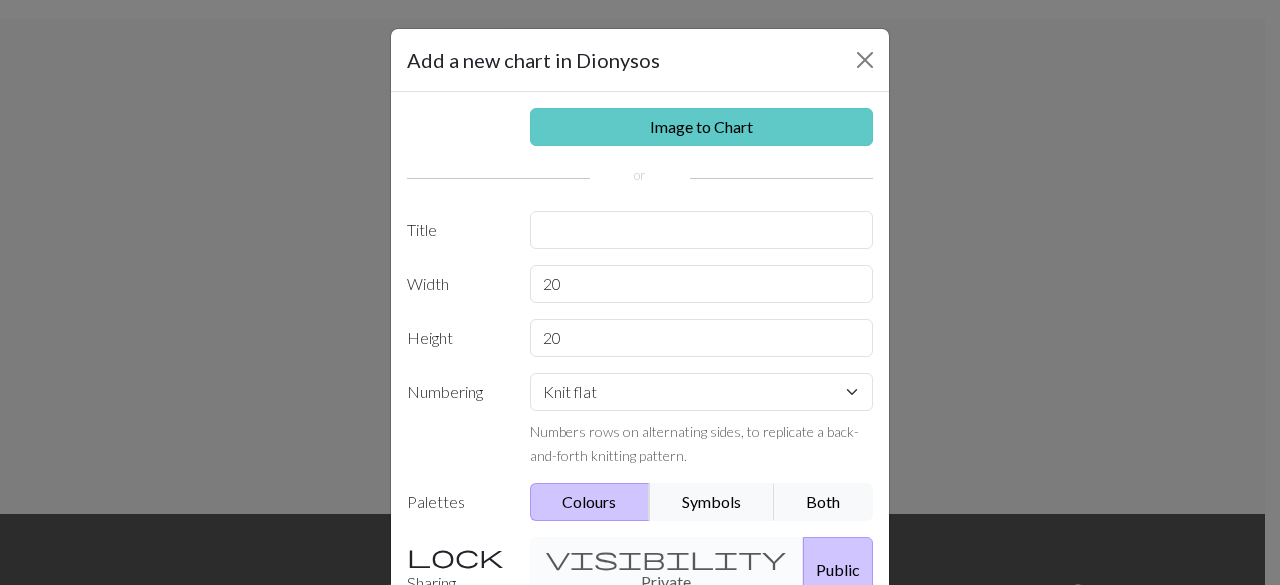 click on "Image to Chart" at bounding box center (702, 127) 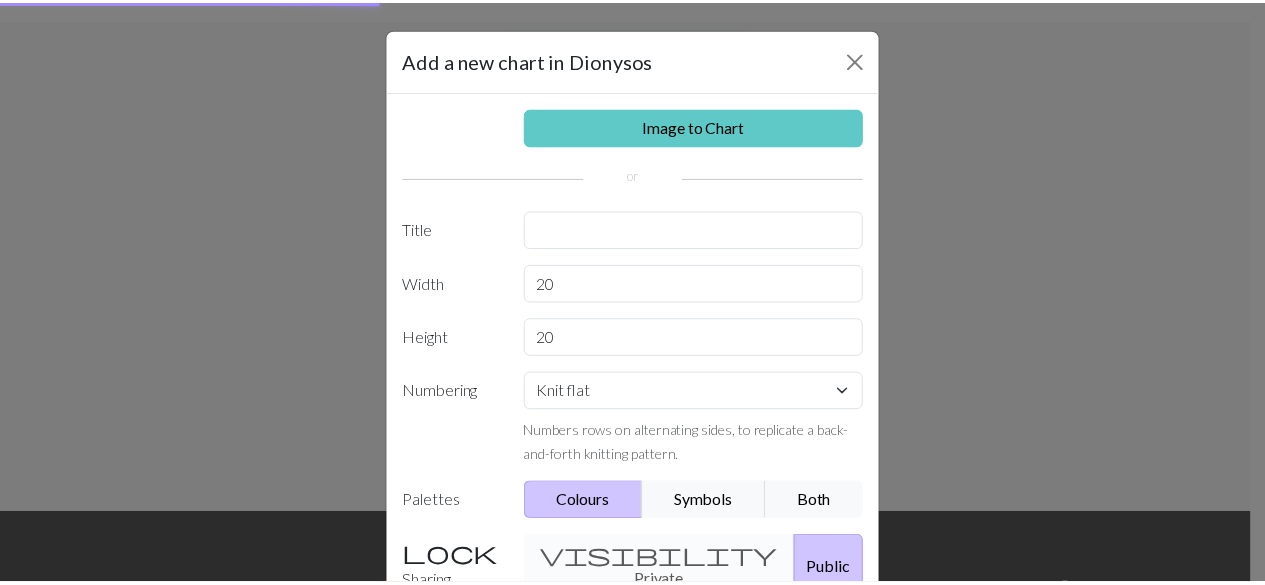 scroll, scrollTop: 0, scrollLeft: 0, axis: both 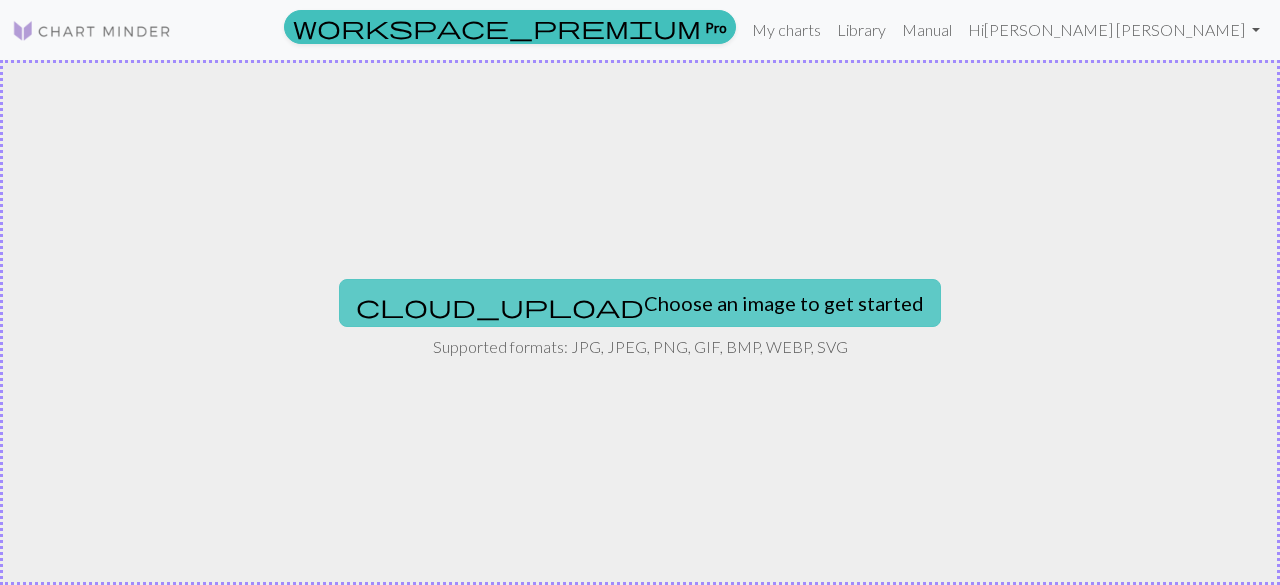 click on "cloud_upload  Choose an image to get started" at bounding box center (640, 303) 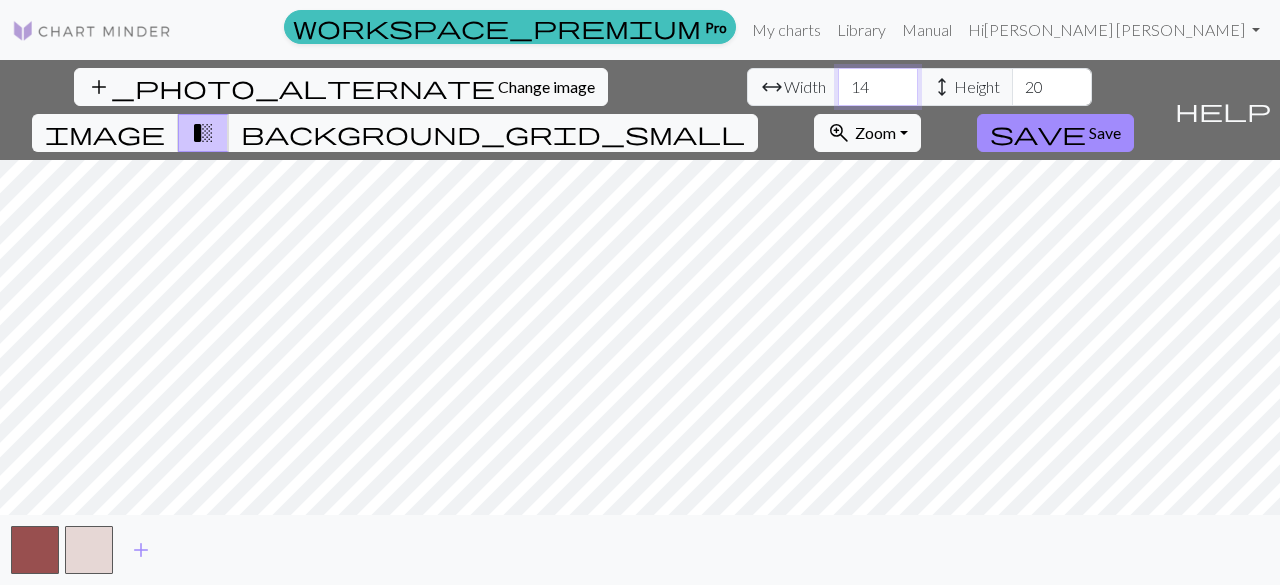 click on "14" at bounding box center [878, 87] 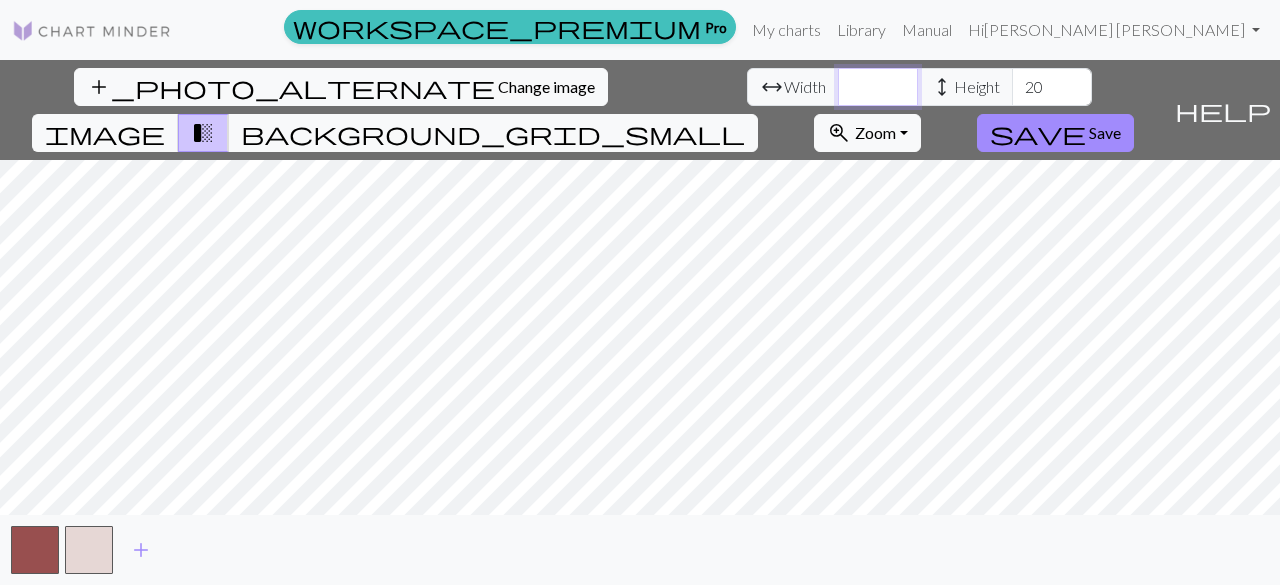 type on "8" 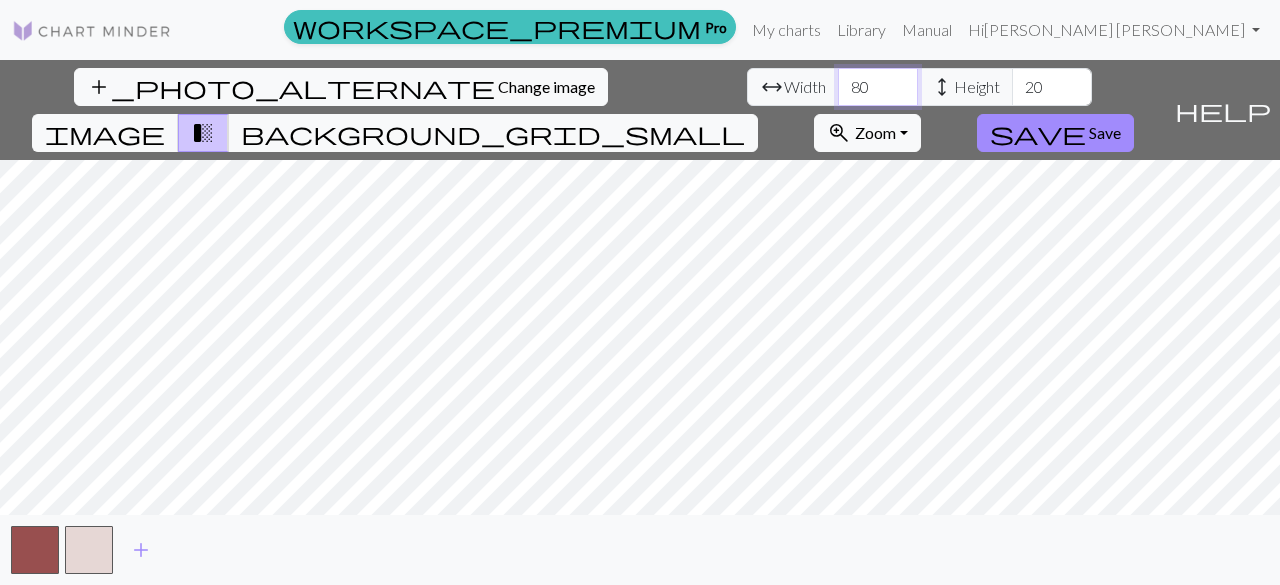 type on "80" 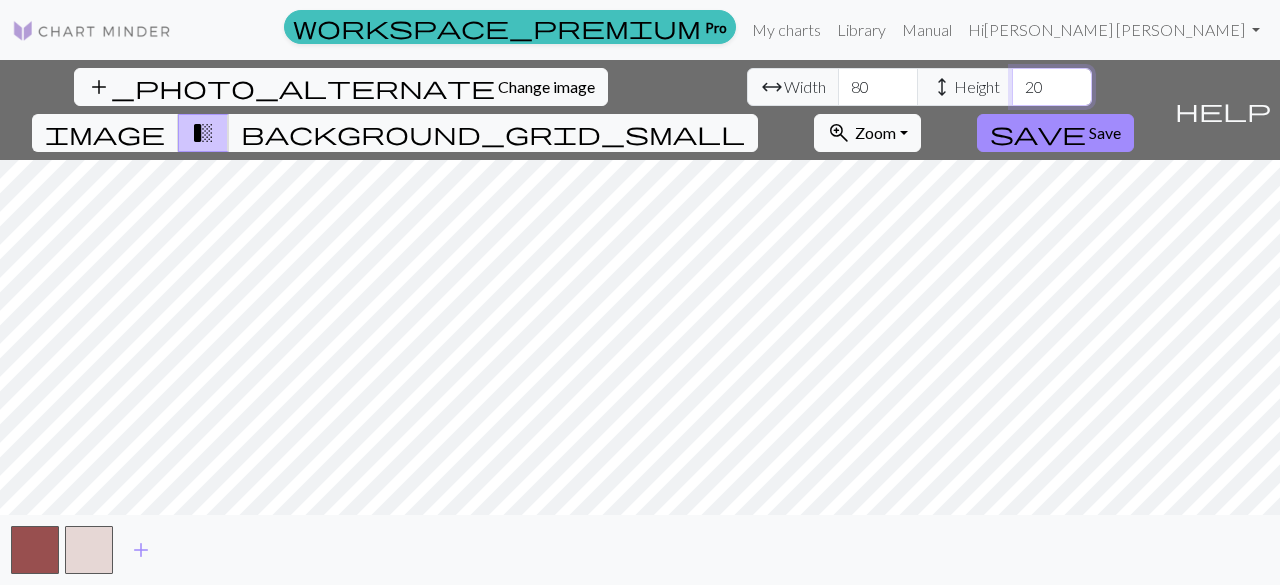 click on "20" at bounding box center [1052, 87] 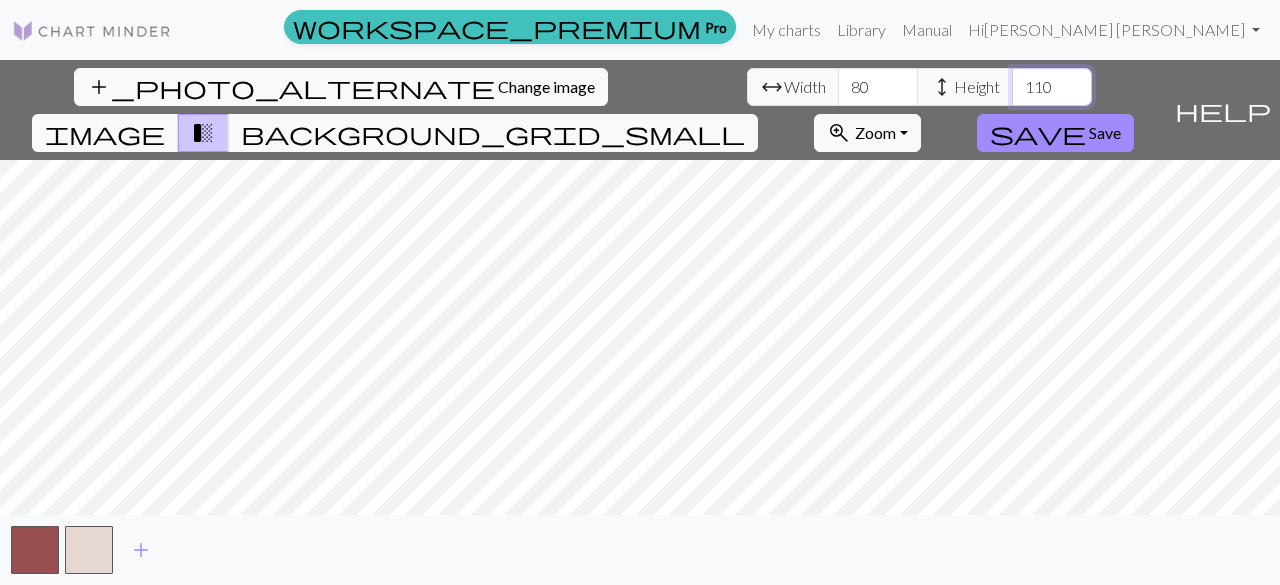 type on "110" 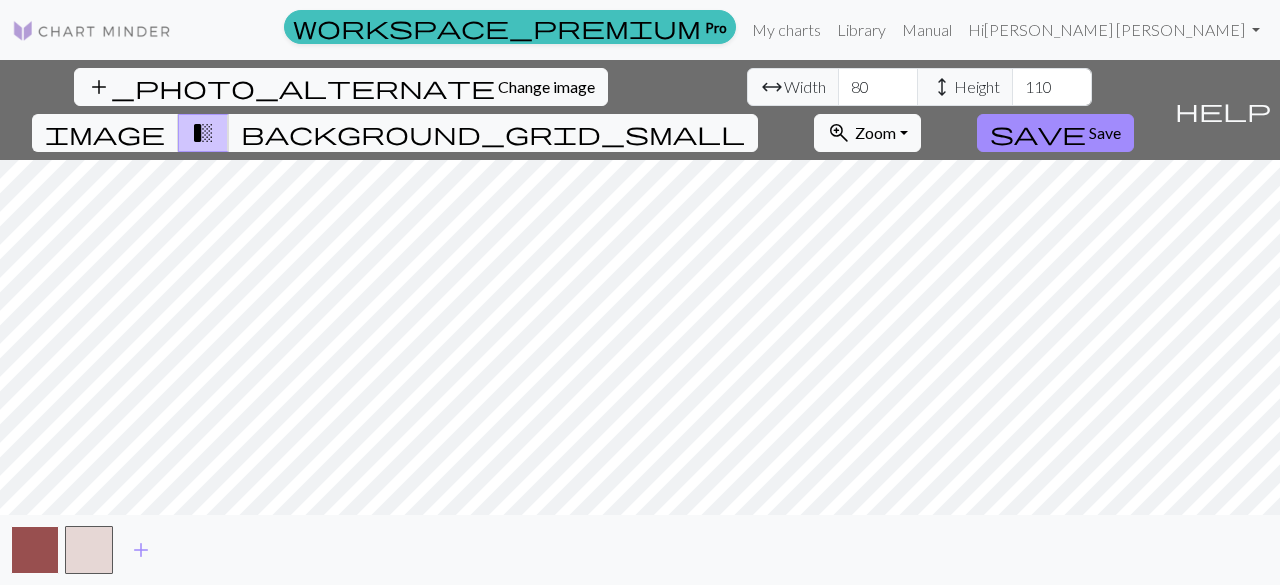 click at bounding box center [35, 550] 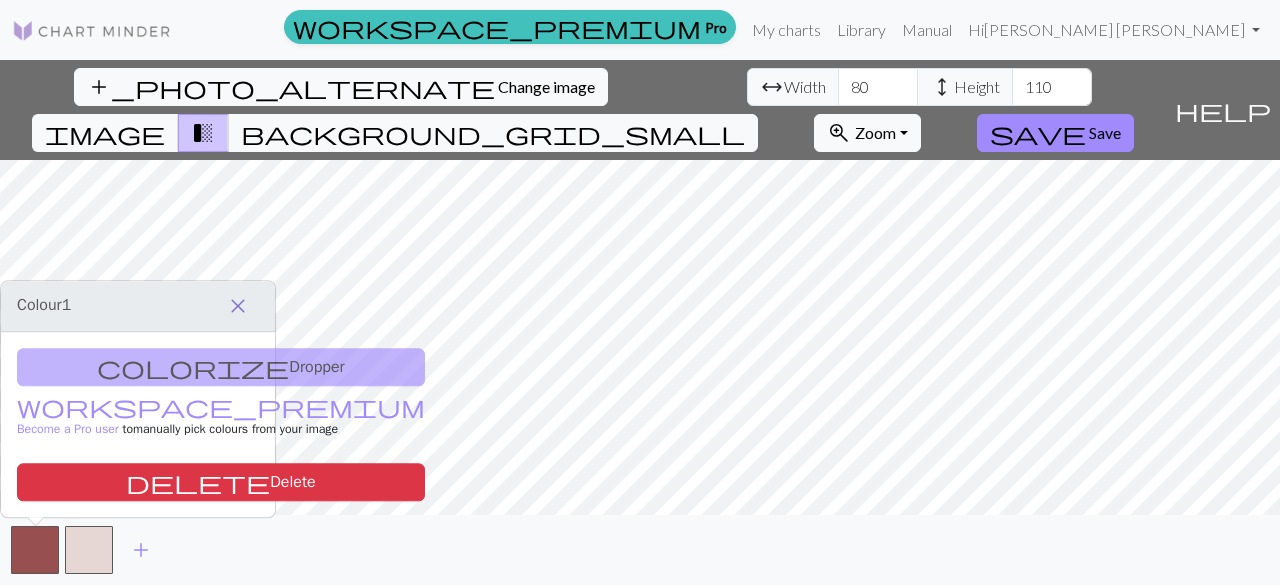 click on "close" at bounding box center (238, 306) 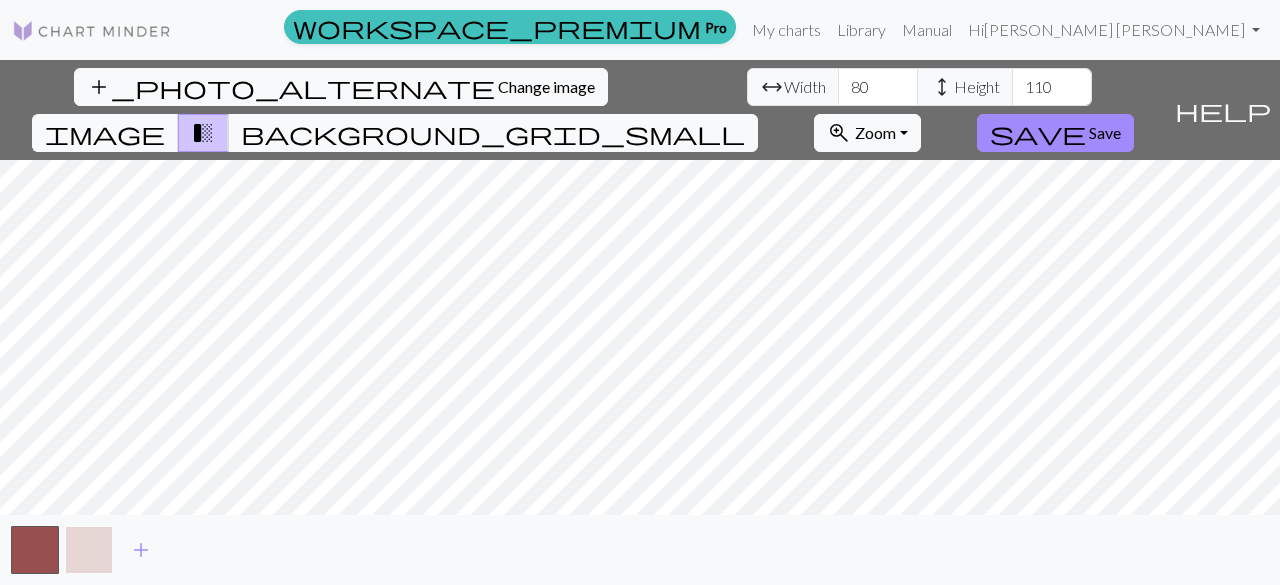 click at bounding box center (89, 550) 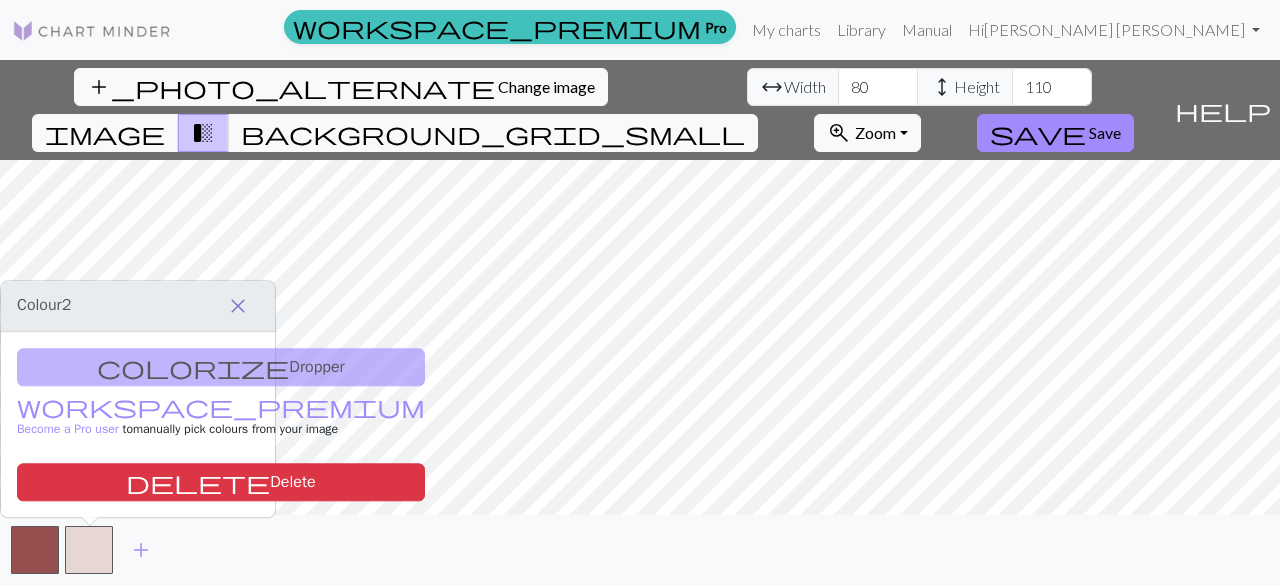 click on "close" at bounding box center (238, 306) 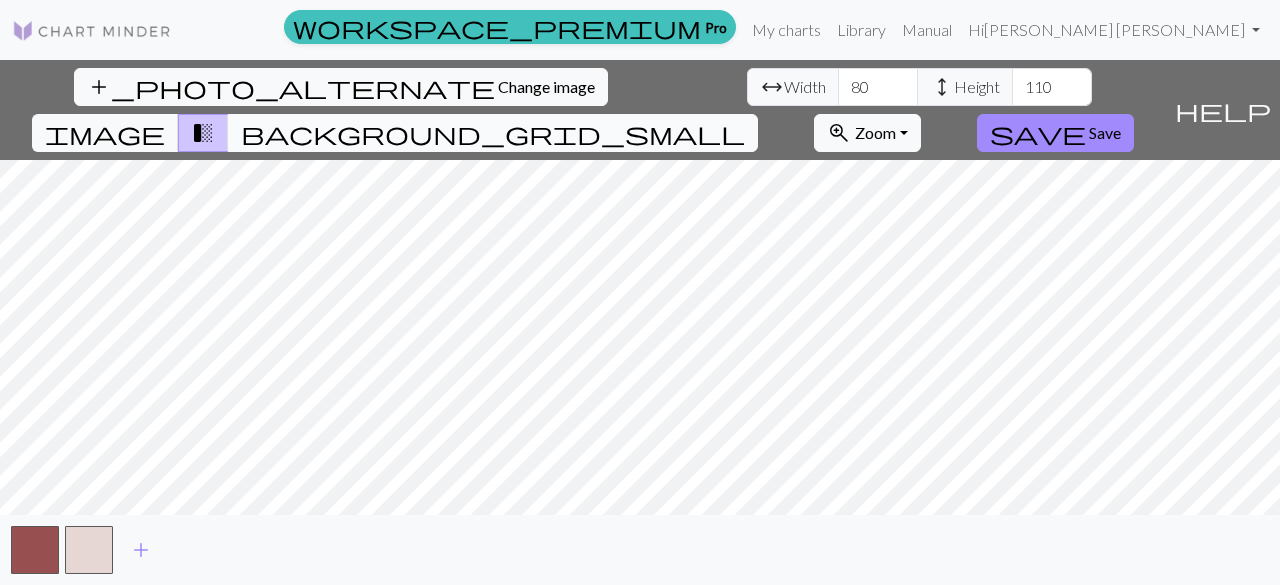 click on "background_grid_small" at bounding box center [493, 133] 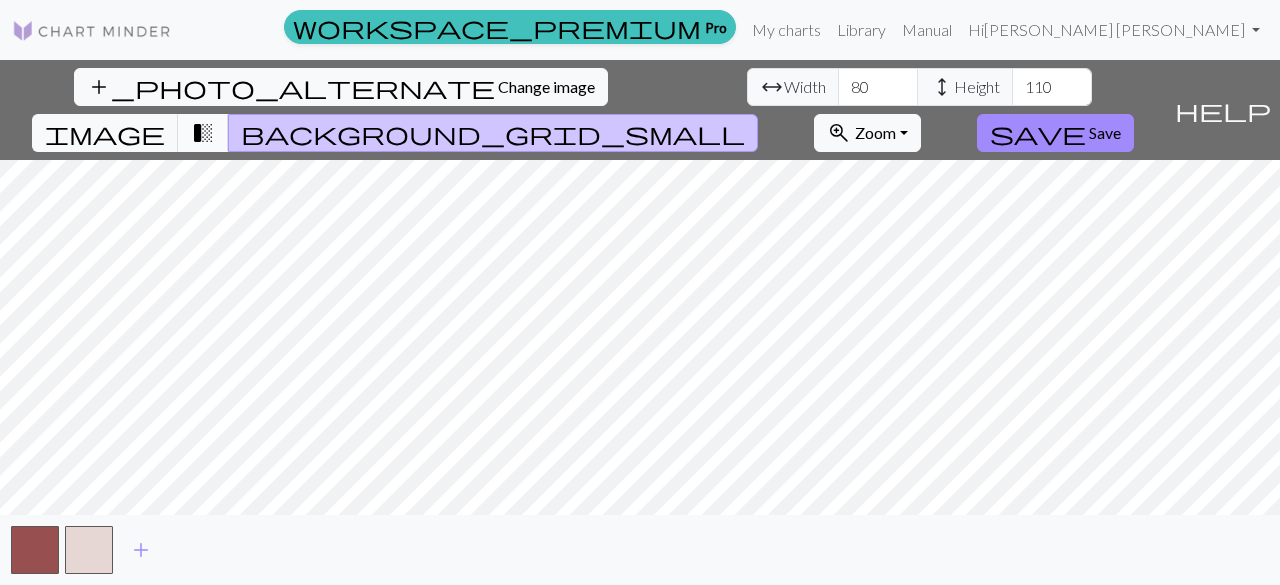 click on "transition_fade" at bounding box center [203, 133] 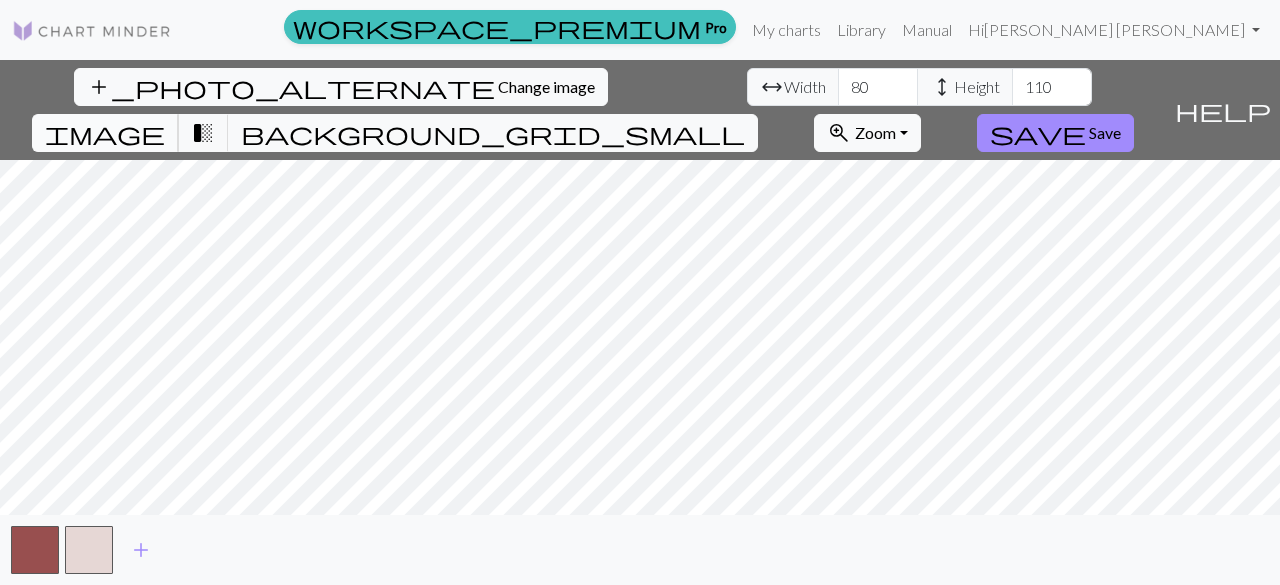 click on "image" at bounding box center (105, 133) 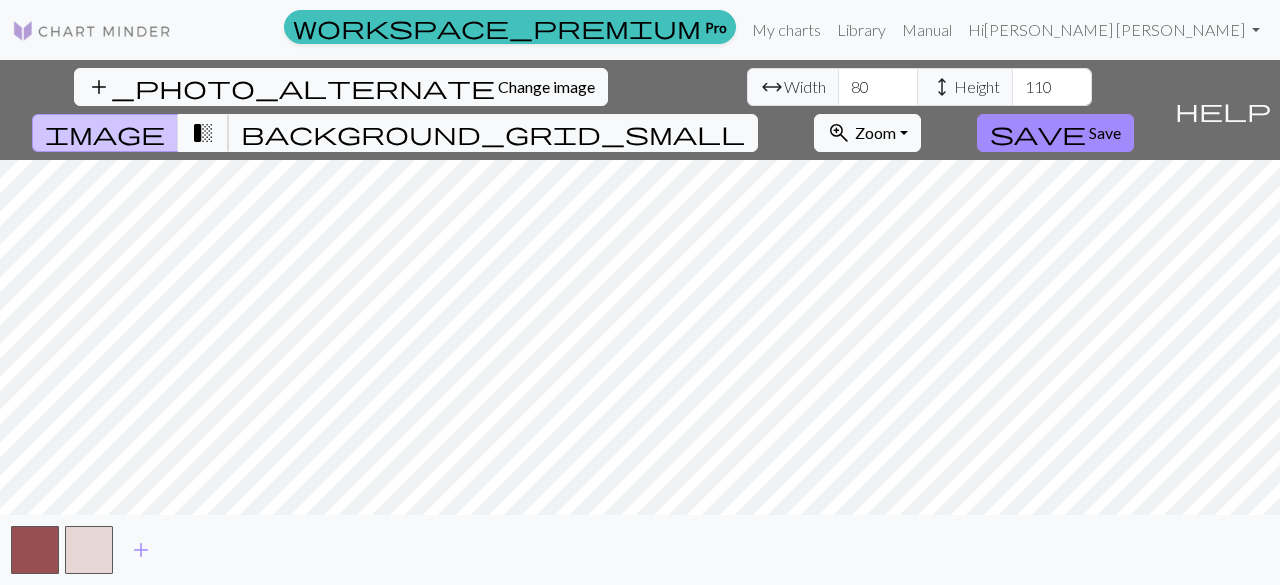 click on "transition_fade" at bounding box center (203, 133) 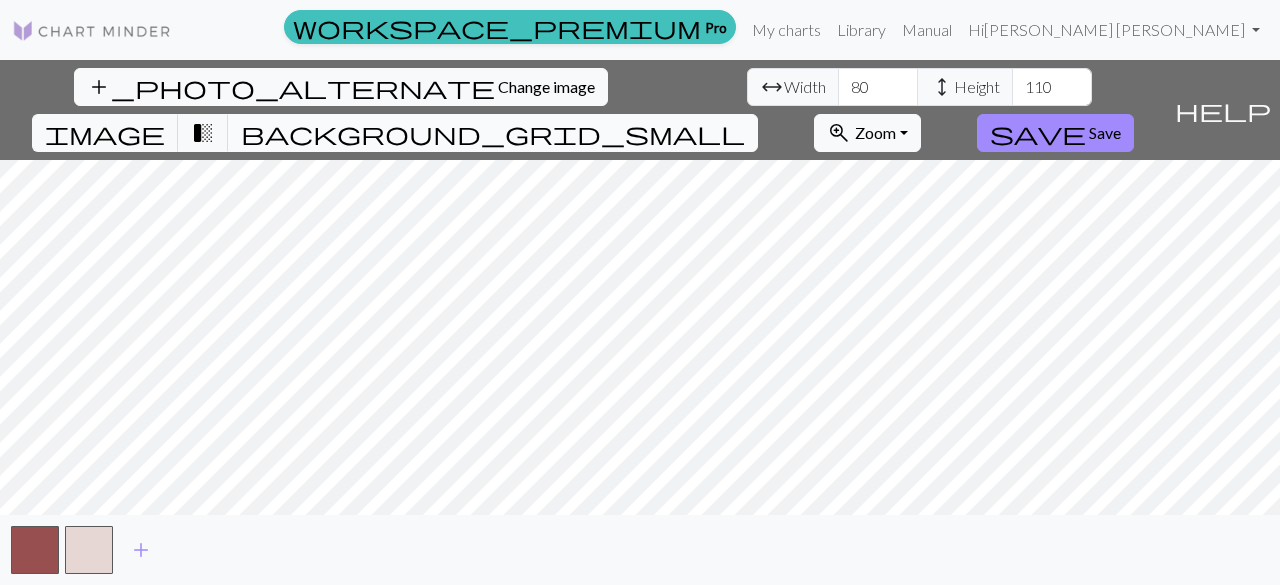 click on "background_grid_small" at bounding box center [493, 133] 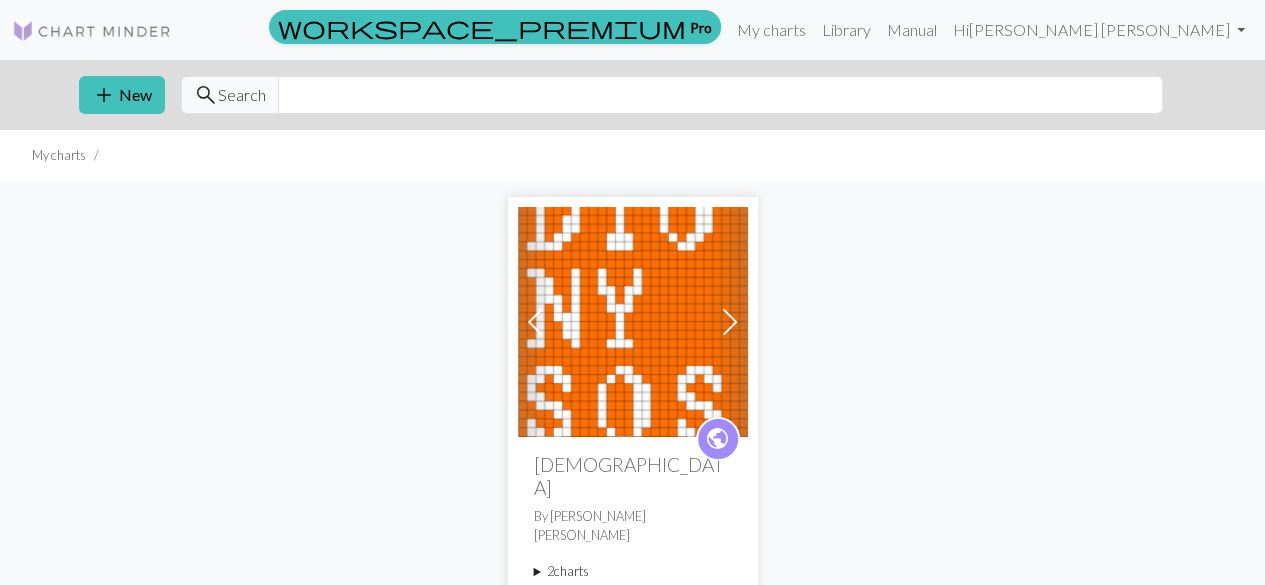 scroll, scrollTop: 47, scrollLeft: 0, axis: vertical 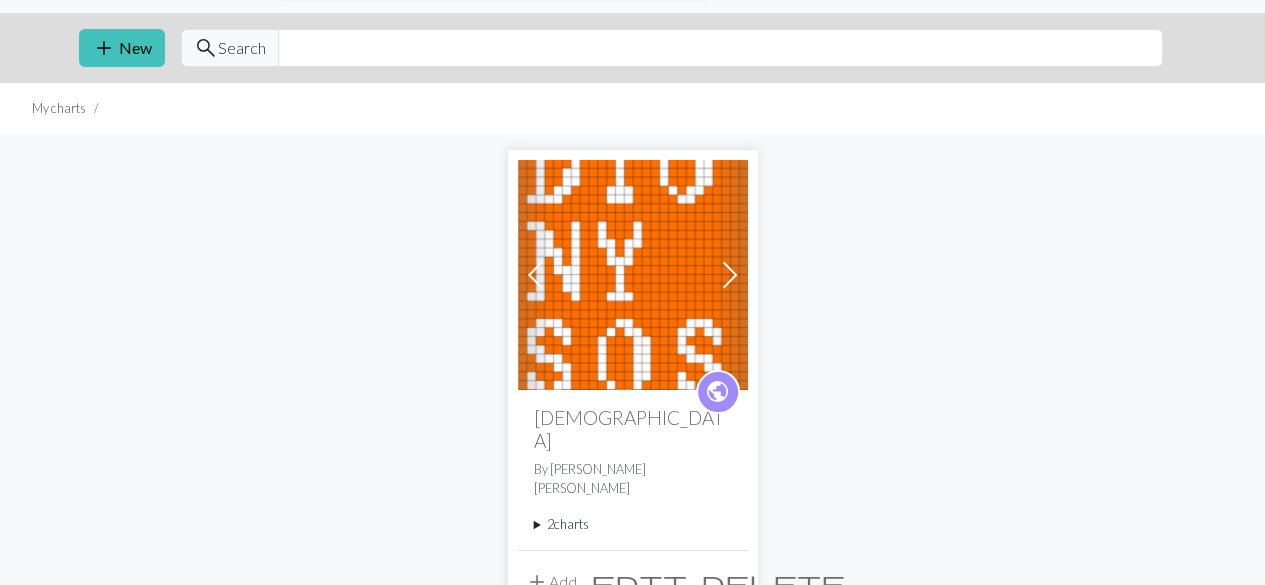 click on "2  charts" at bounding box center [633, 524] 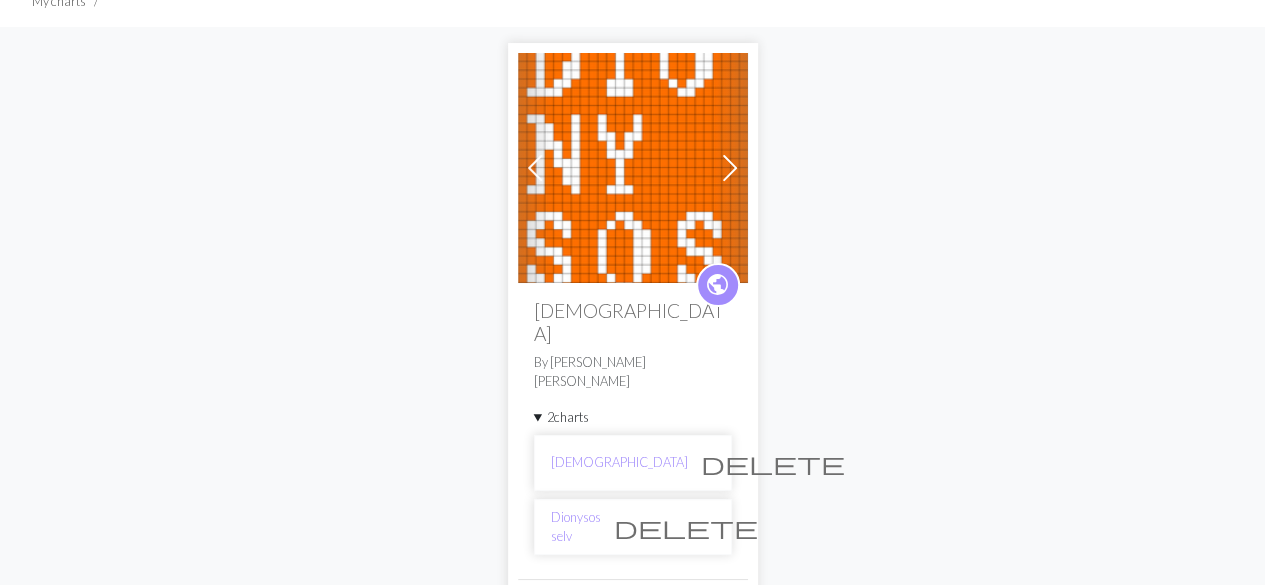 scroll, scrollTop: 153, scrollLeft: 0, axis: vertical 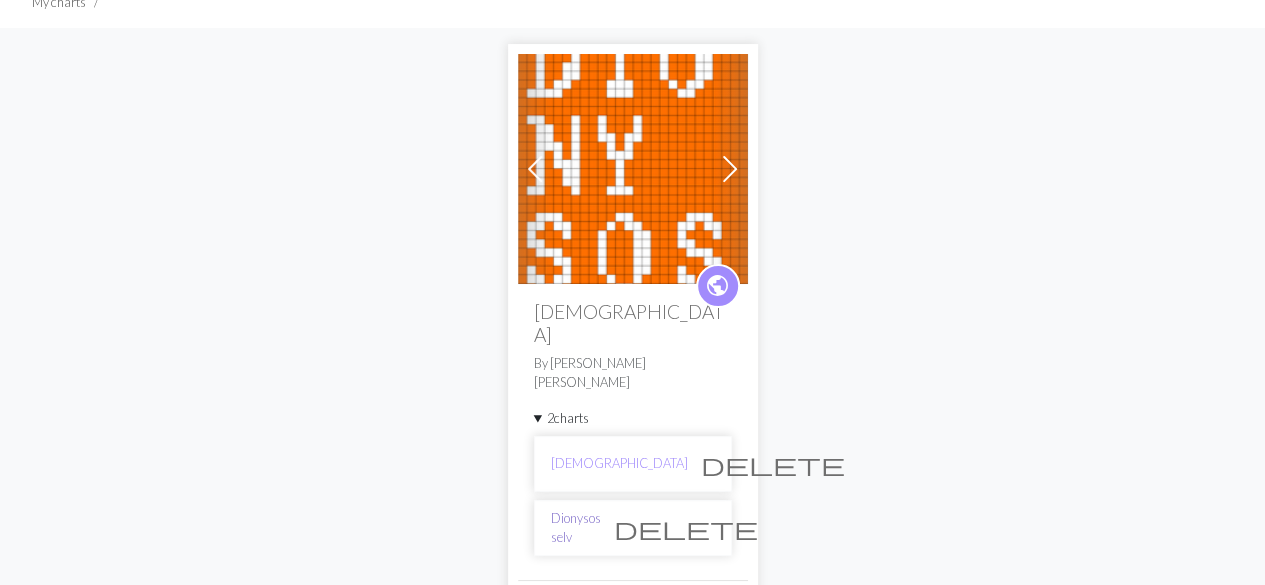 click on "Dionysos selv" at bounding box center [576, 528] 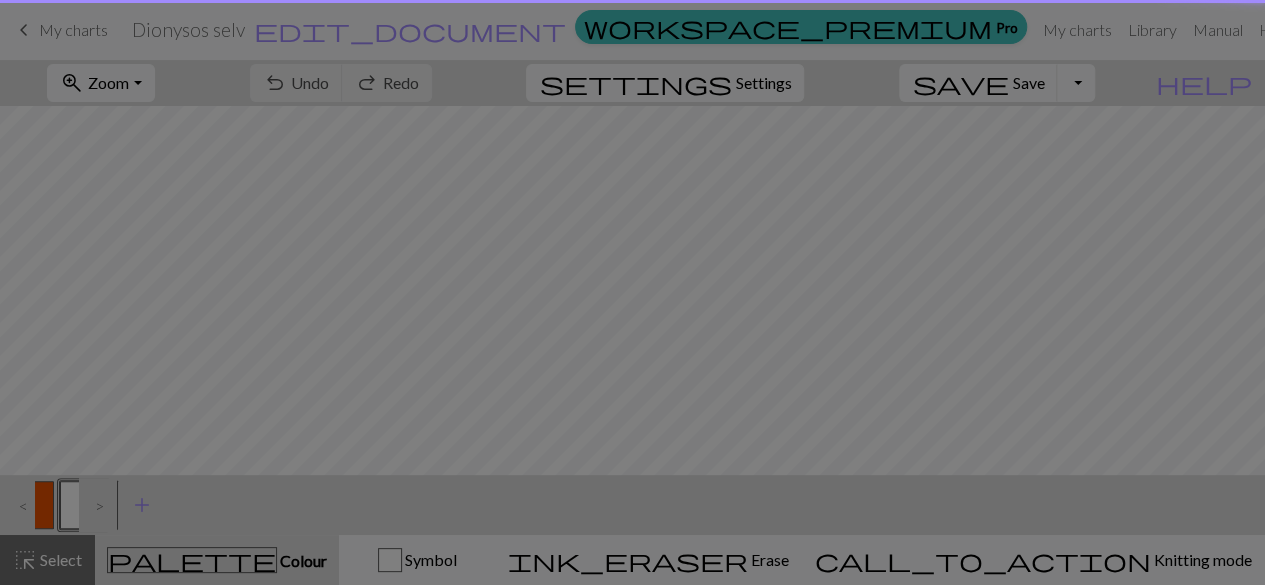 scroll, scrollTop: 0, scrollLeft: 0, axis: both 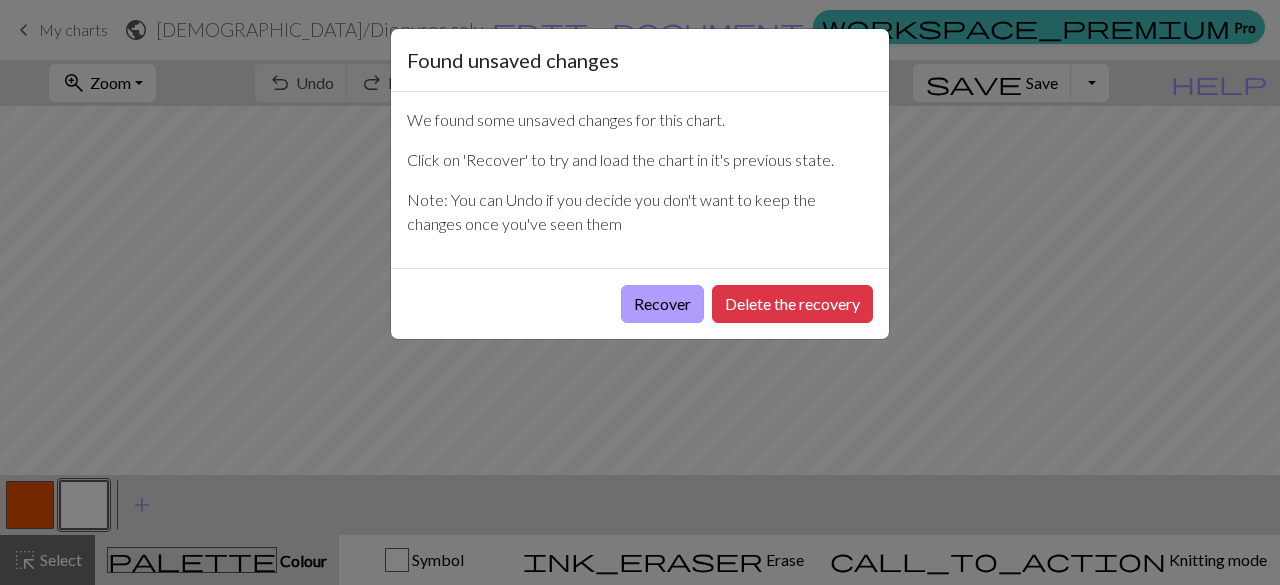 click on "Recover" at bounding box center (662, 304) 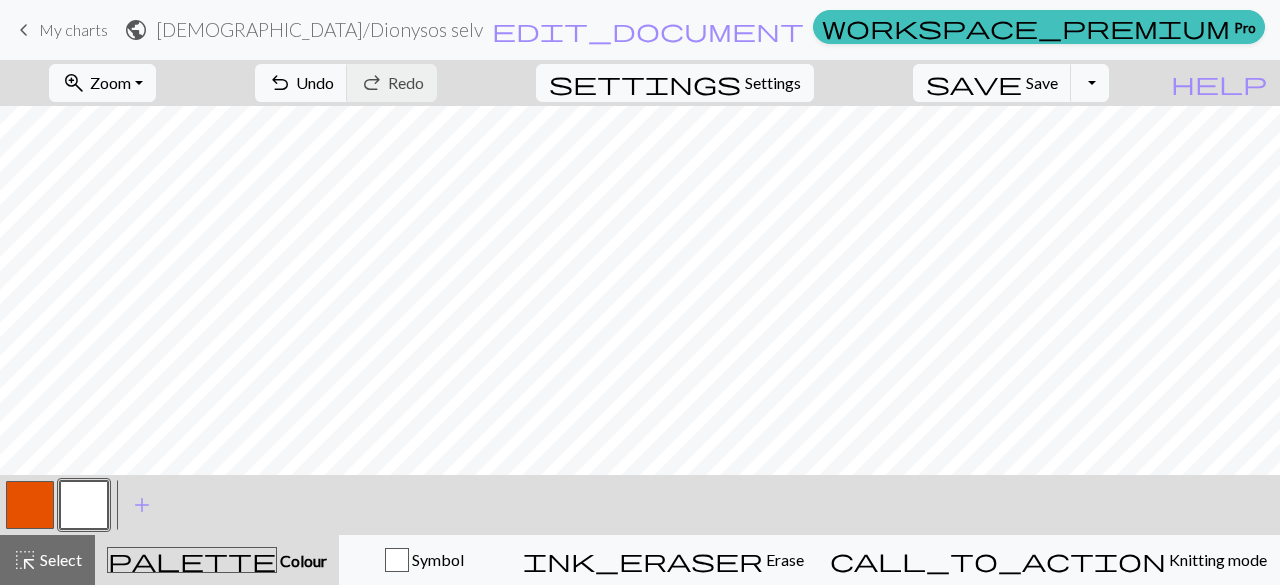 click on "keyboard_arrow_left" at bounding box center (24, 30) 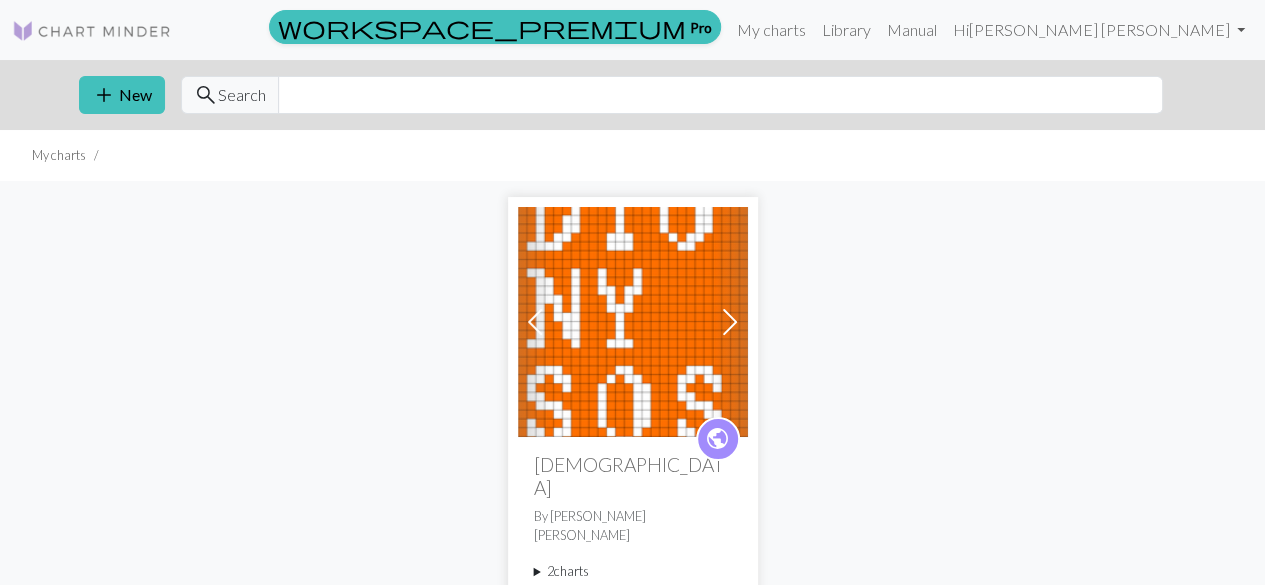 click at bounding box center (633, 322) 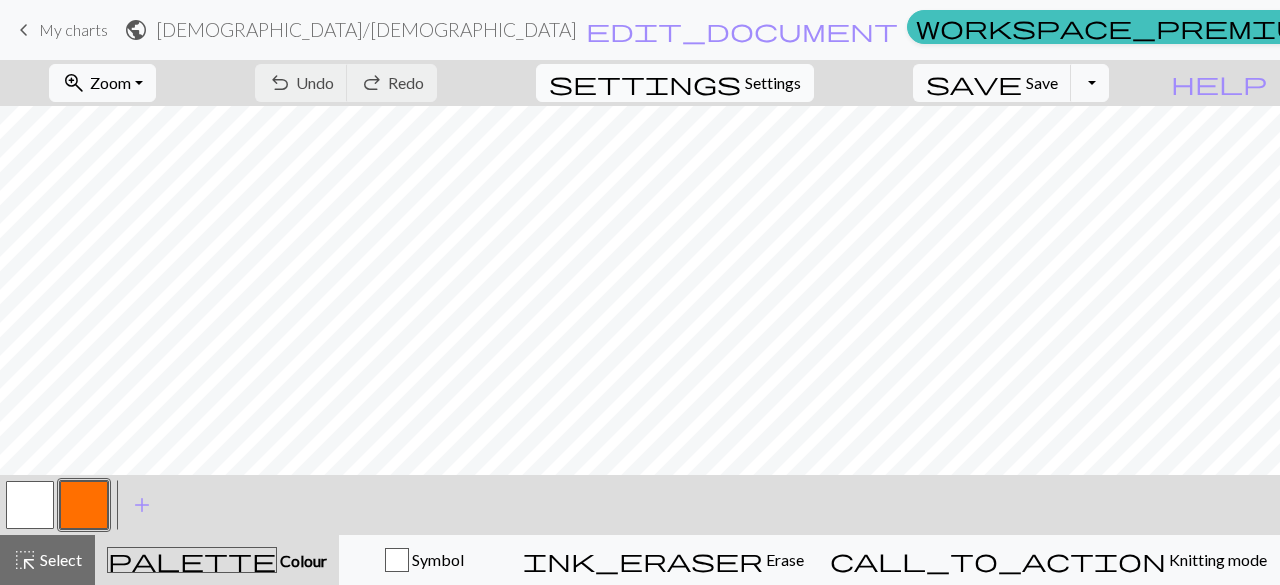 click on "settings" at bounding box center (645, 83) 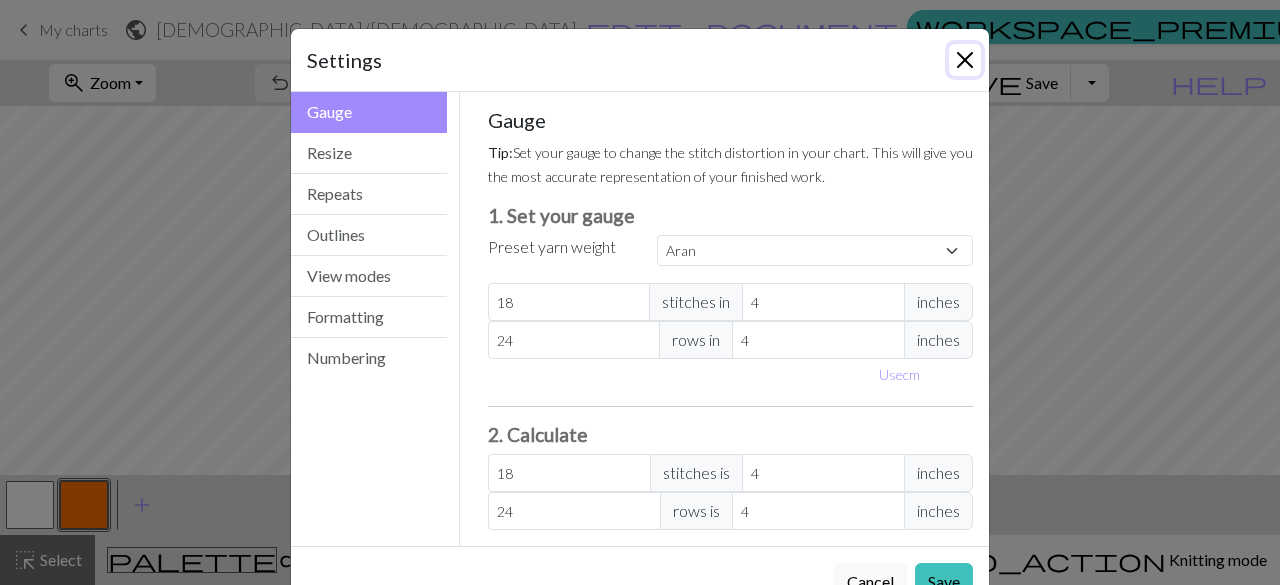 click at bounding box center [965, 60] 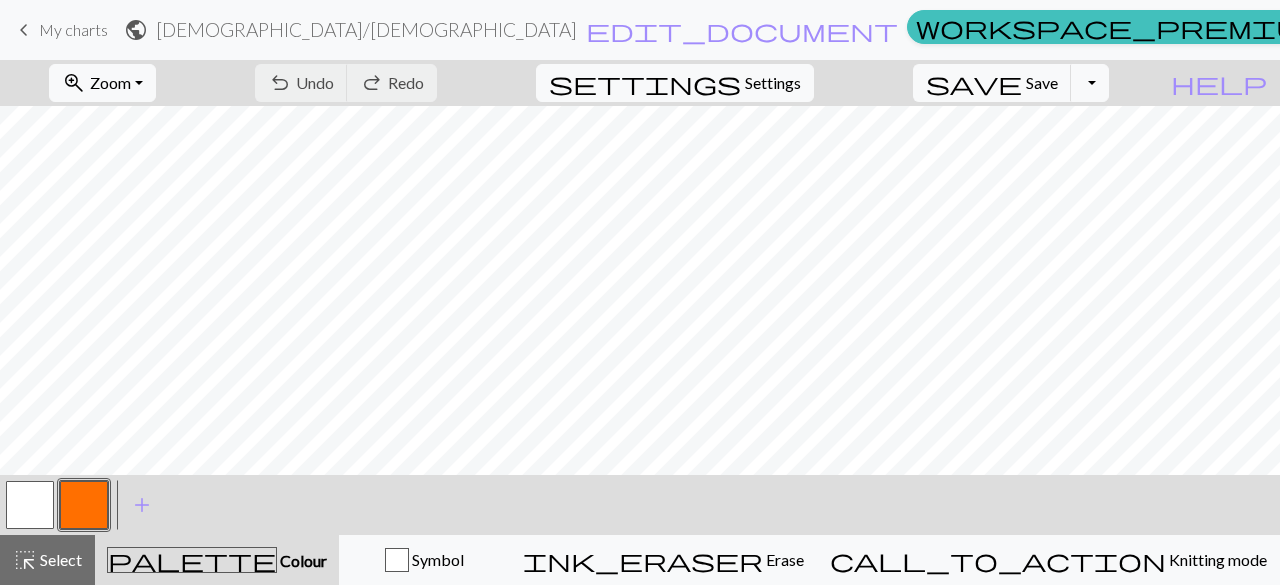 click on "keyboard_arrow_left" at bounding box center [24, 30] 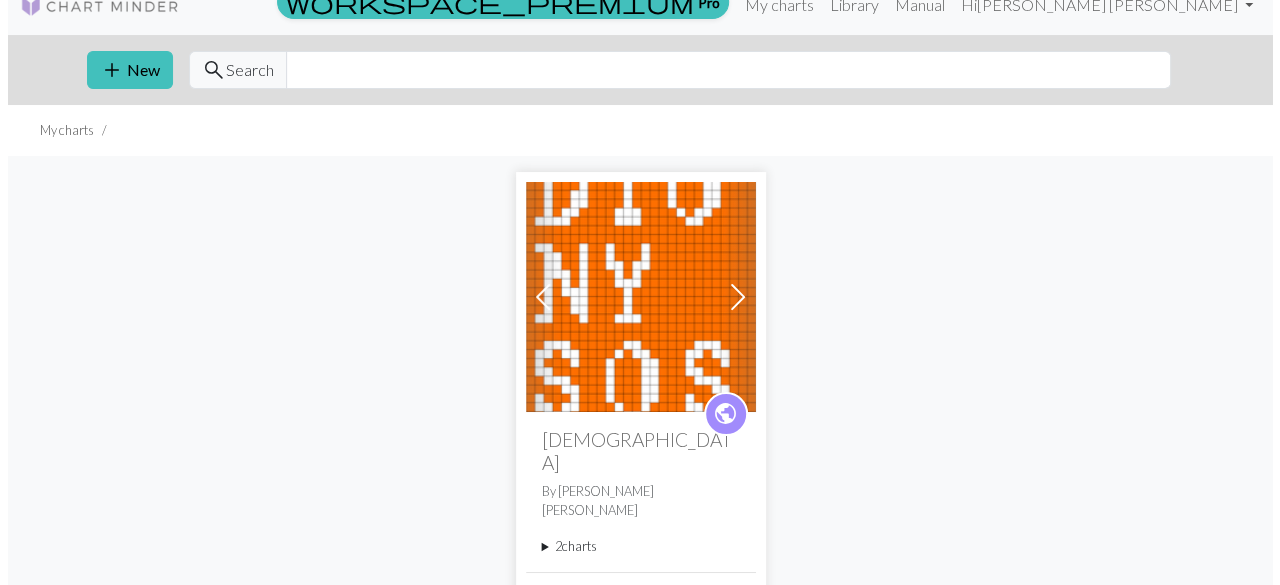 scroll, scrollTop: 97, scrollLeft: 0, axis: vertical 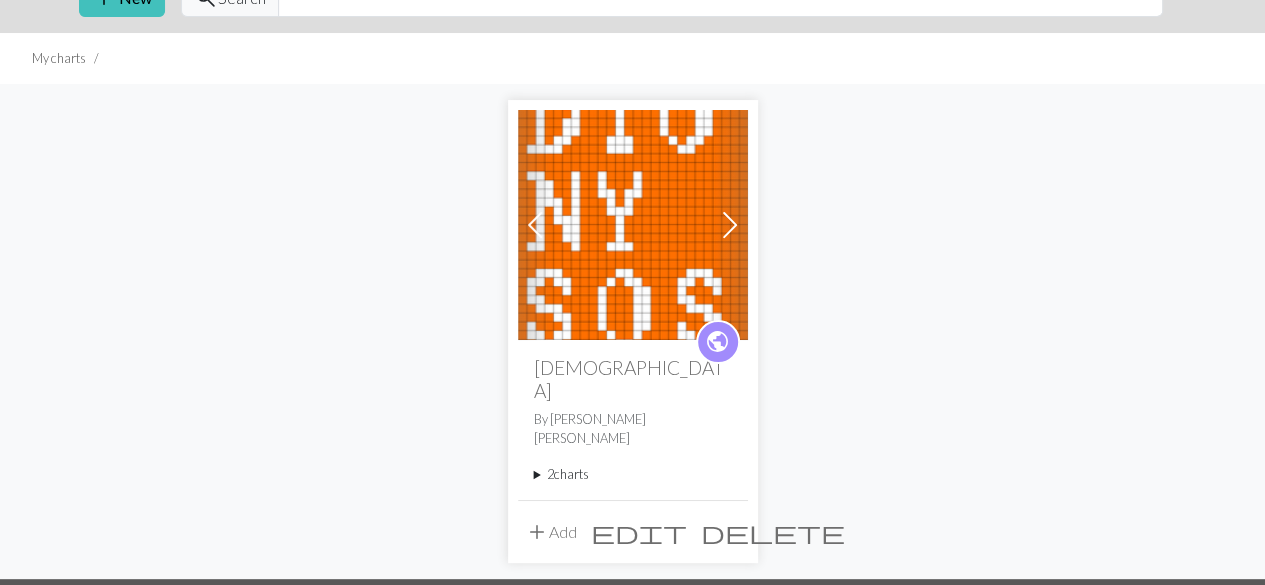 click on "add  Add" at bounding box center [551, 532] 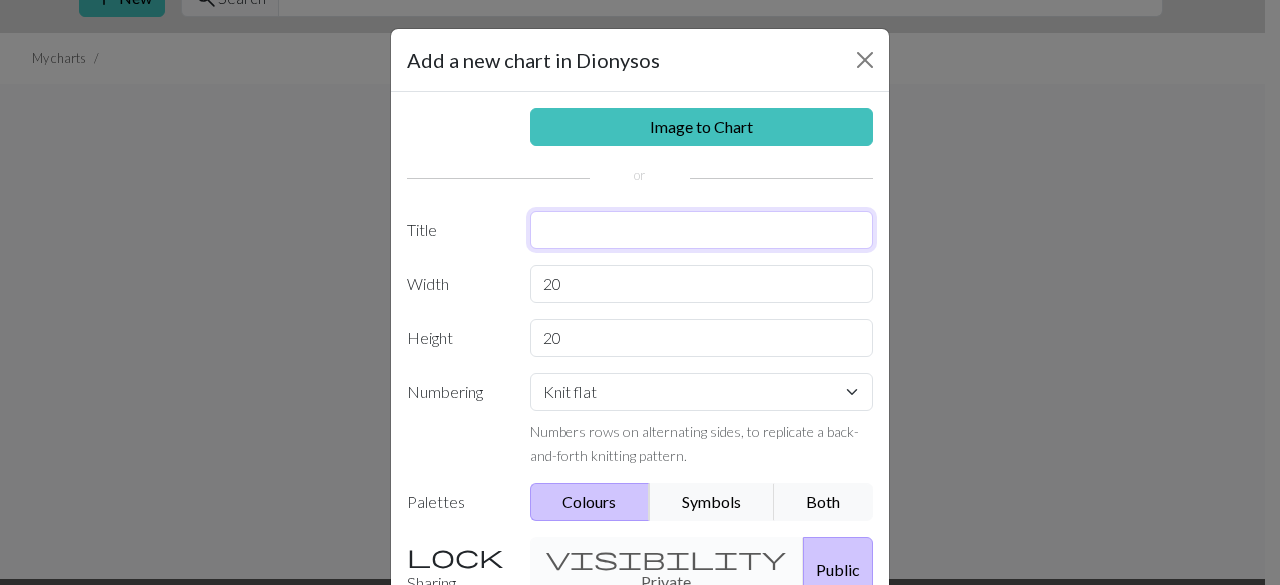 click at bounding box center (702, 230) 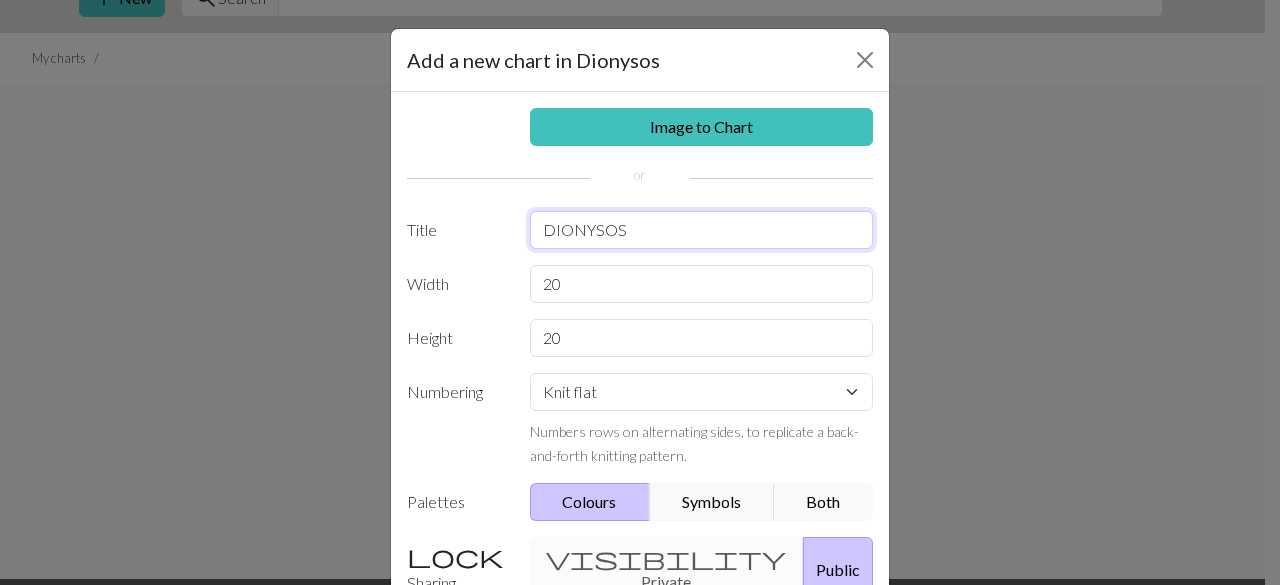 type on "DIONYSOS" 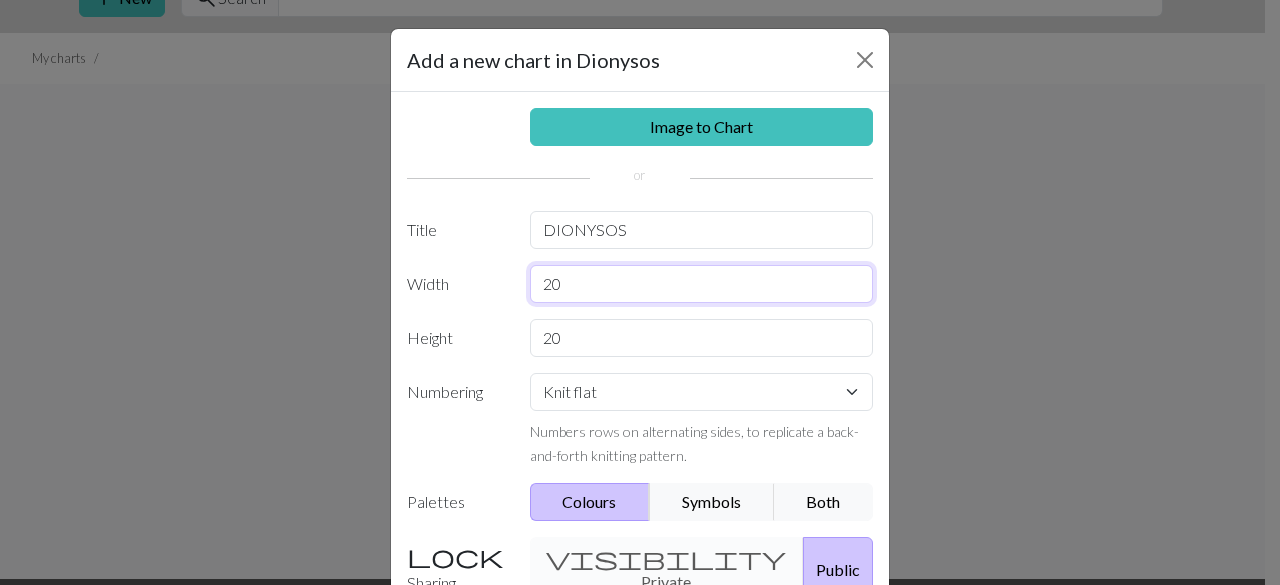 drag, startPoint x: 575, startPoint y: 287, endPoint x: 530, endPoint y: 287, distance: 45 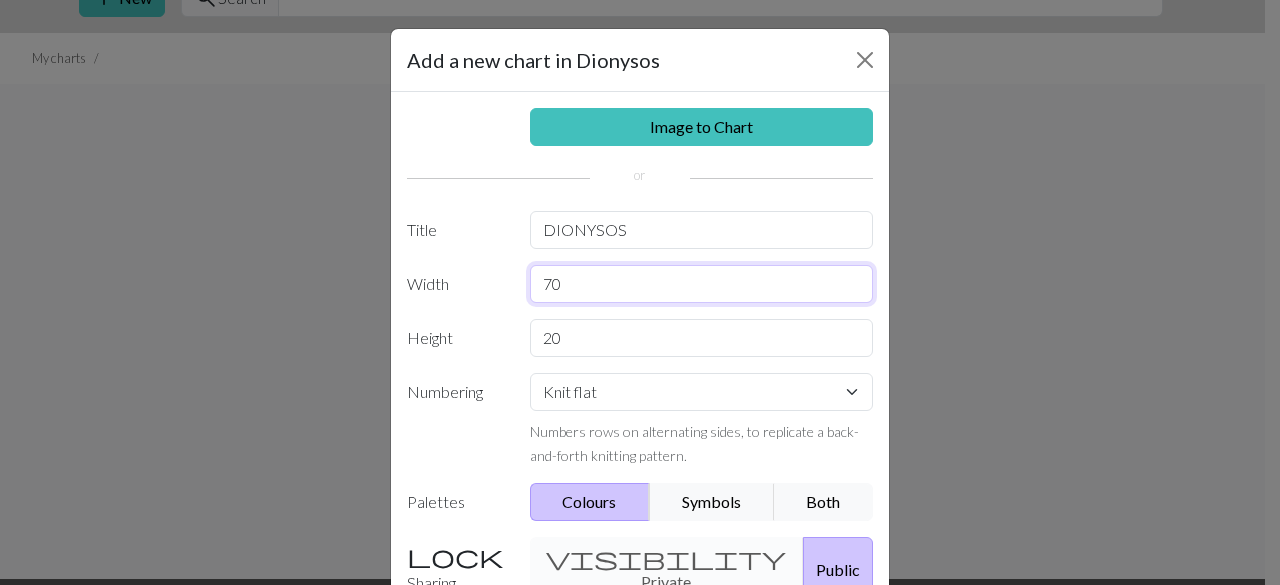 type on "70" 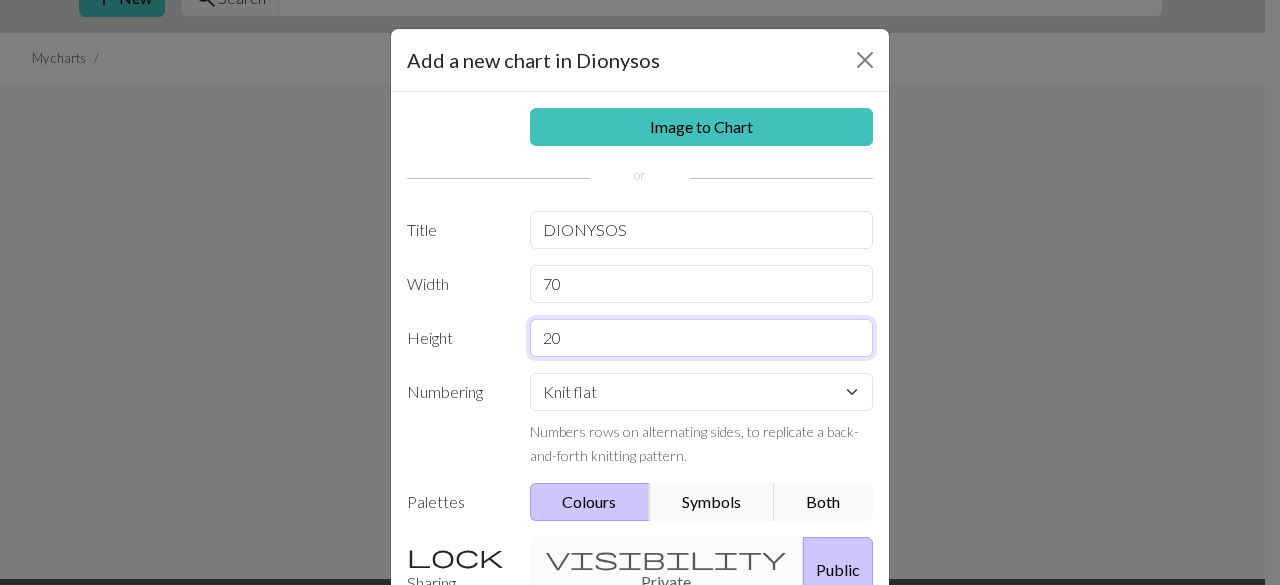 click on "20" at bounding box center (702, 338) 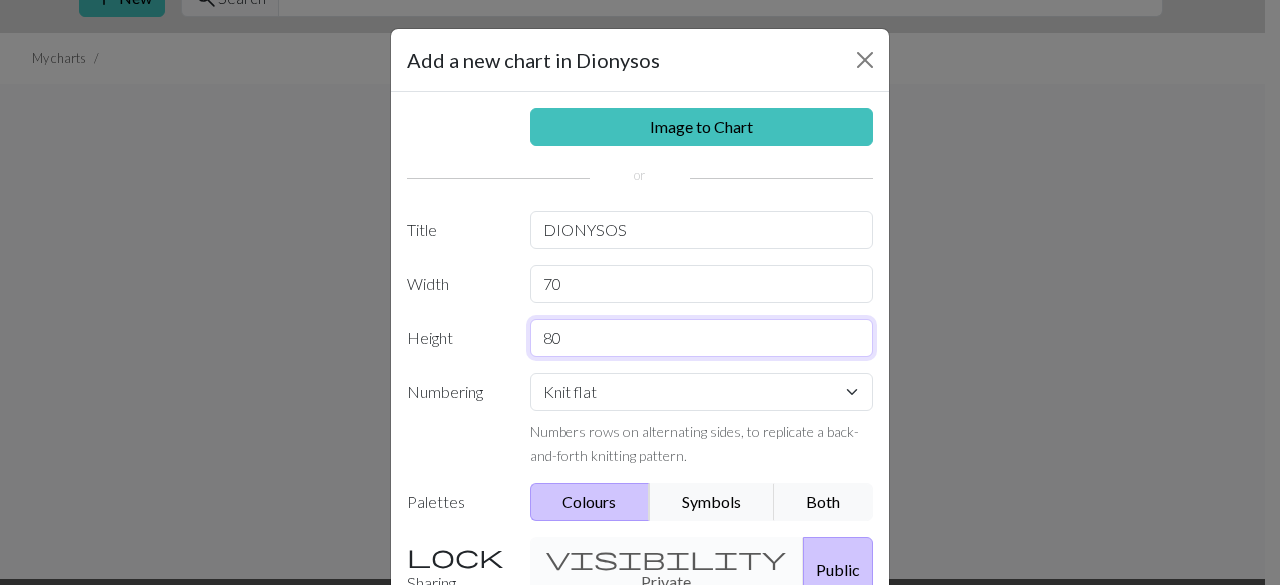 type on "80" 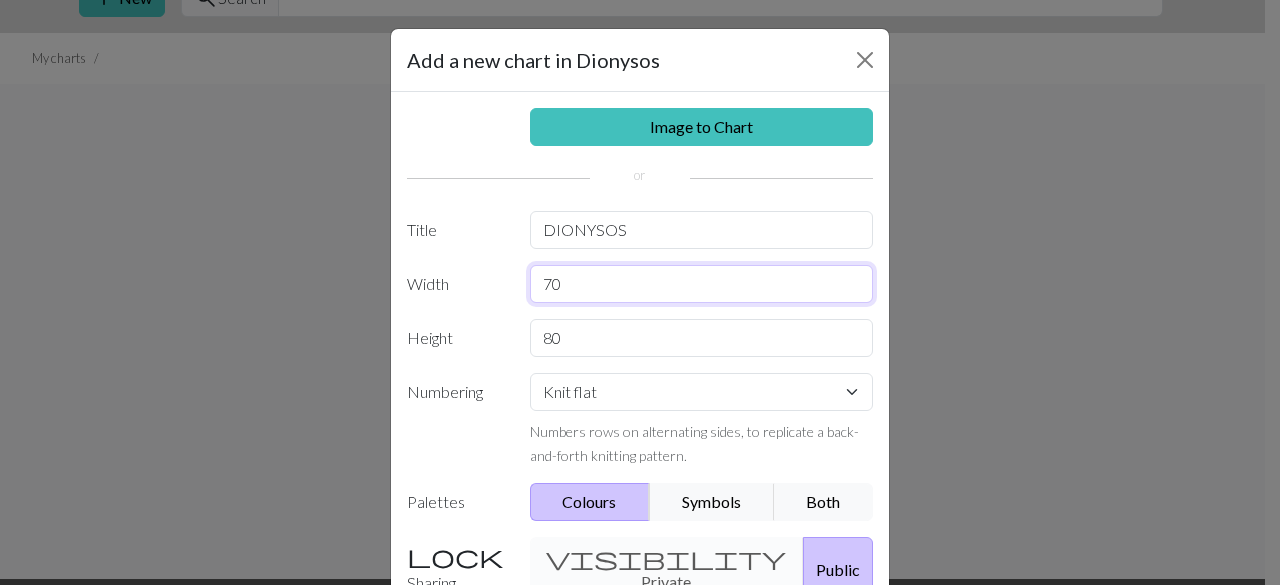 click on "70" at bounding box center (702, 284) 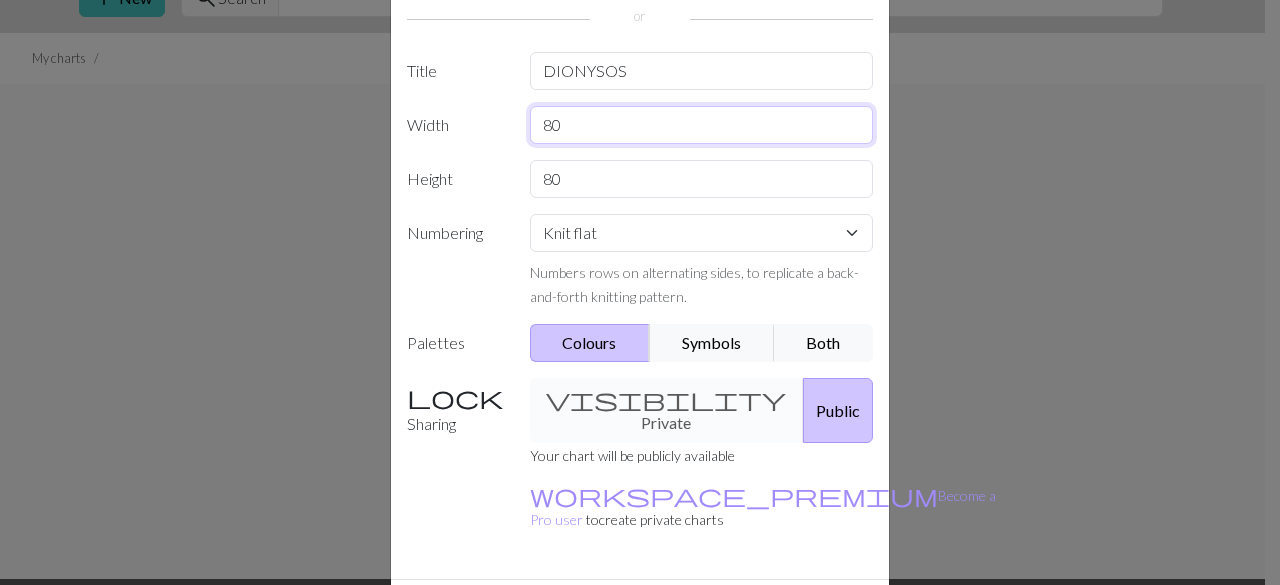 scroll, scrollTop: 161, scrollLeft: 0, axis: vertical 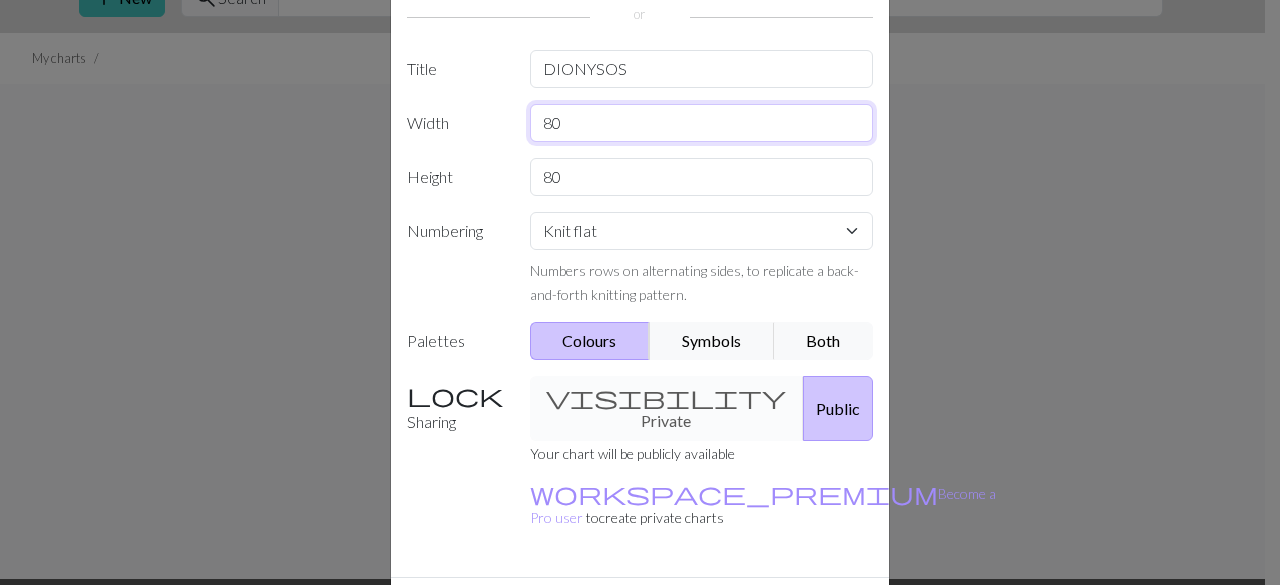 type on "80" 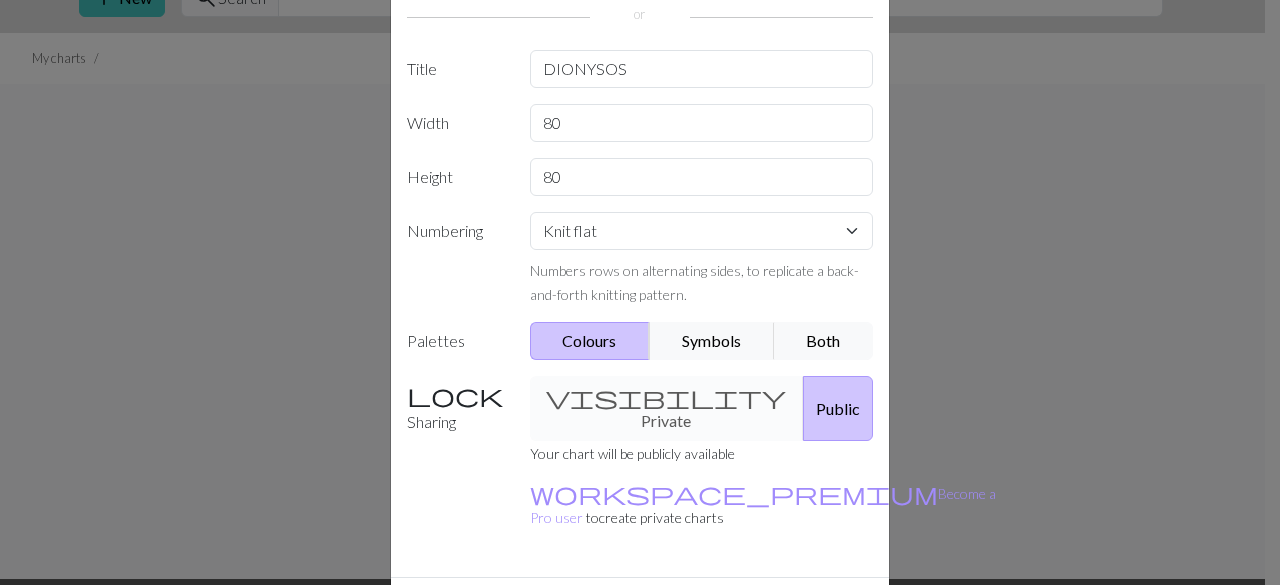 click on "Create" at bounding box center [755, 613] 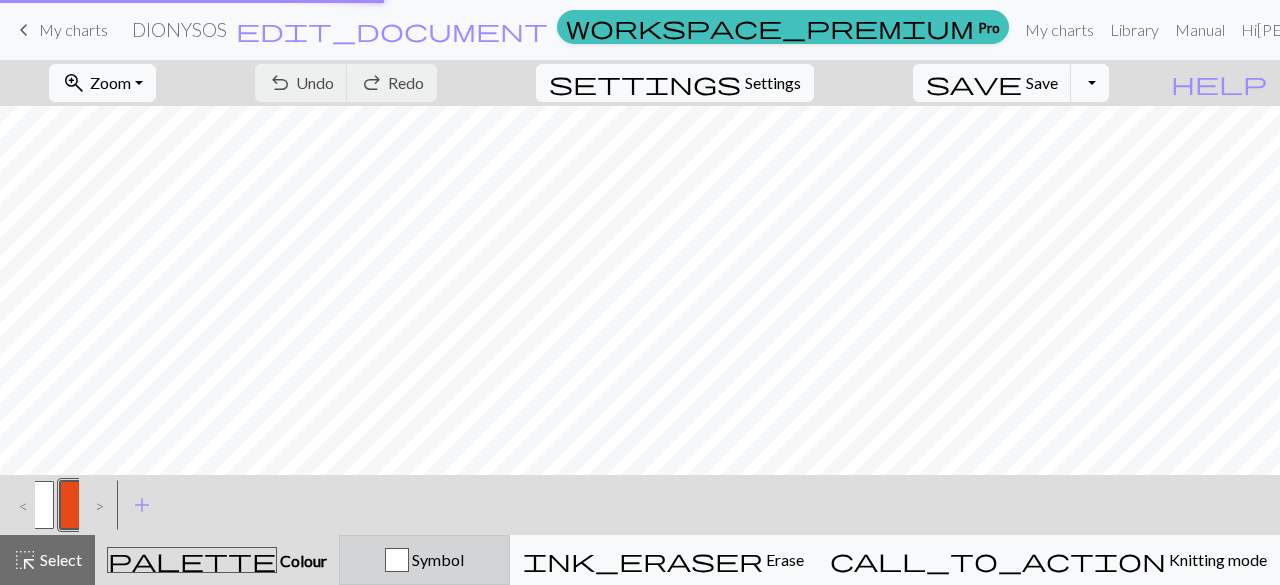 scroll, scrollTop: 0, scrollLeft: 0, axis: both 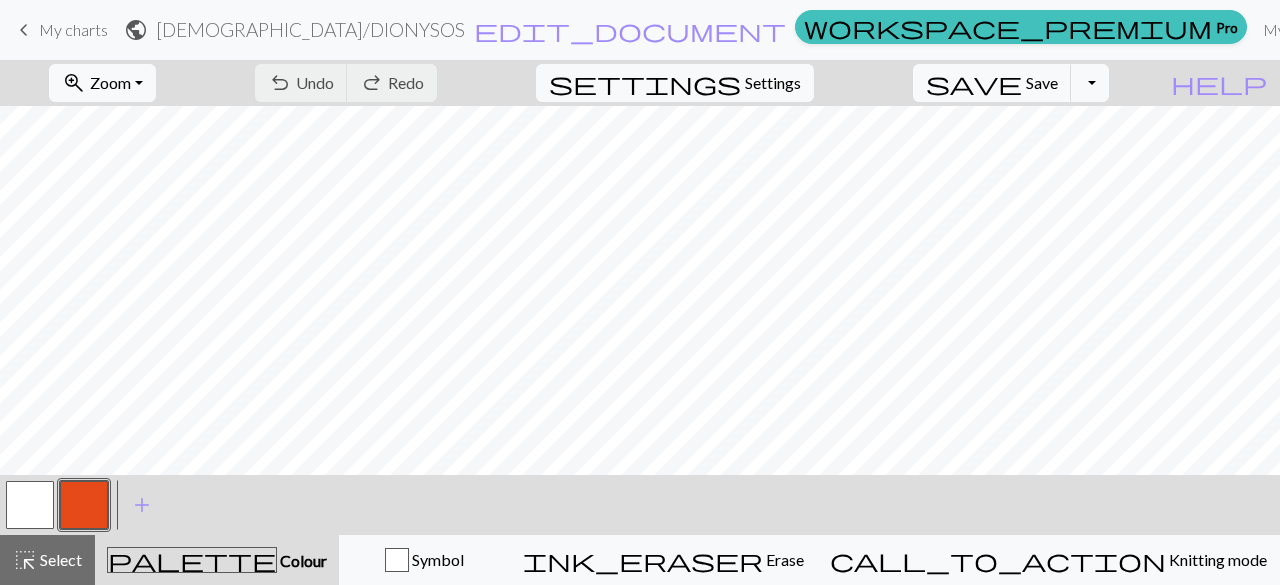 click at bounding box center (30, 505) 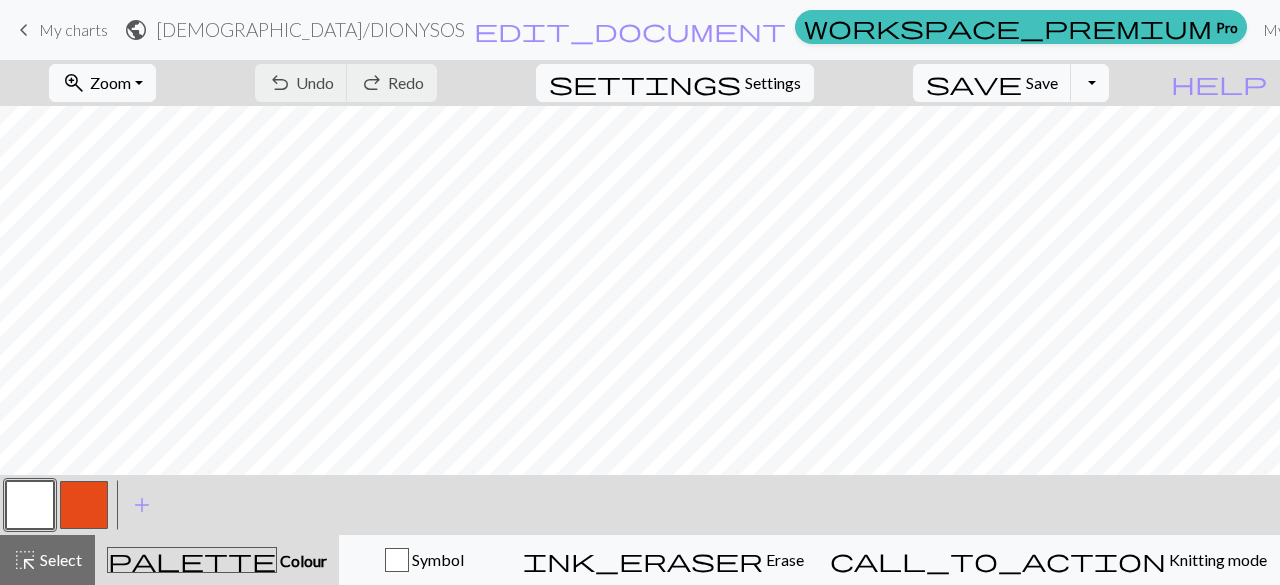 click at bounding box center (30, 505) 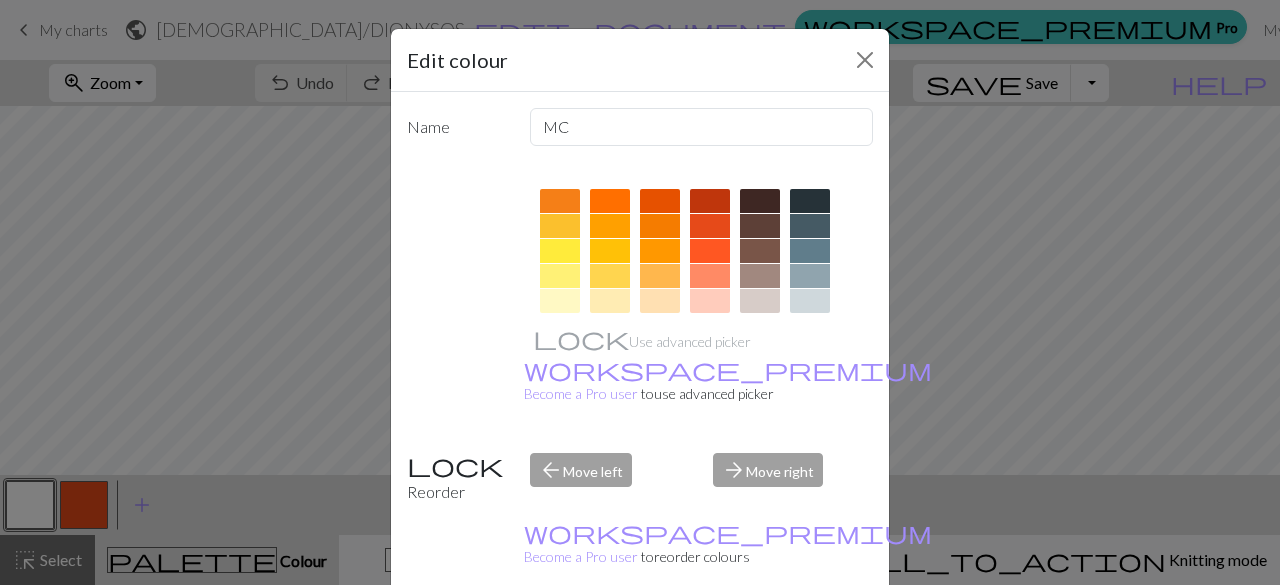scroll, scrollTop: 287, scrollLeft: 0, axis: vertical 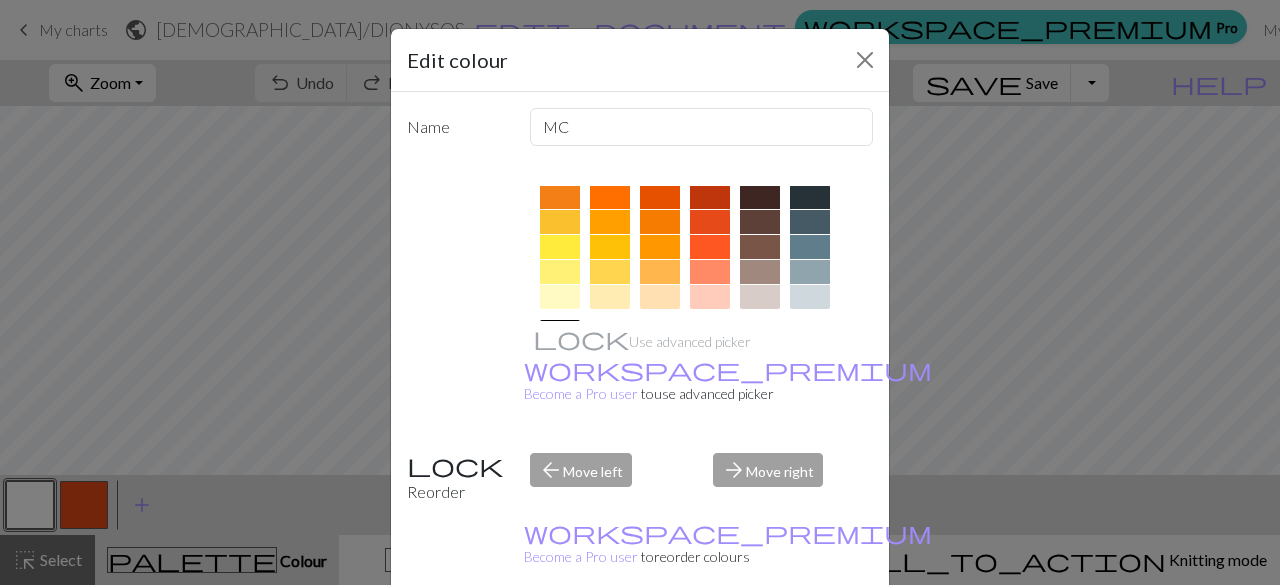 click at bounding box center [660, 197] 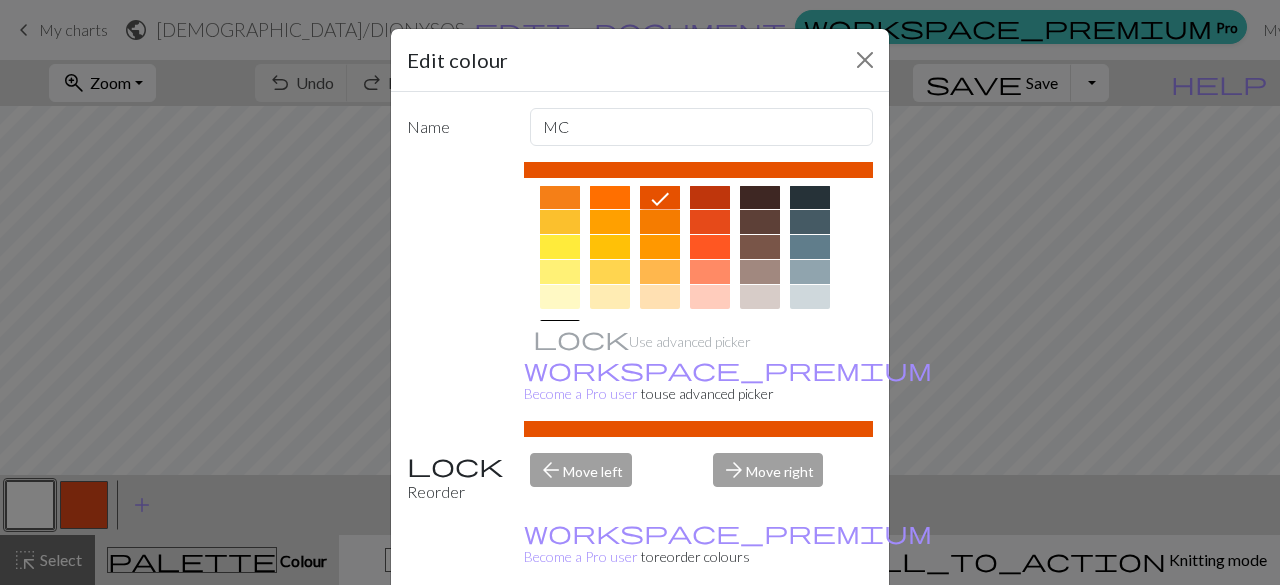 click on "Done" at bounding box center [760, 636] 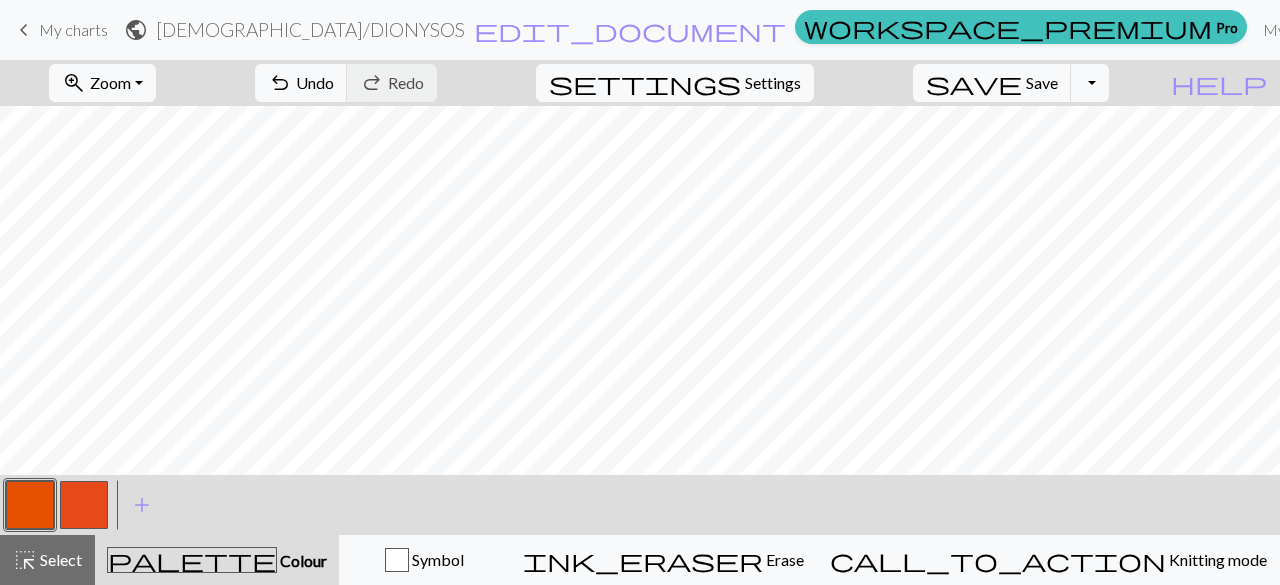 click at bounding box center [84, 505] 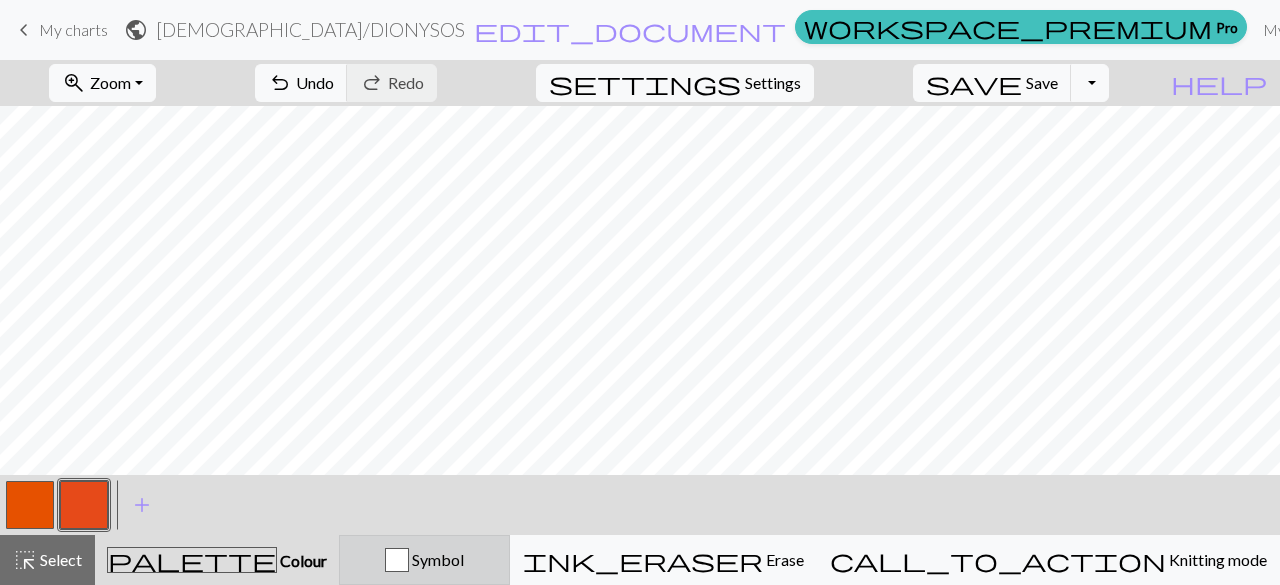 click on "Symbol" at bounding box center [436, 559] 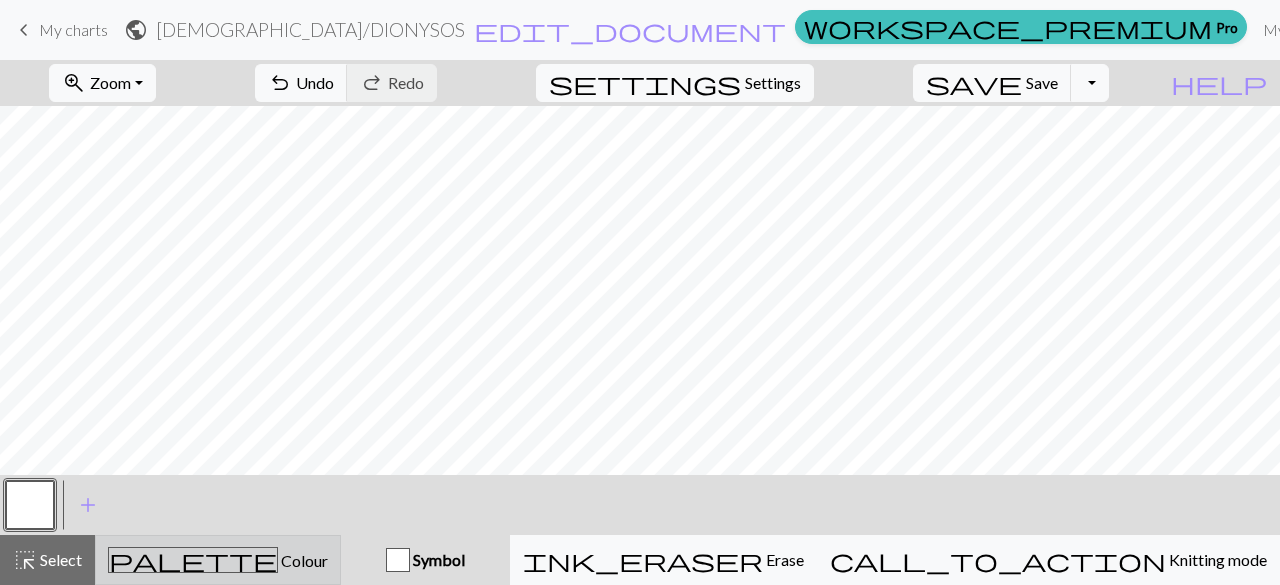 click on "palette   Colour   Colour" at bounding box center (218, 560) 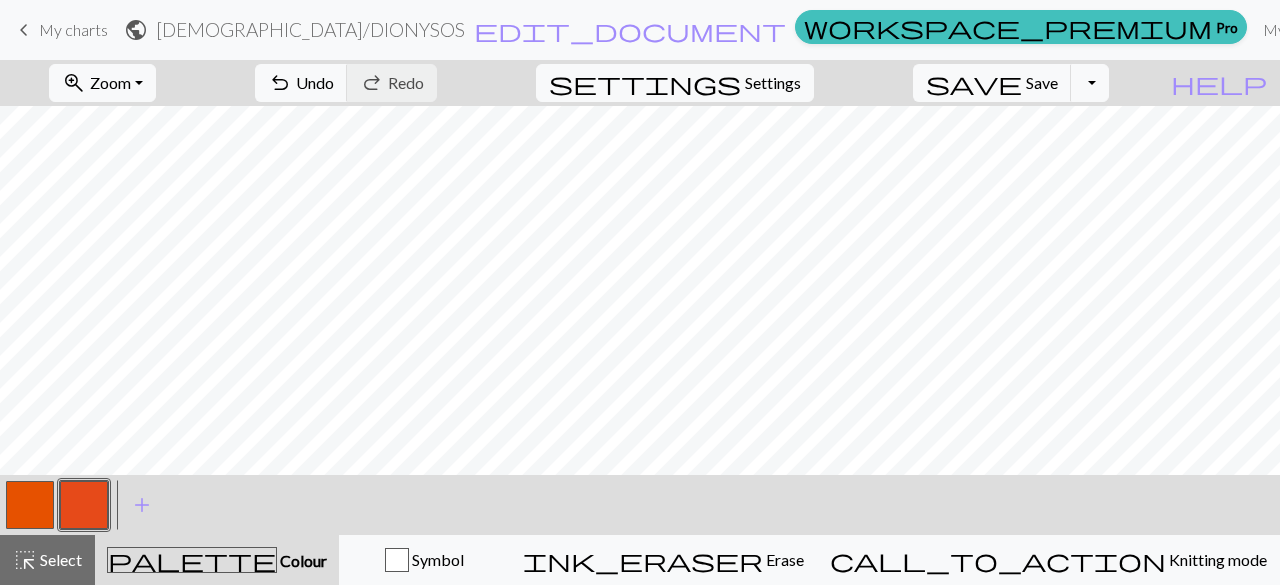 click at bounding box center (84, 505) 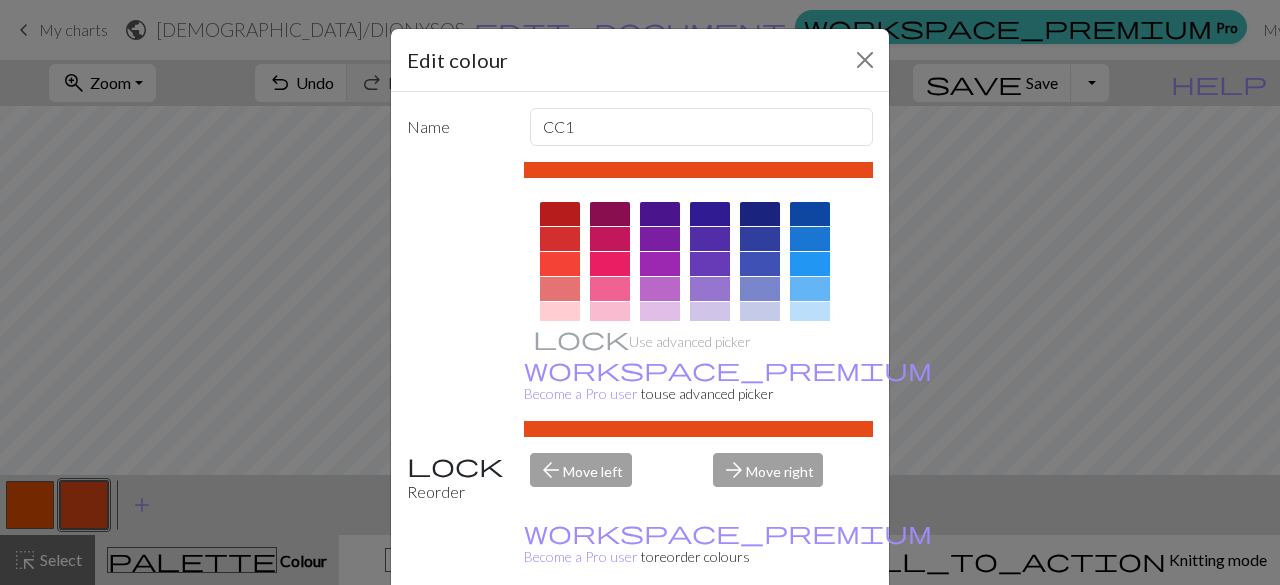 scroll, scrollTop: 432, scrollLeft: 0, axis: vertical 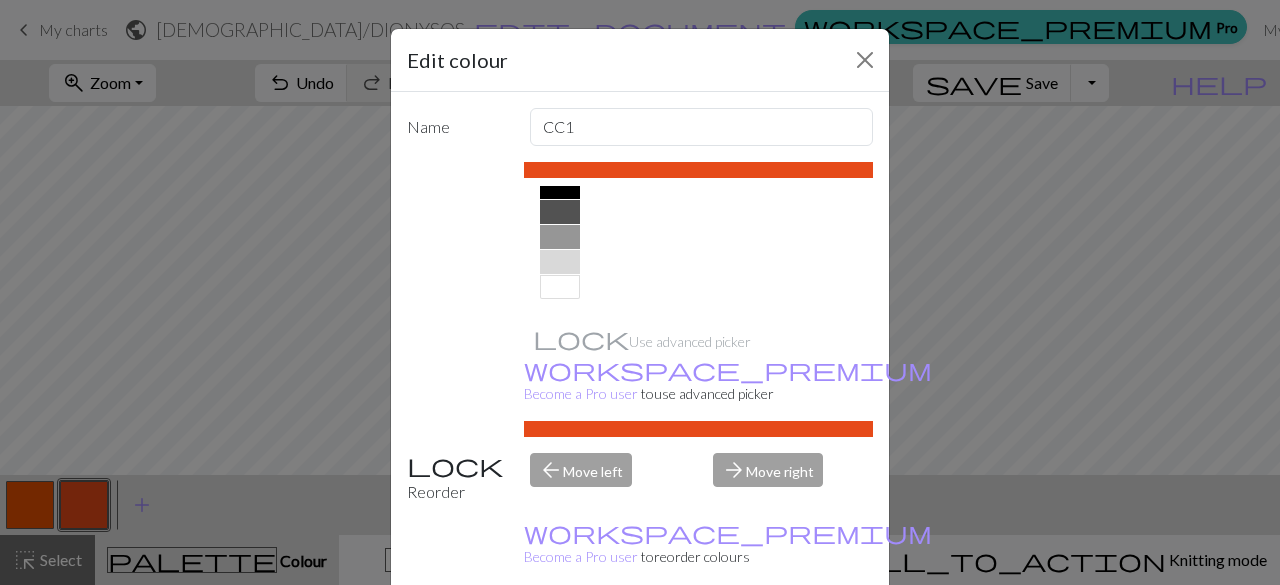 click at bounding box center (560, 287) 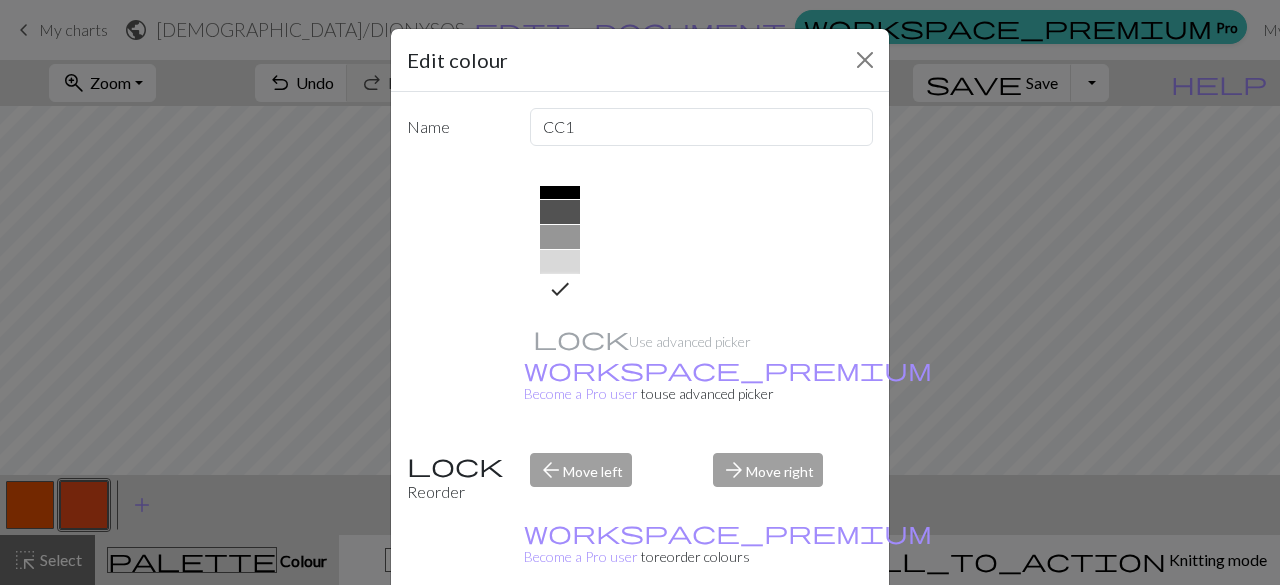 click on "Done" at bounding box center [760, 636] 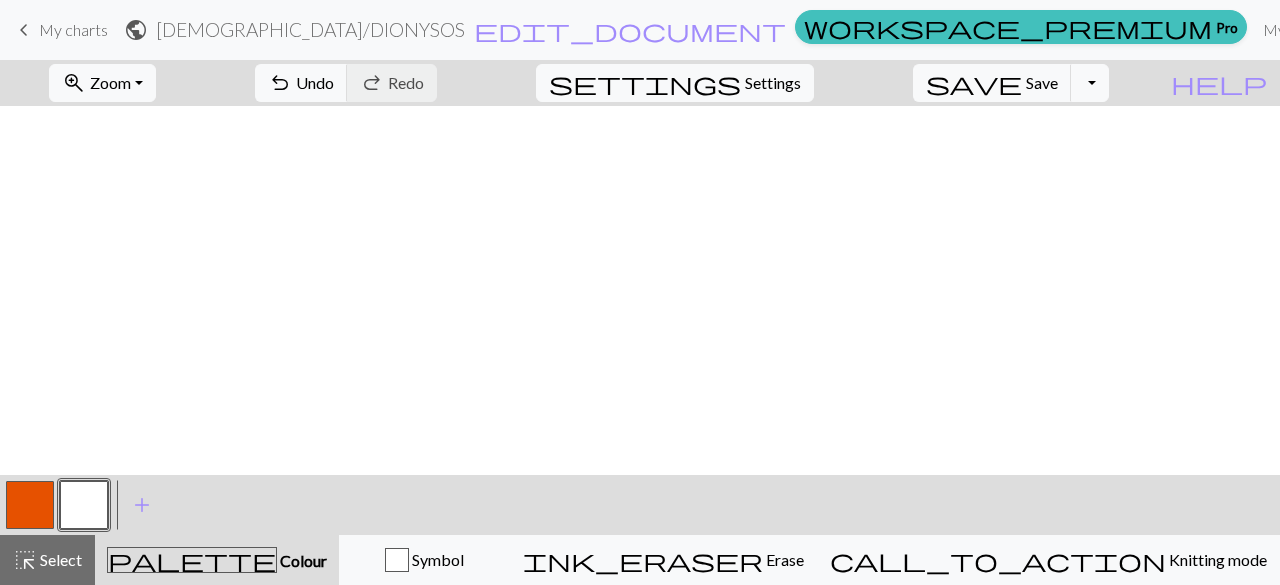 scroll, scrollTop: 0, scrollLeft: 0, axis: both 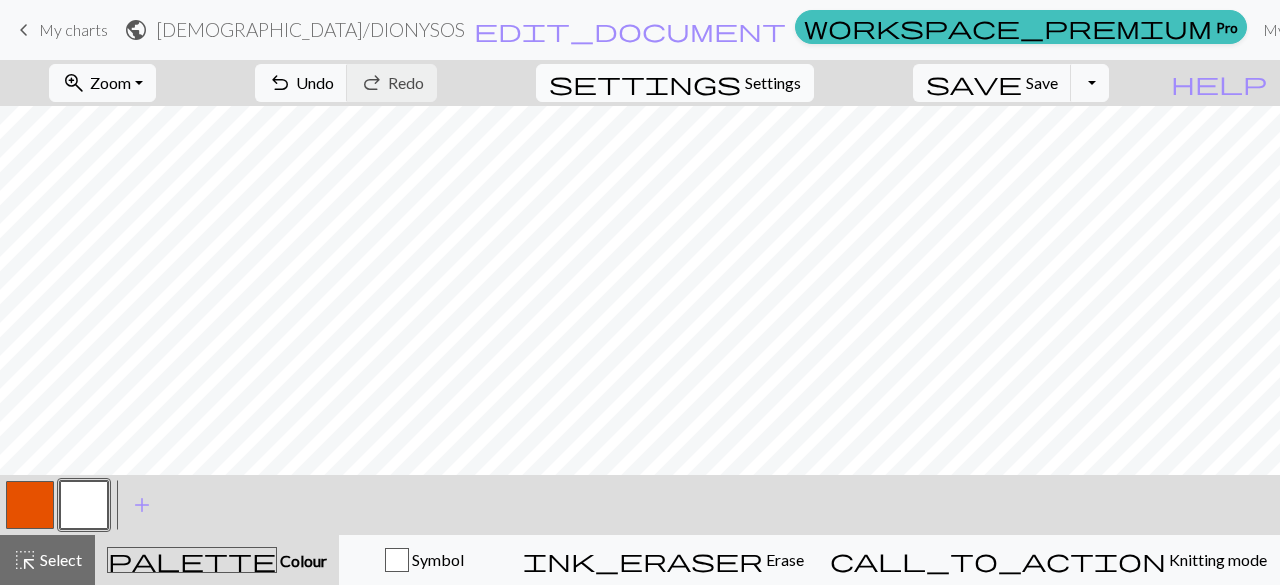 click on "Settings" at bounding box center [773, 83] 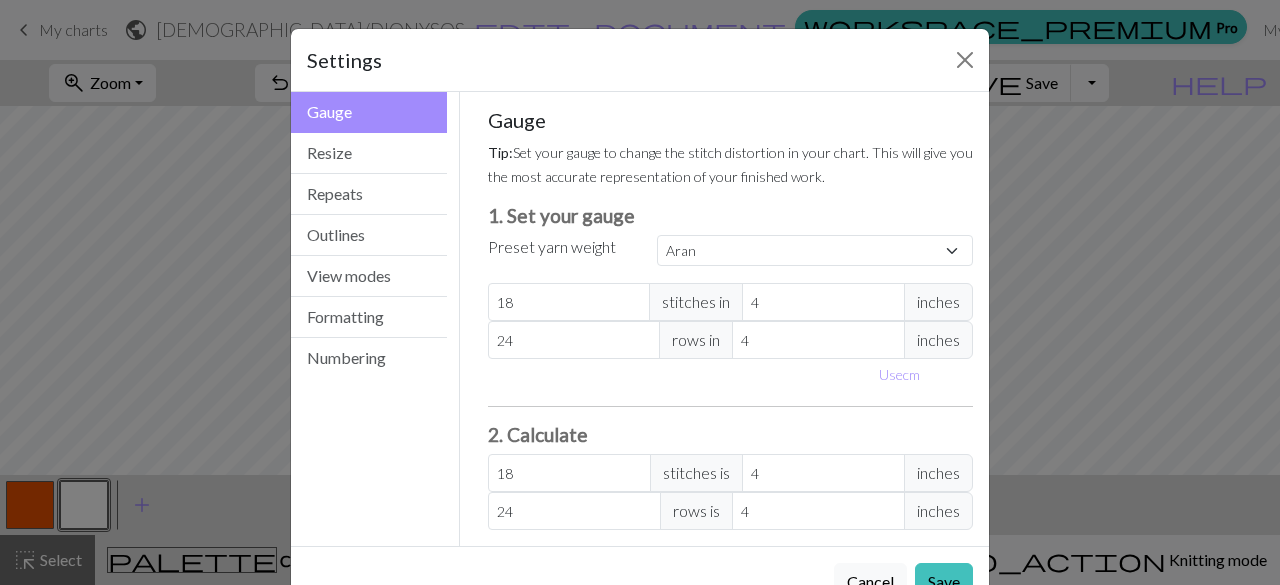 scroll, scrollTop: 55, scrollLeft: 0, axis: vertical 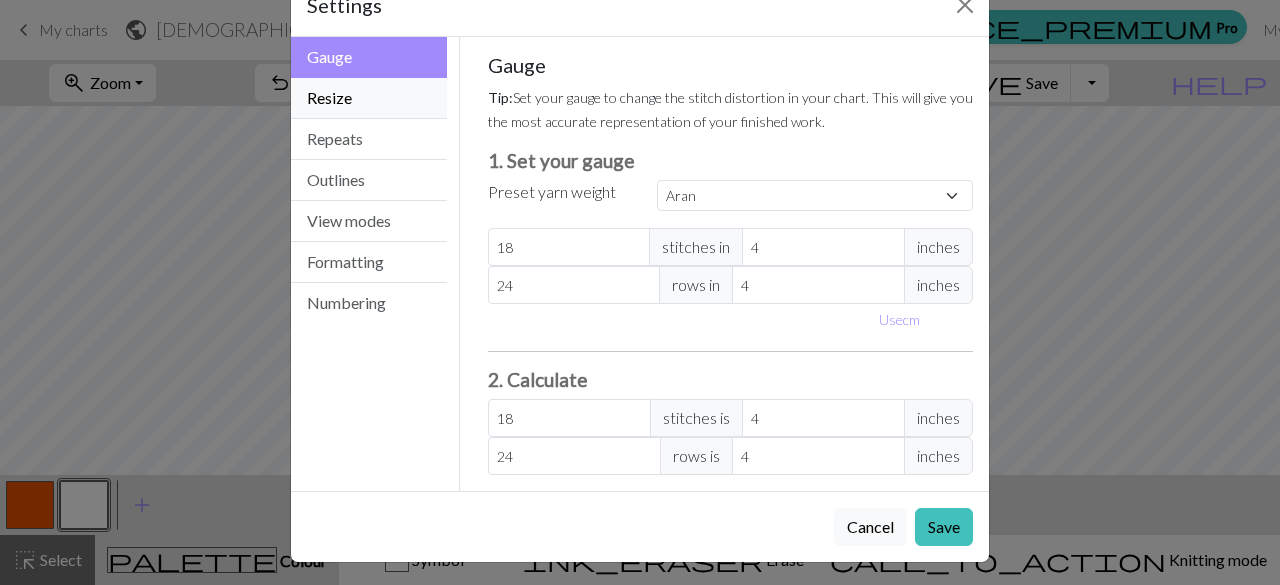 click on "Resize" at bounding box center [369, 98] 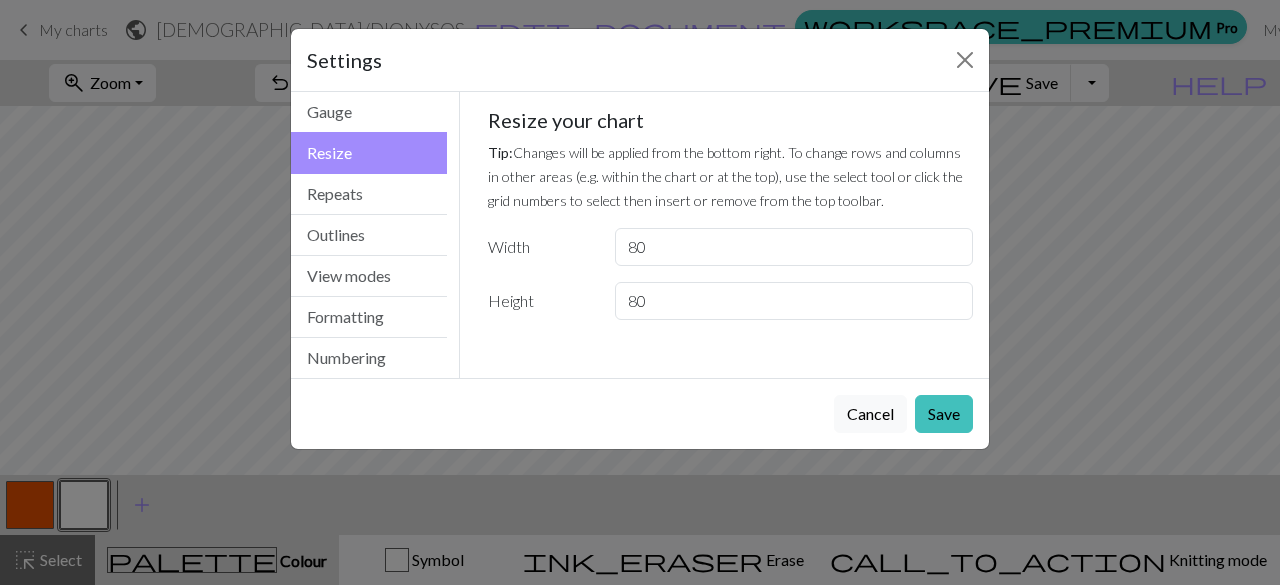 scroll, scrollTop: 0, scrollLeft: 0, axis: both 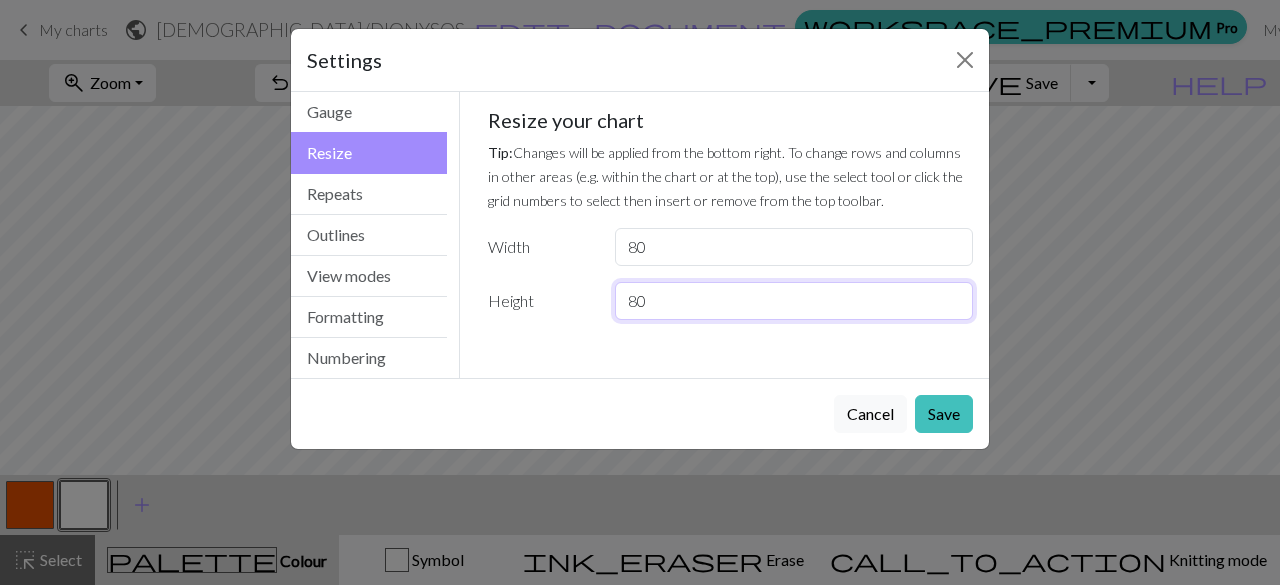 click on "80" at bounding box center [794, 301] 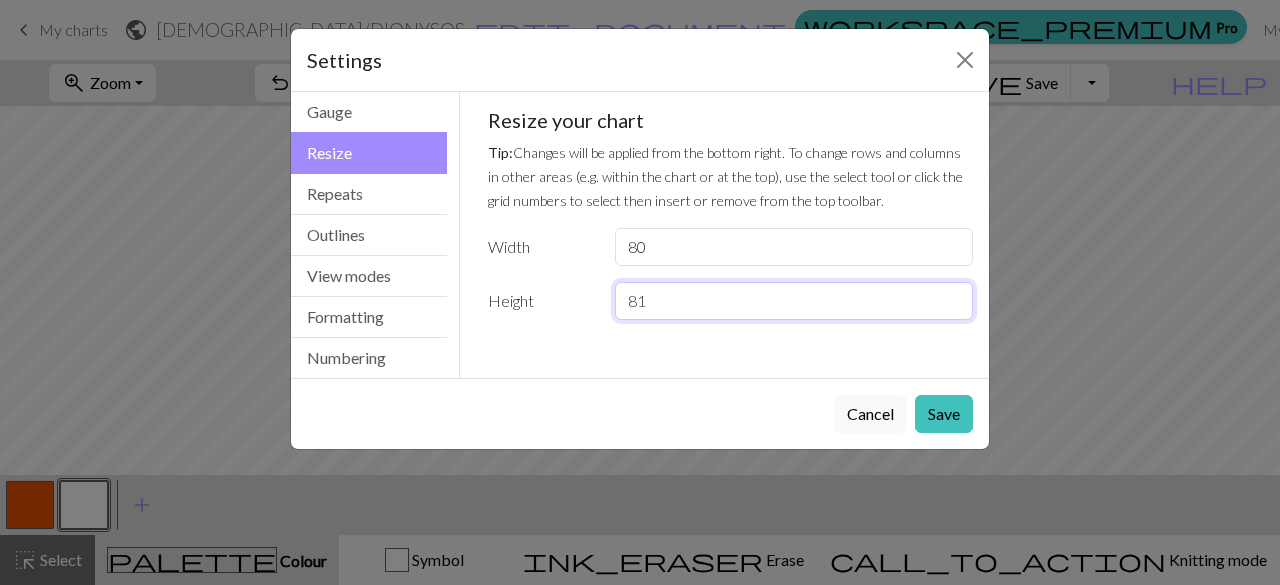 type on "81" 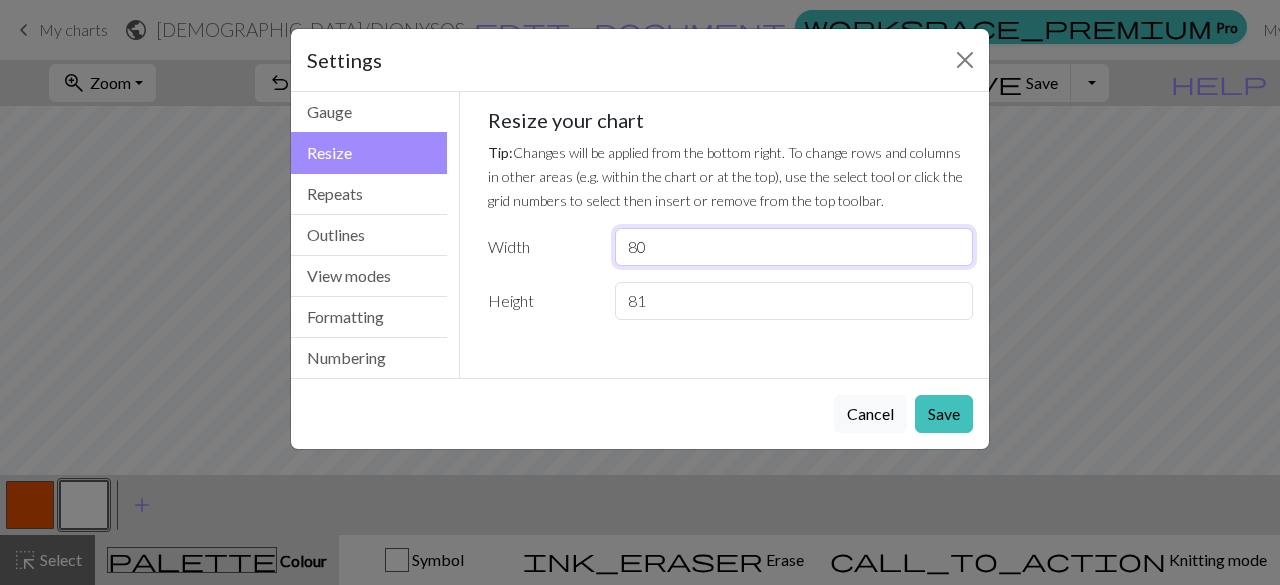 click on "80" at bounding box center (794, 247) 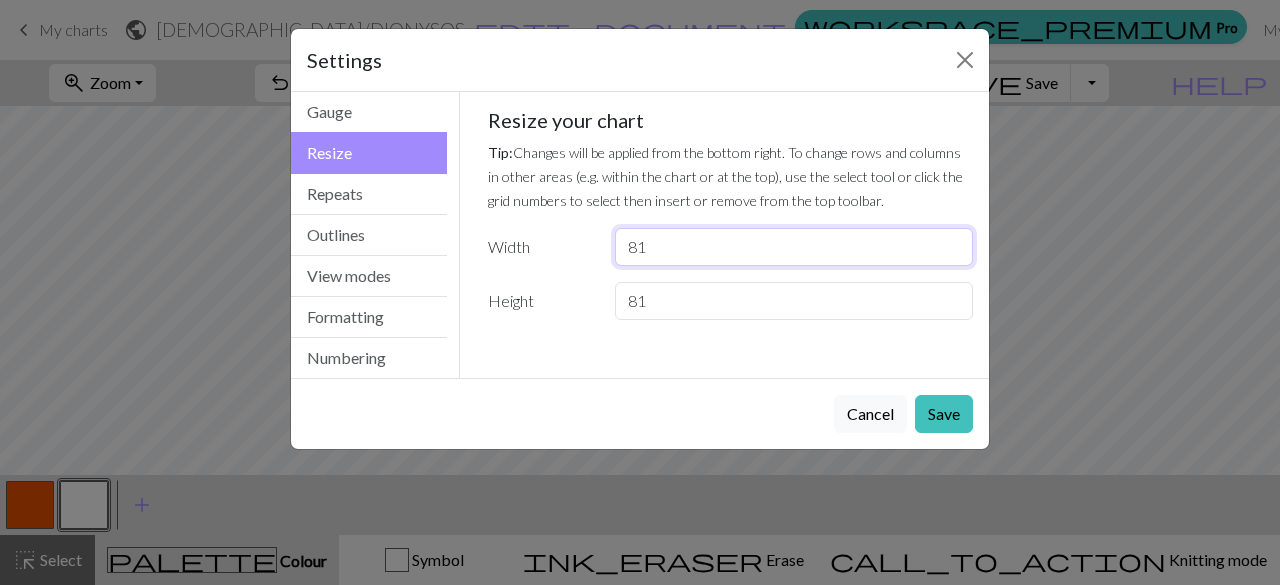 click on "81" at bounding box center [794, 247] 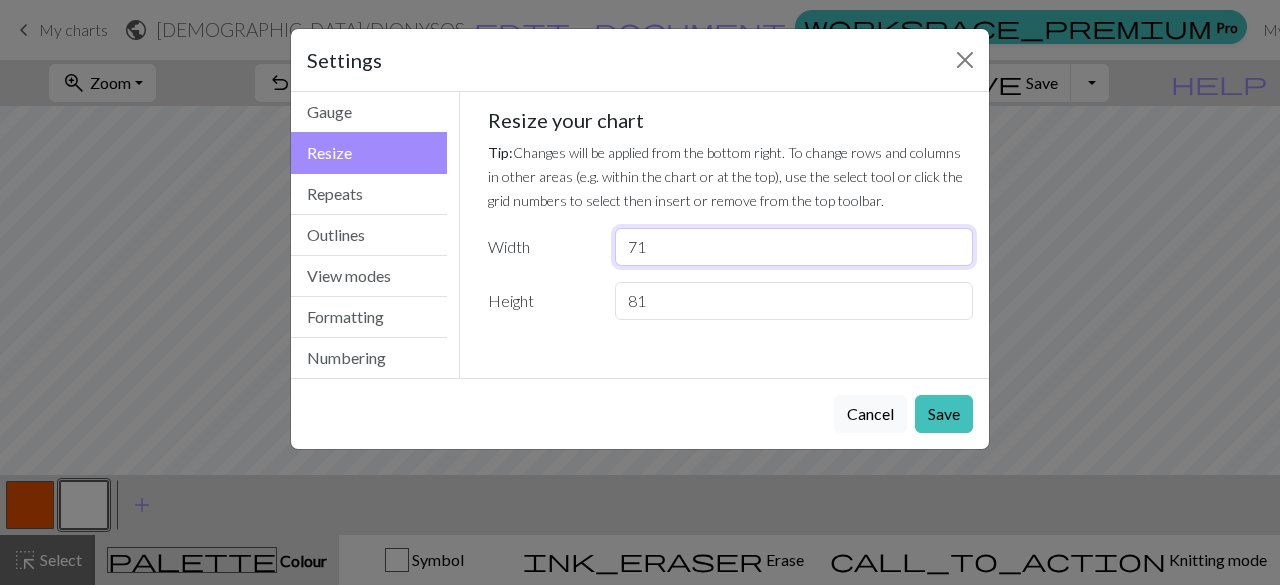 type on "71" 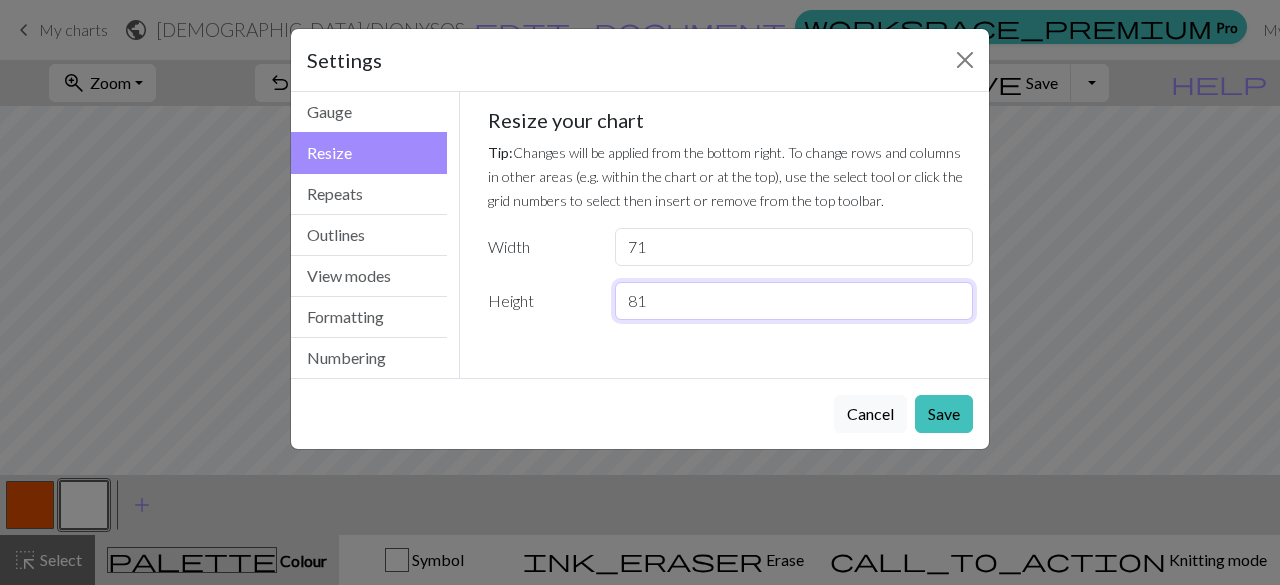 click on "81" at bounding box center [794, 301] 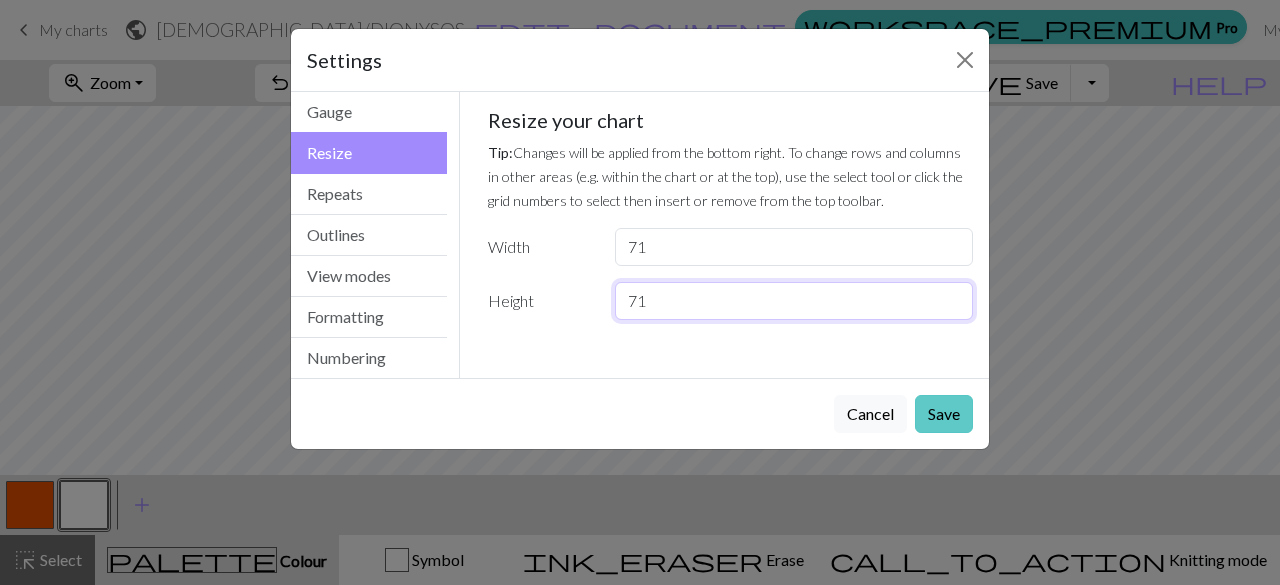 type on "71" 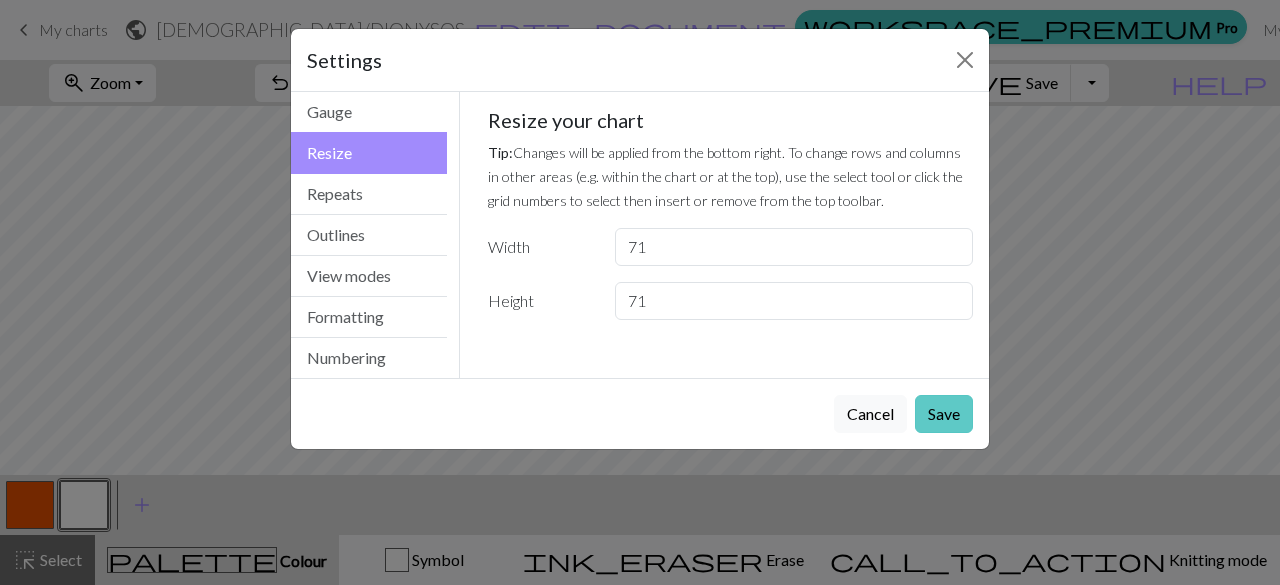 click on "Save" at bounding box center [944, 414] 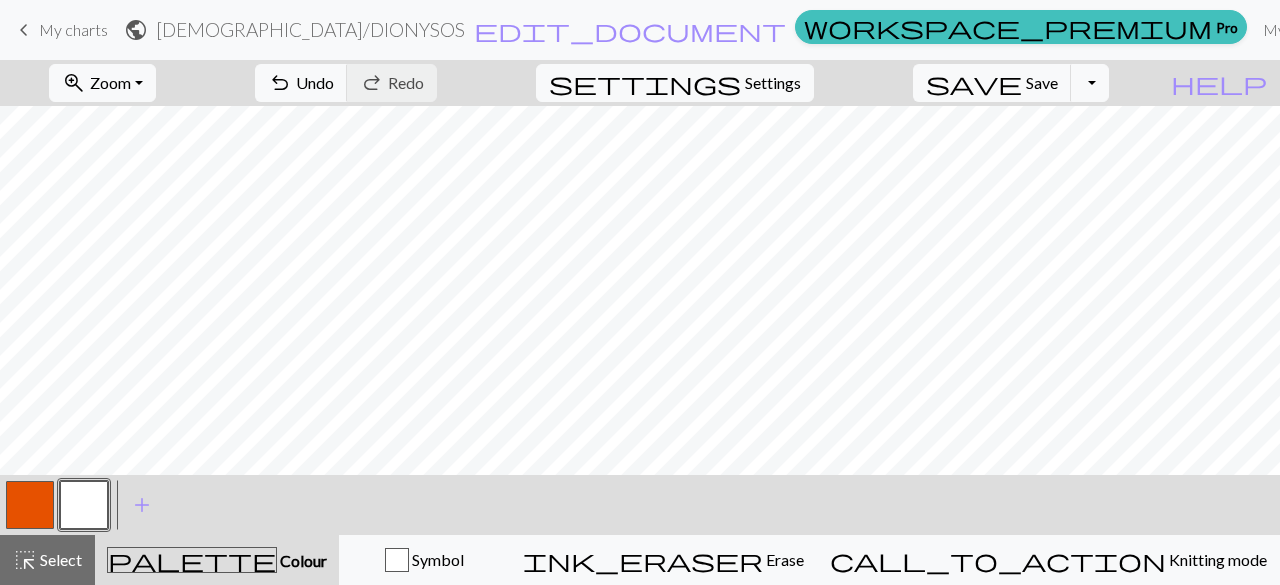 click at bounding box center (30, 505) 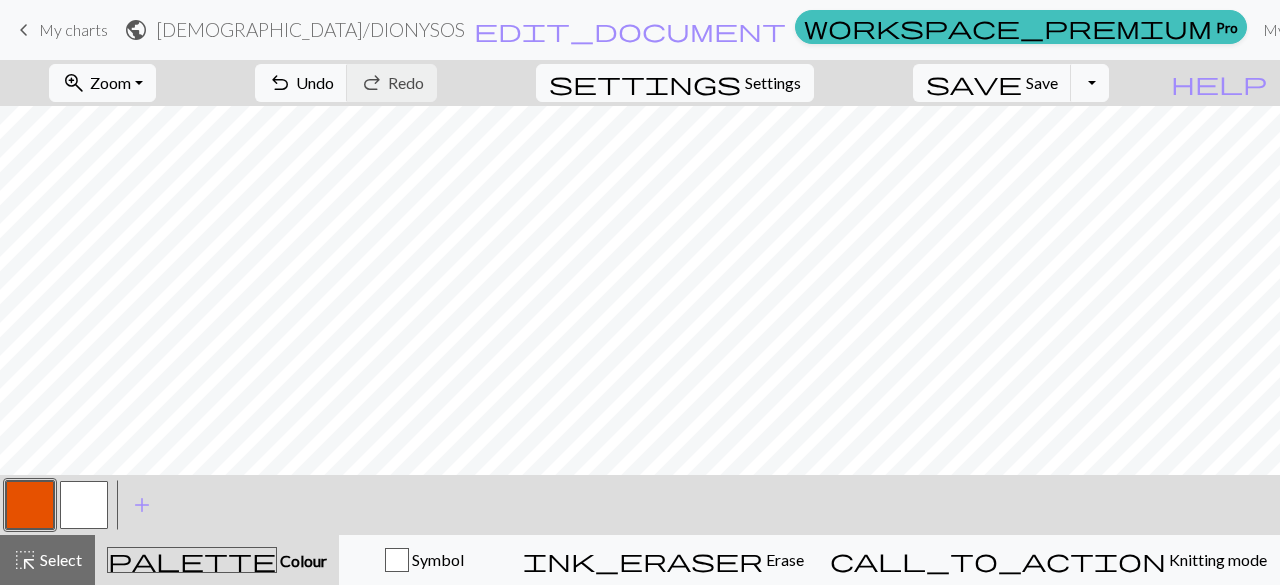 click at bounding box center (84, 505) 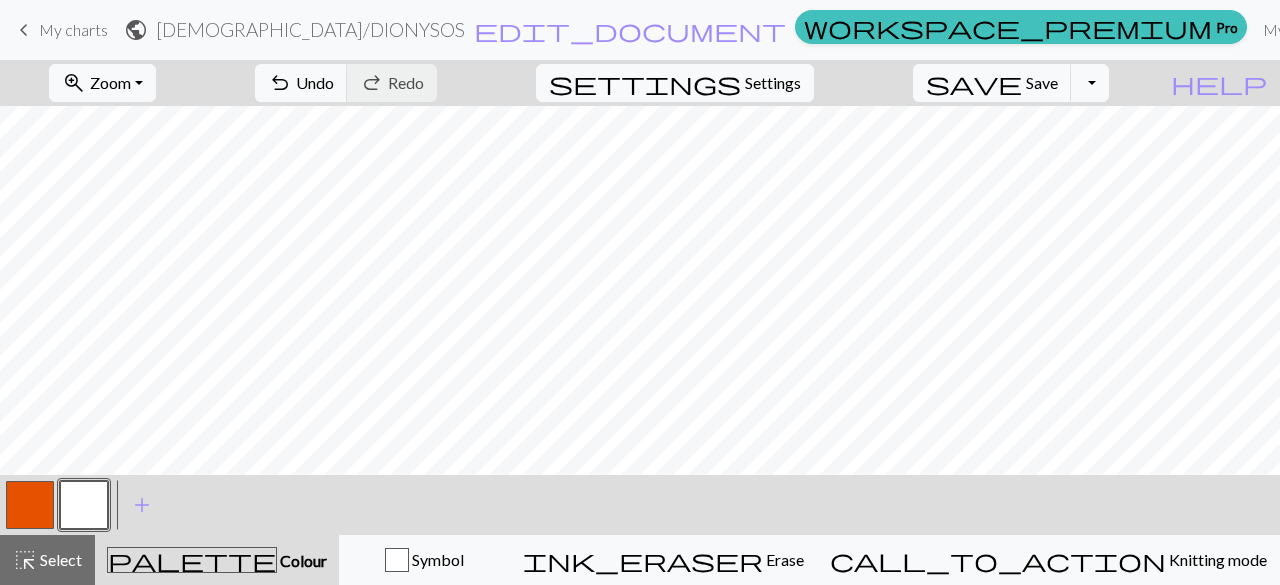 click at bounding box center [30, 505] 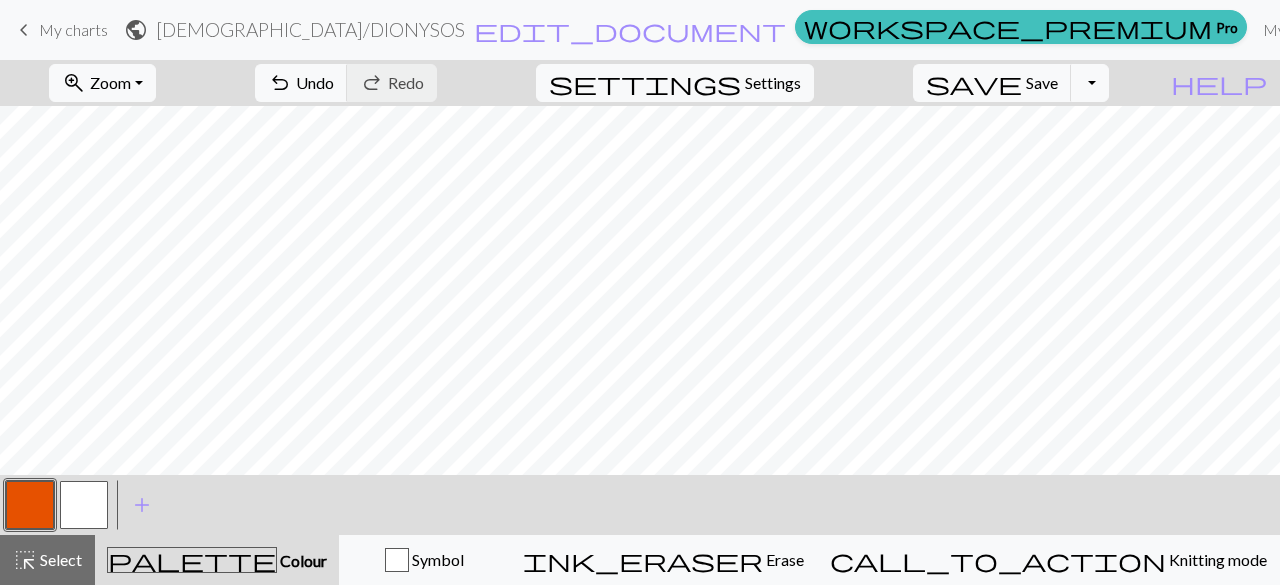 click at bounding box center [84, 505] 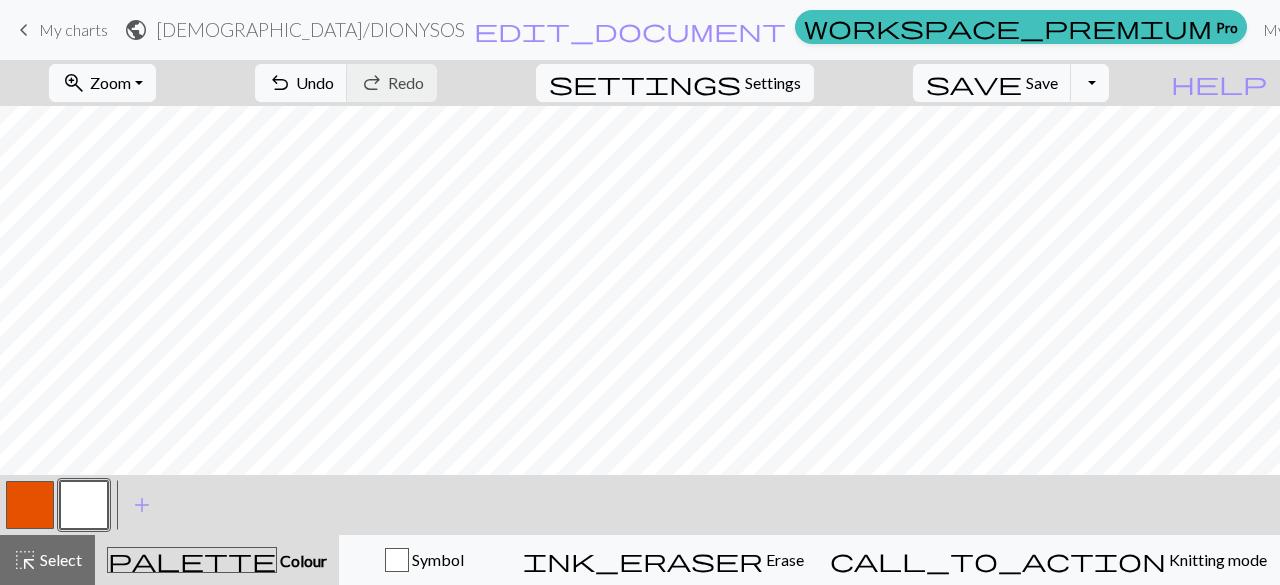 click on "< > add Add a  colour" at bounding box center (640, 505) 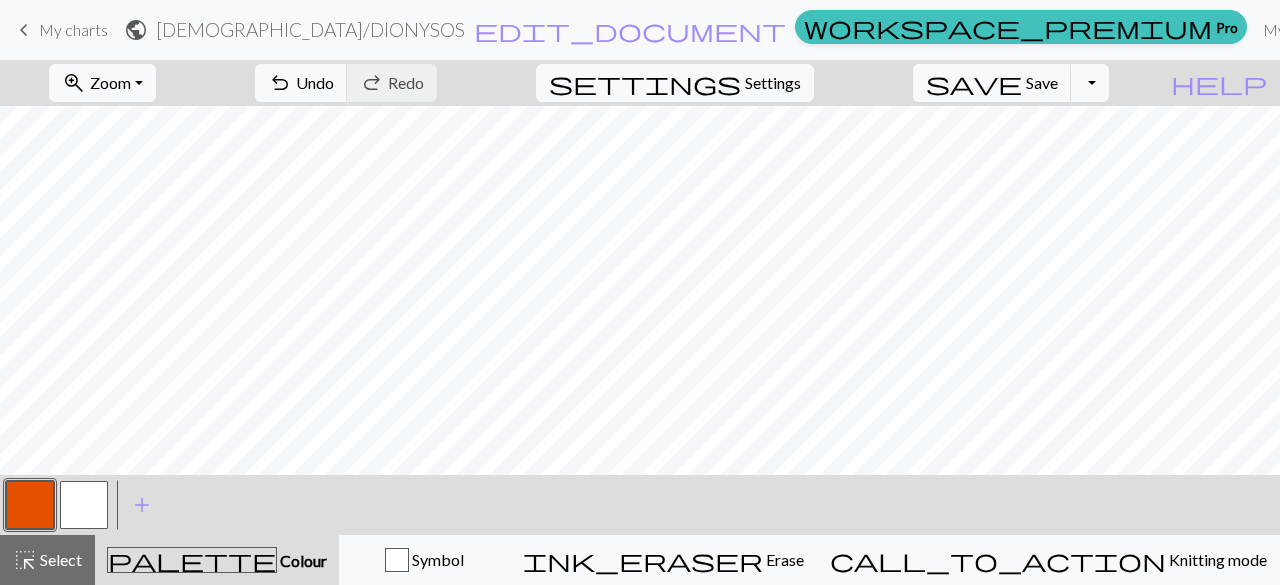 click at bounding box center (84, 505) 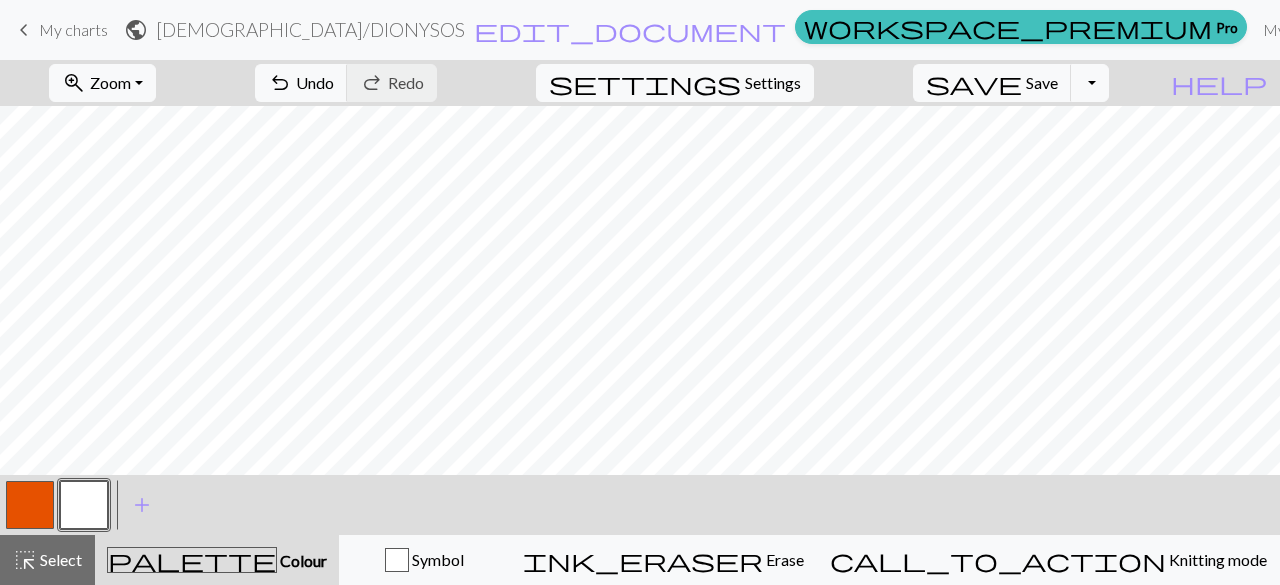 click at bounding box center [30, 505] 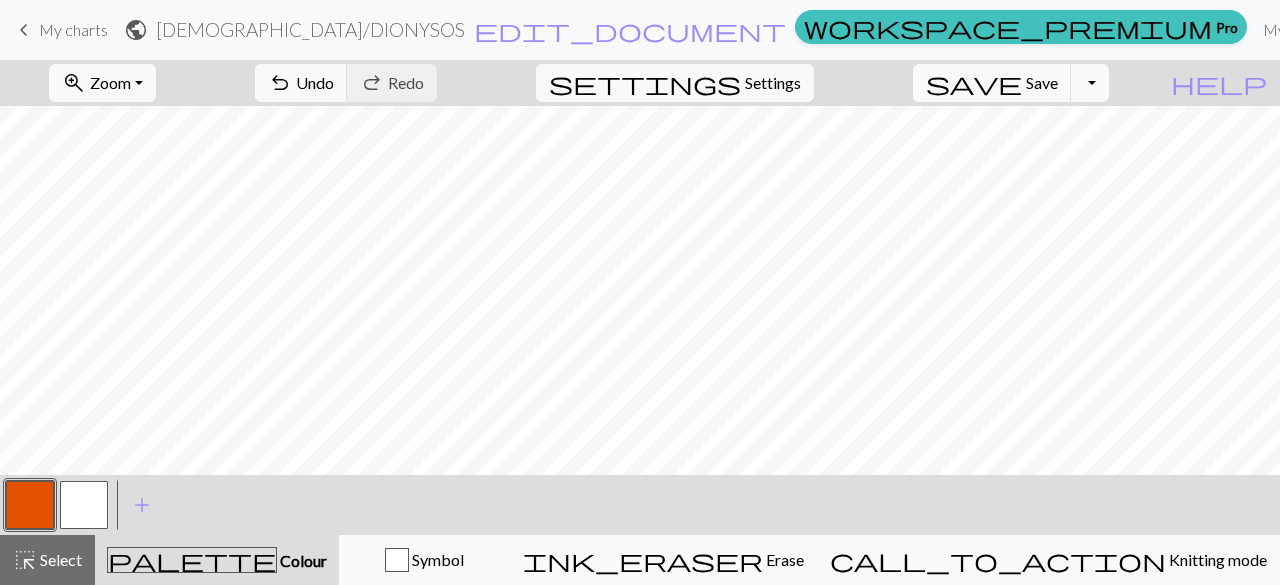 click at bounding box center [84, 505] 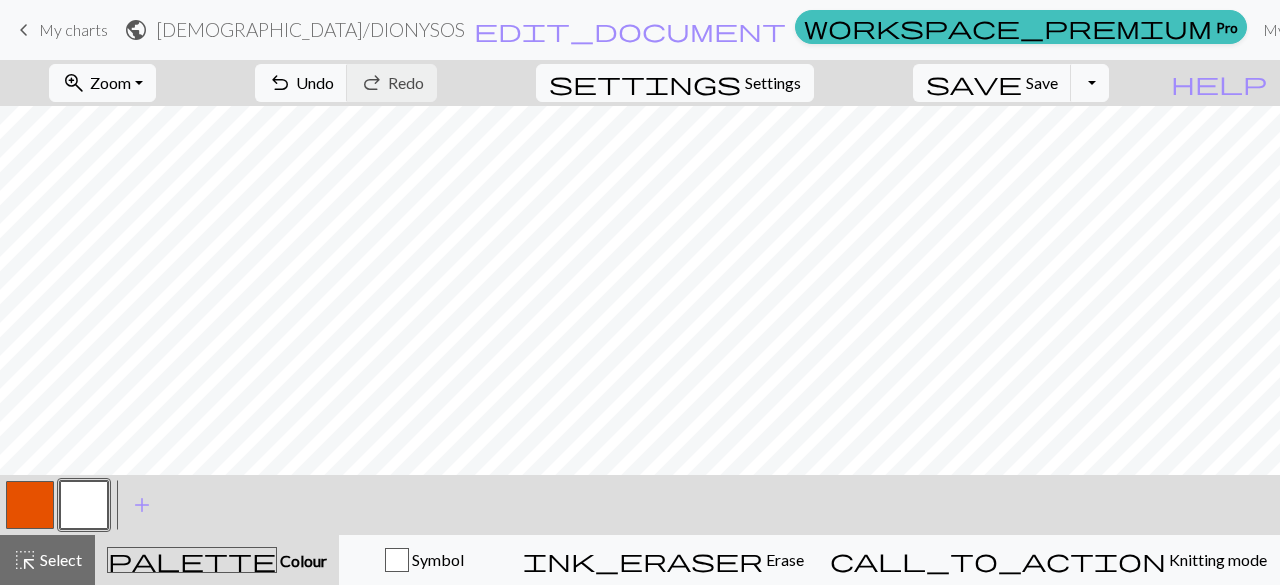 click at bounding box center [30, 505] 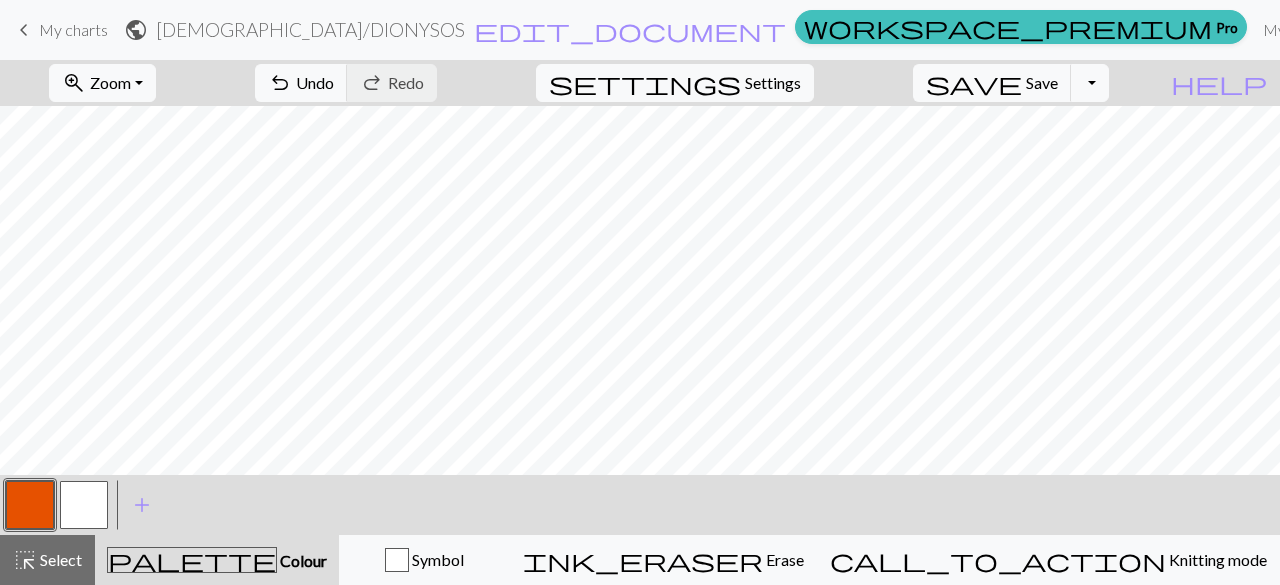 click at bounding box center [84, 505] 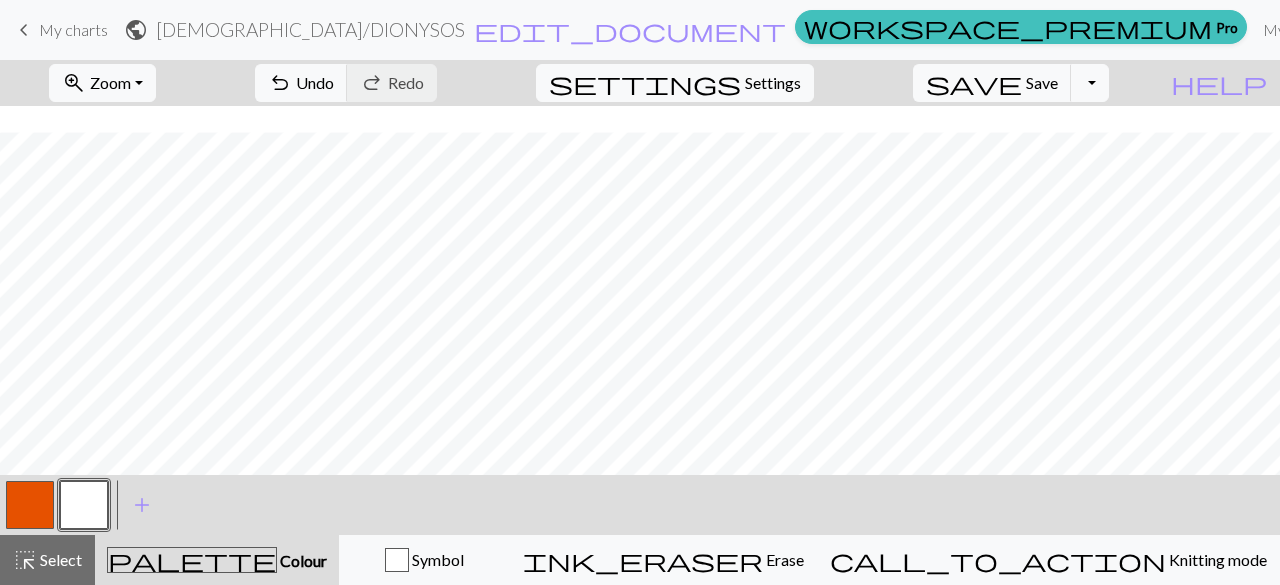 scroll, scrollTop: 26, scrollLeft: 0, axis: vertical 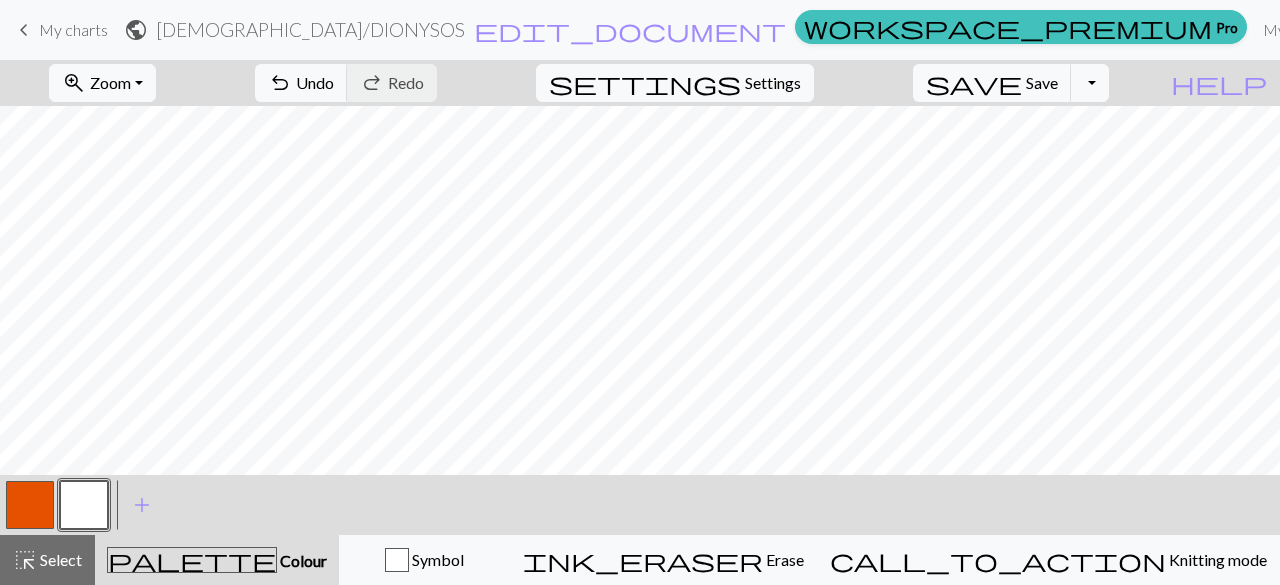 click at bounding box center (30, 505) 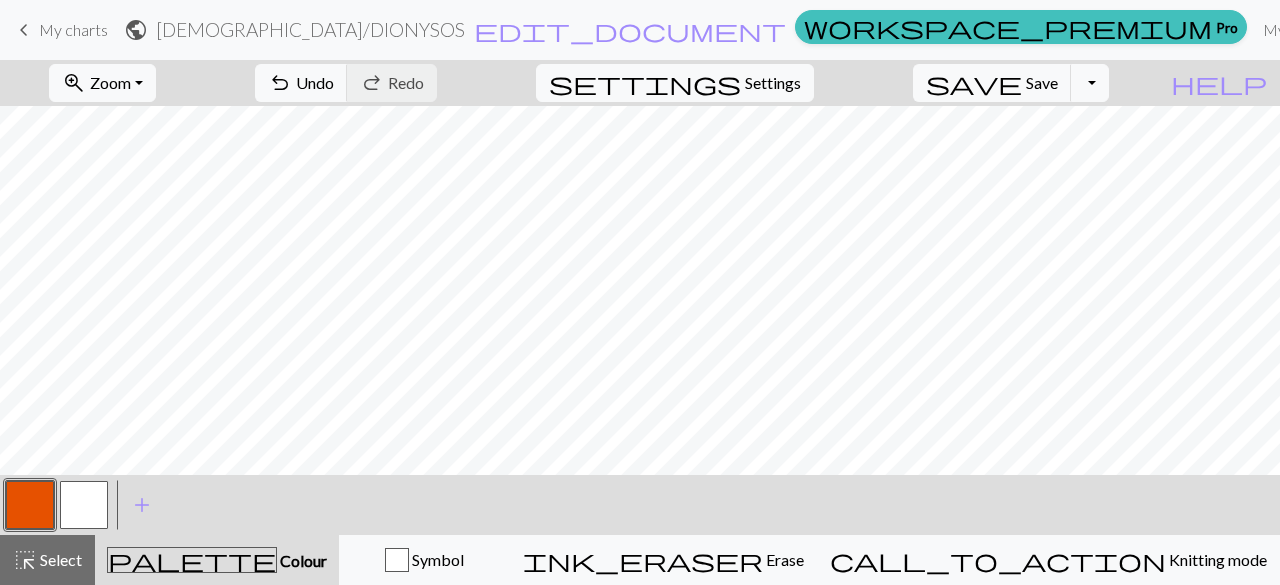 click at bounding box center (84, 505) 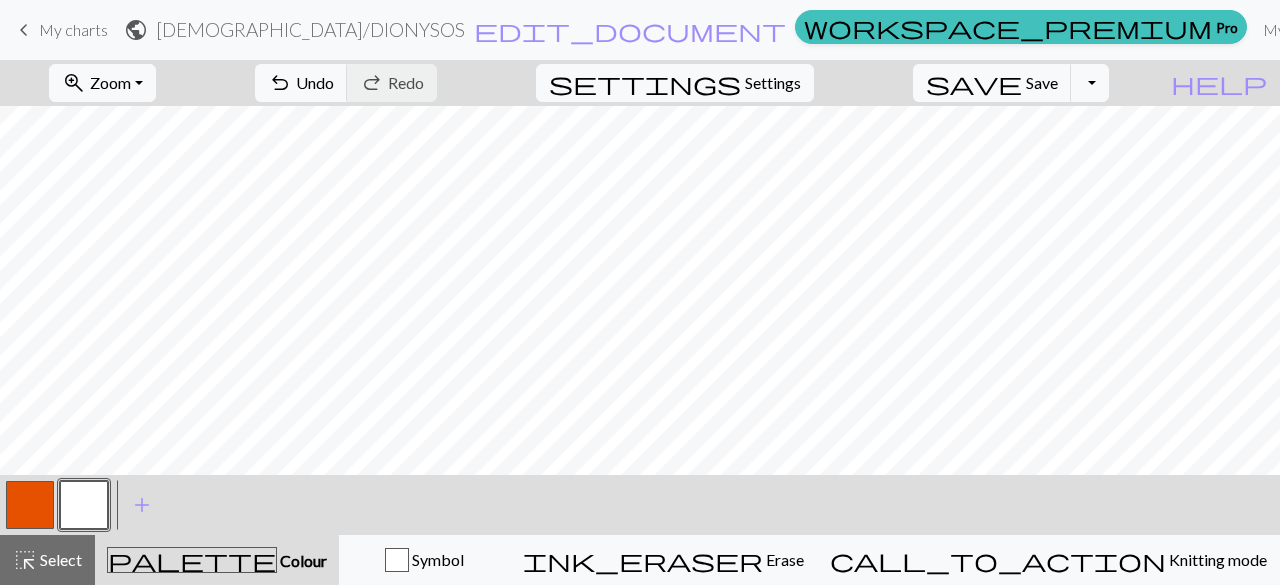 click at bounding box center (30, 505) 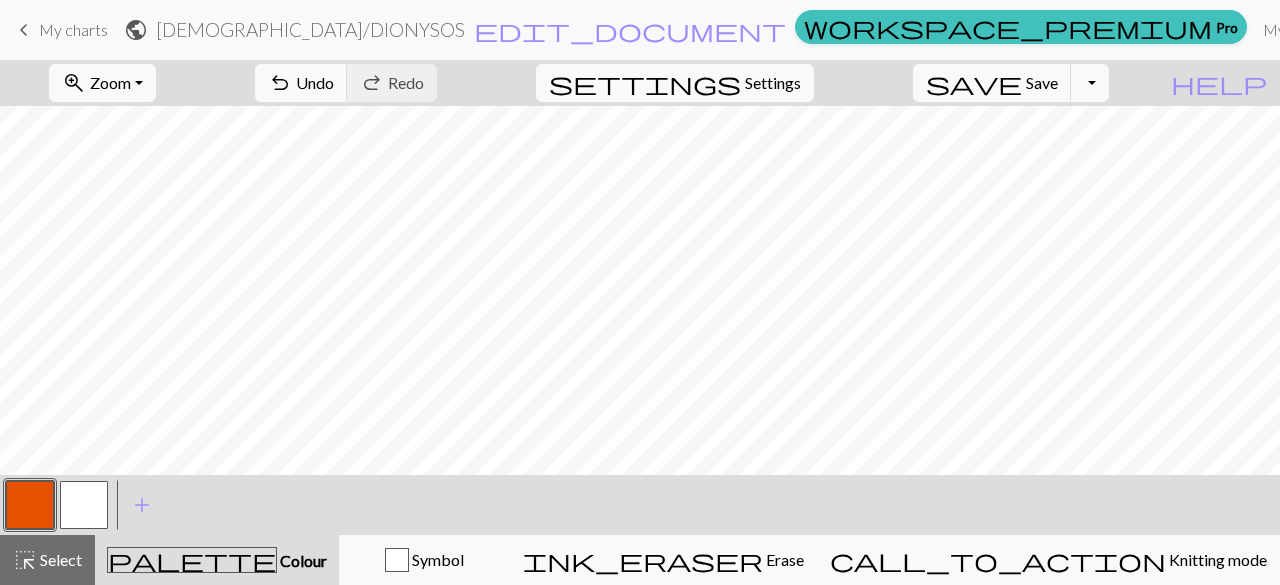 click at bounding box center [84, 505] 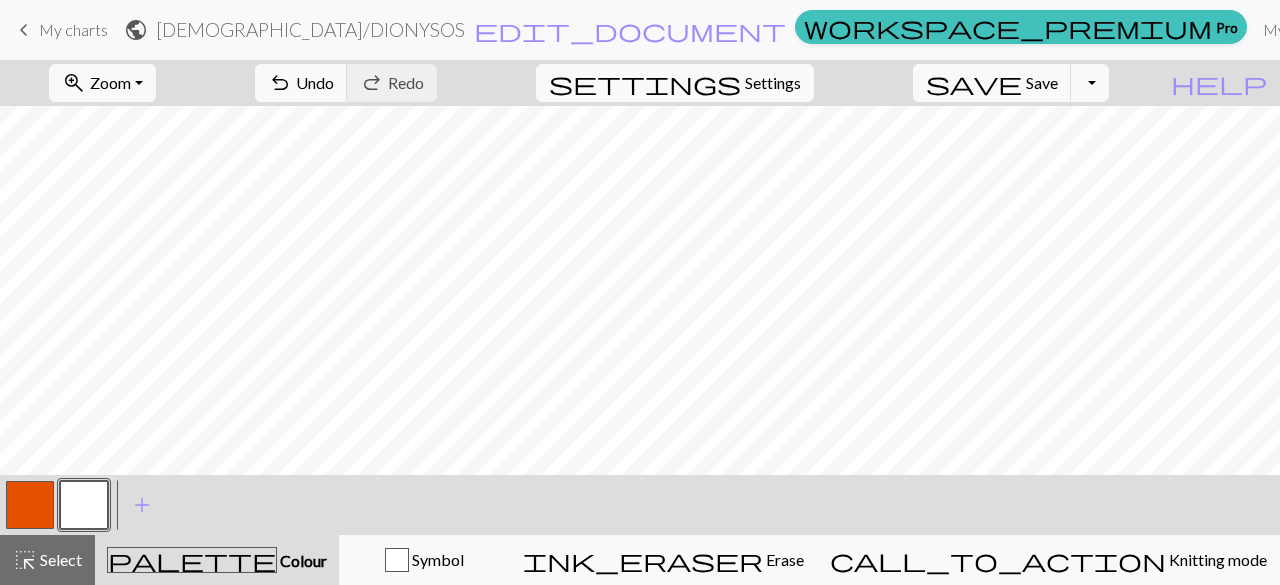 click at bounding box center (30, 505) 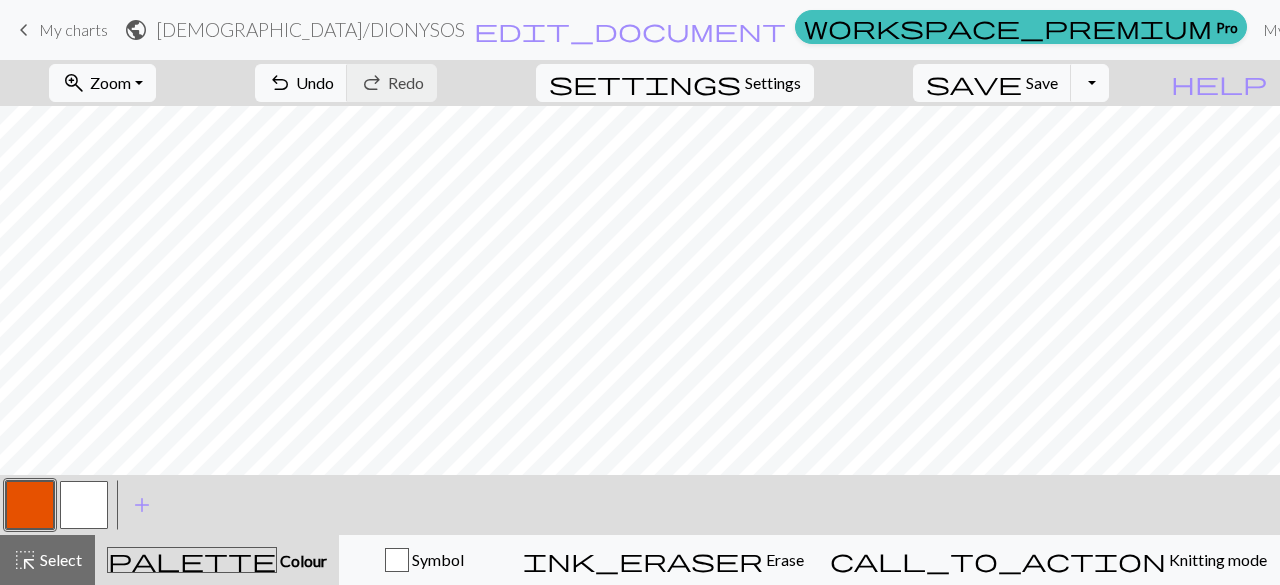 click at bounding box center [84, 505] 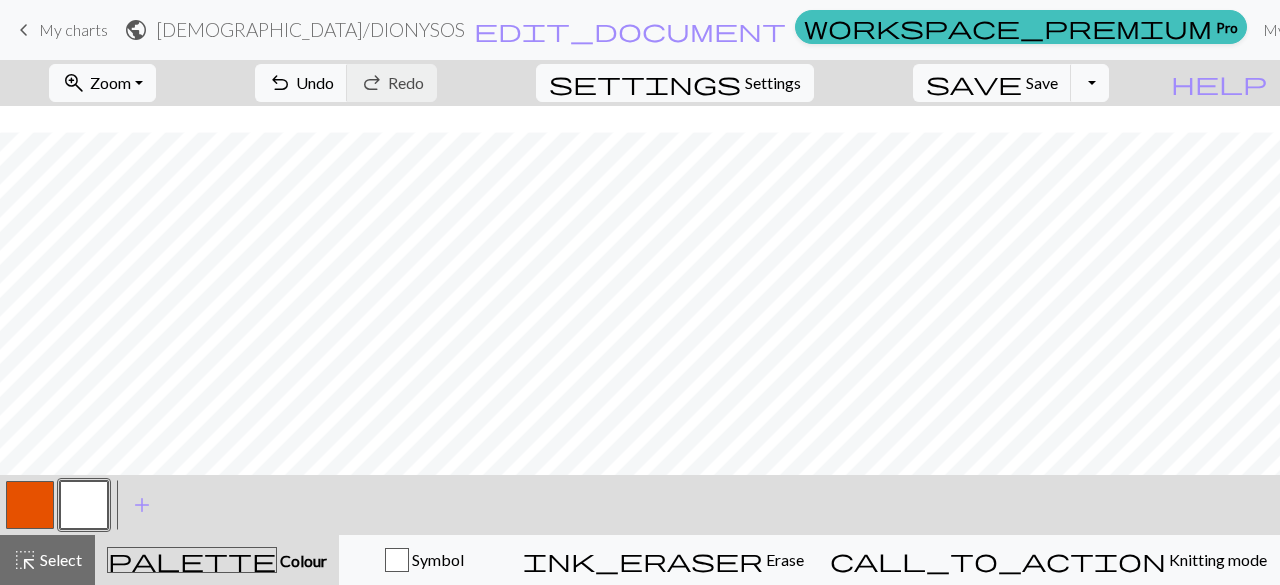scroll, scrollTop: 26, scrollLeft: 0, axis: vertical 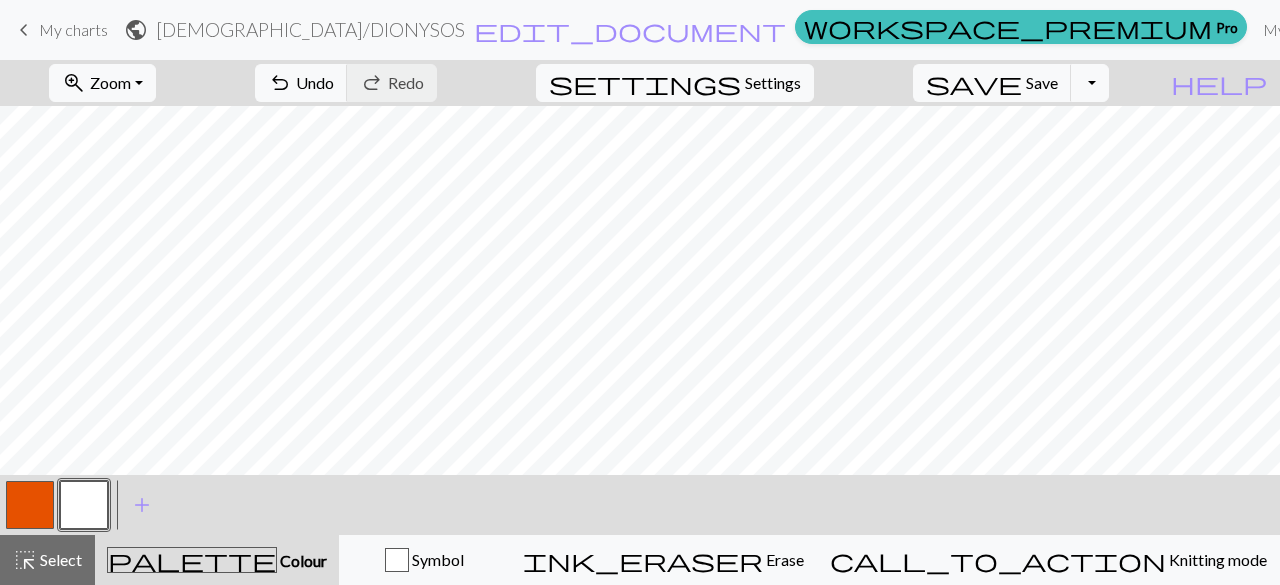 click at bounding box center [30, 505] 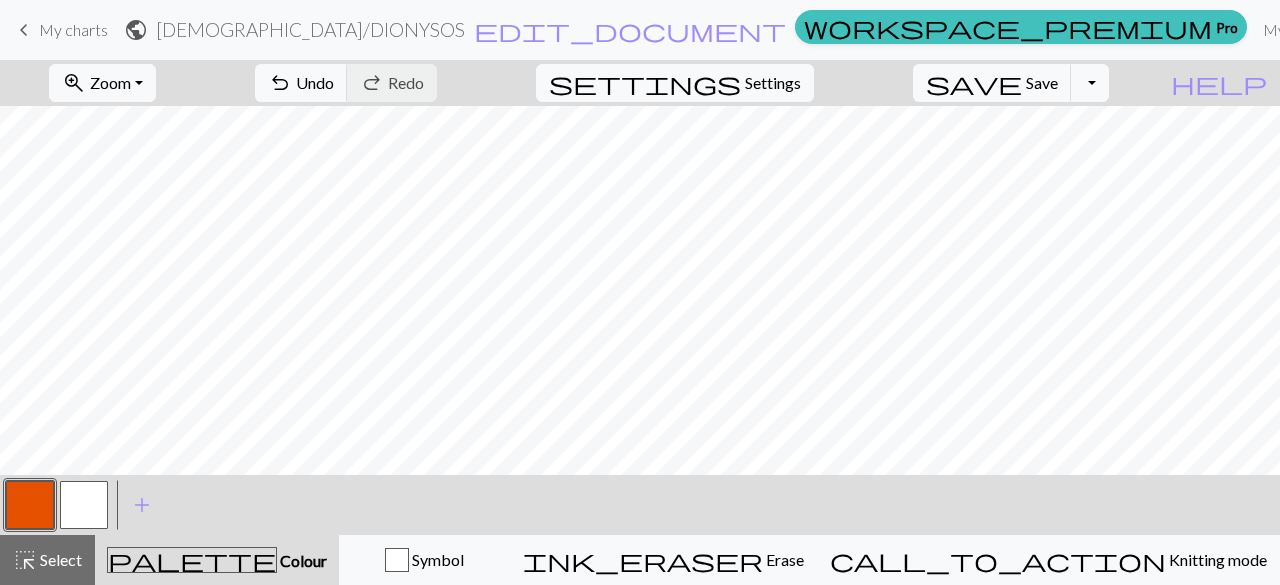 click at bounding box center (84, 505) 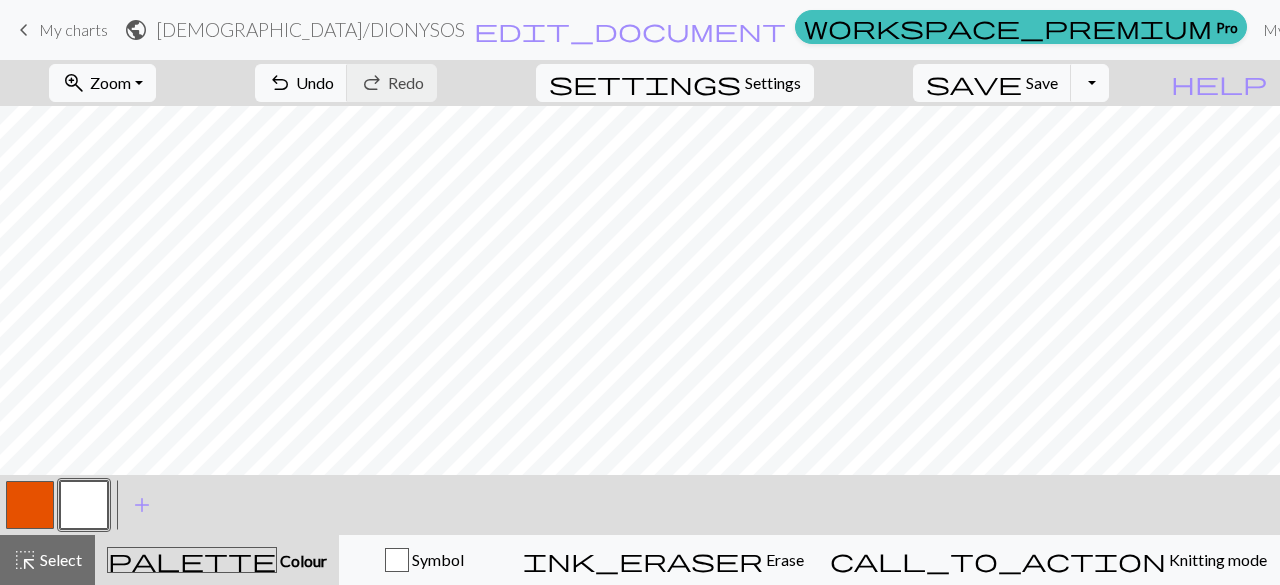 click at bounding box center (30, 505) 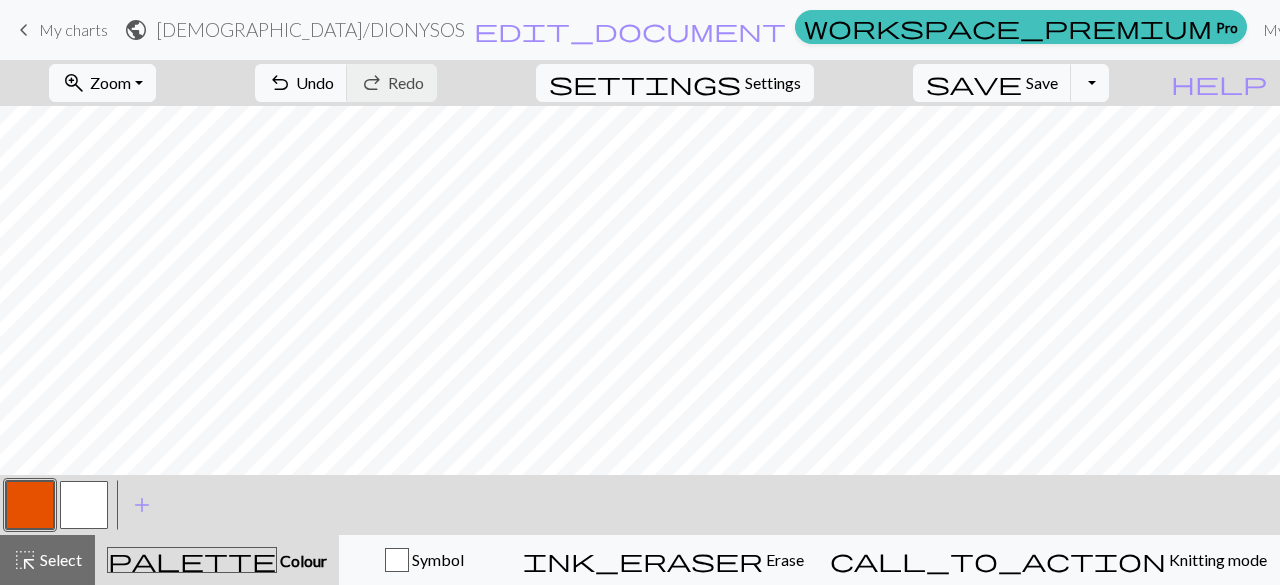 click at bounding box center (84, 505) 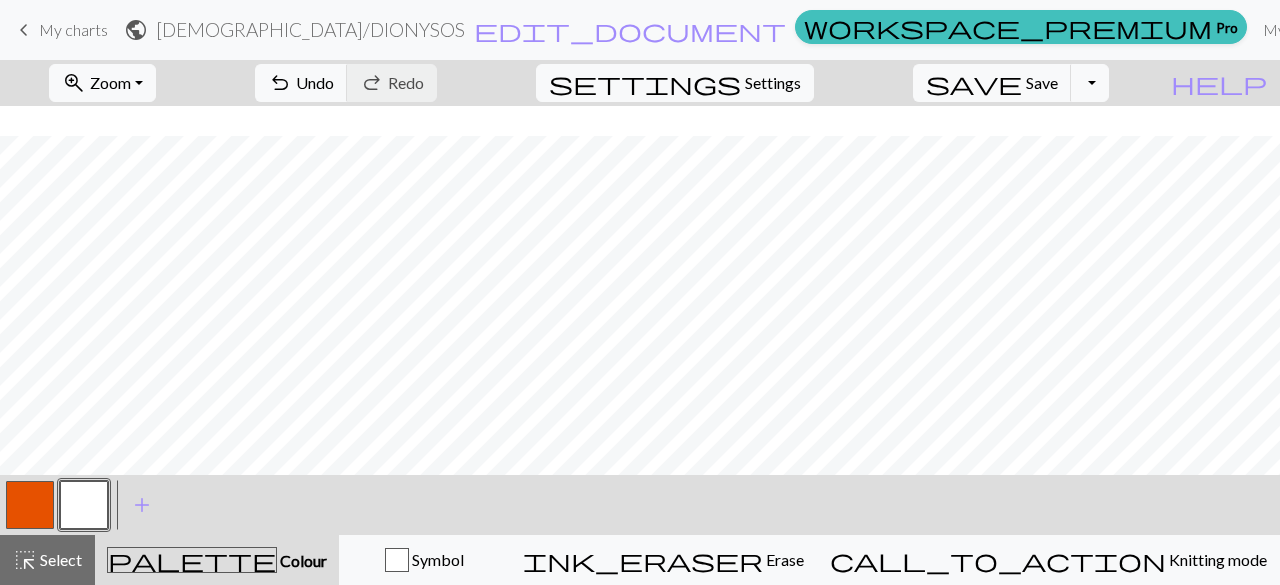 scroll, scrollTop: 30, scrollLeft: 0, axis: vertical 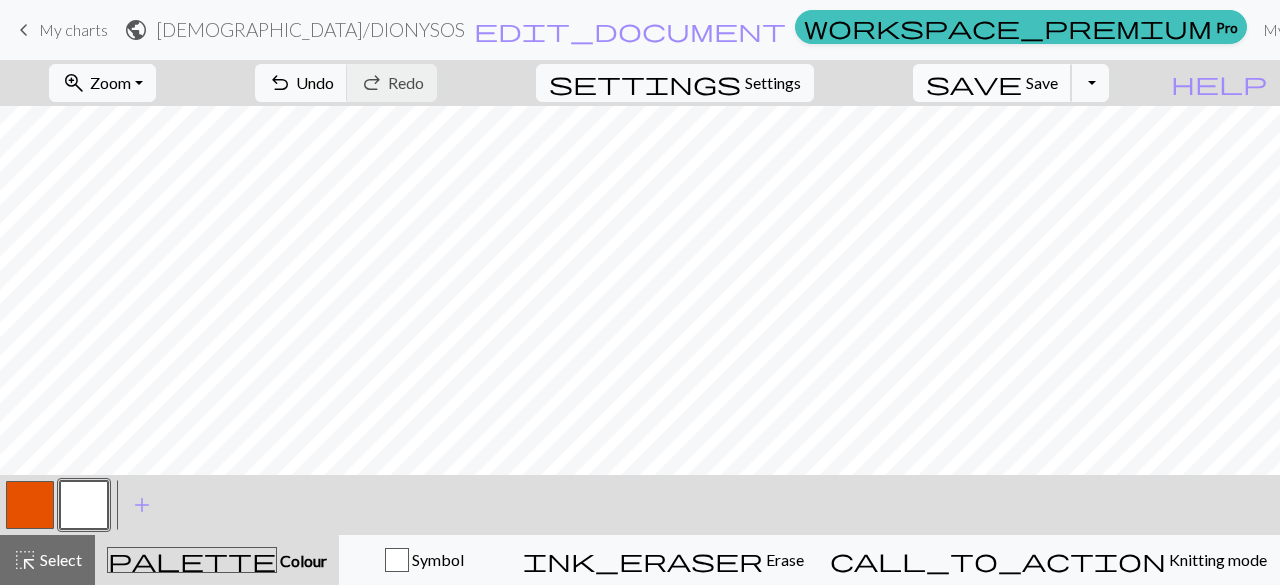 click on "Save" at bounding box center [1042, 82] 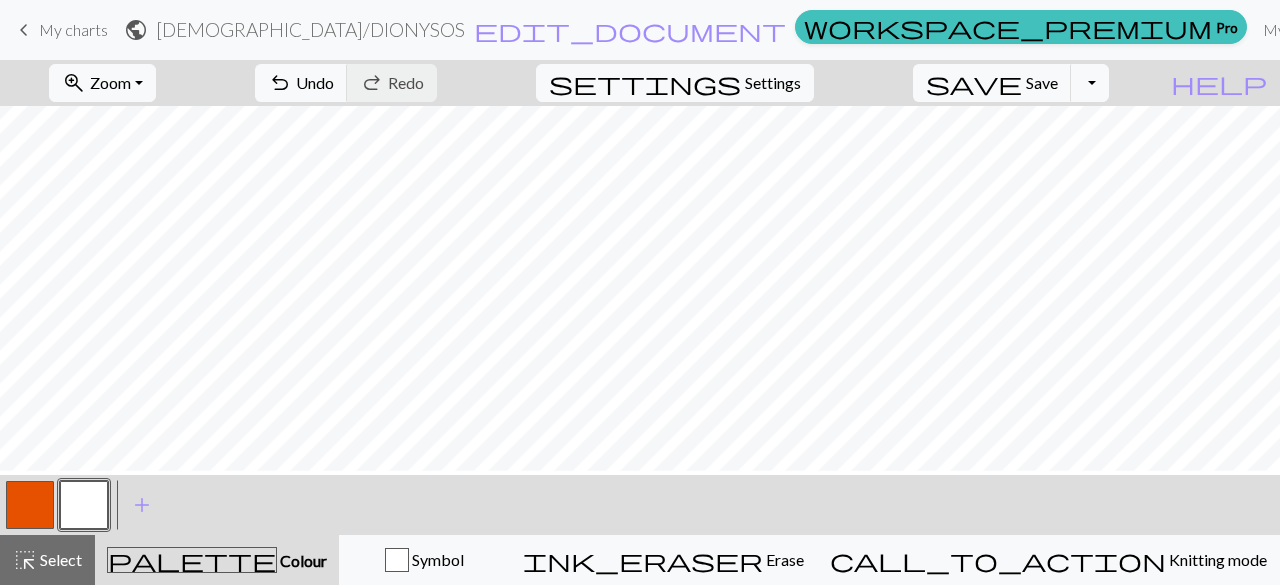 scroll, scrollTop: 232, scrollLeft: 0, axis: vertical 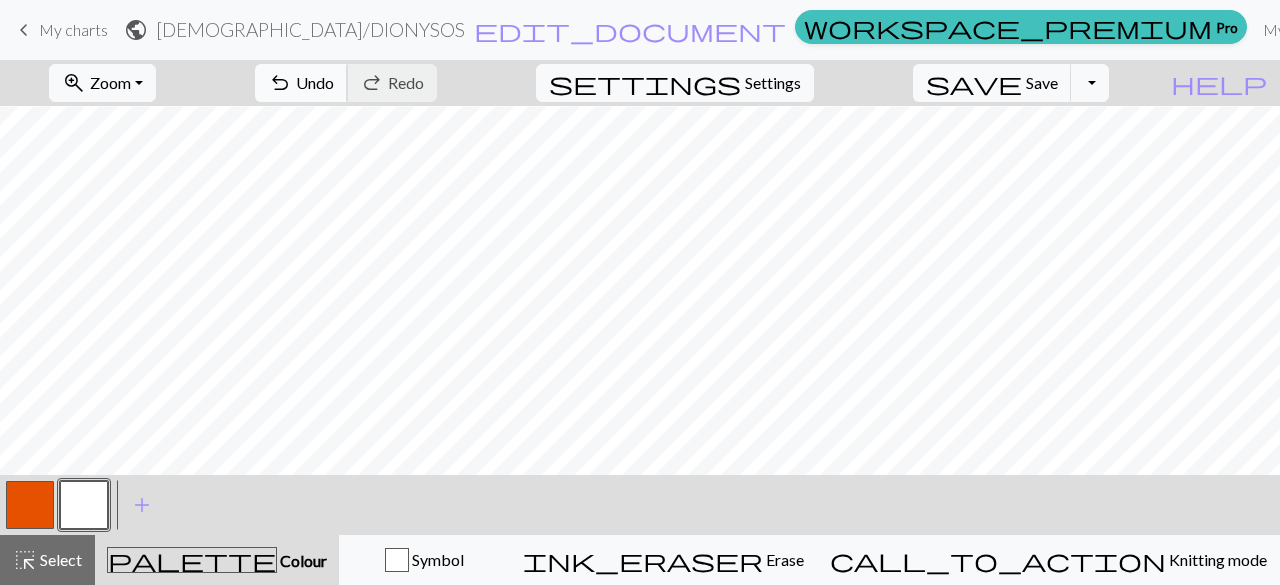click on "undo" at bounding box center (280, 83) 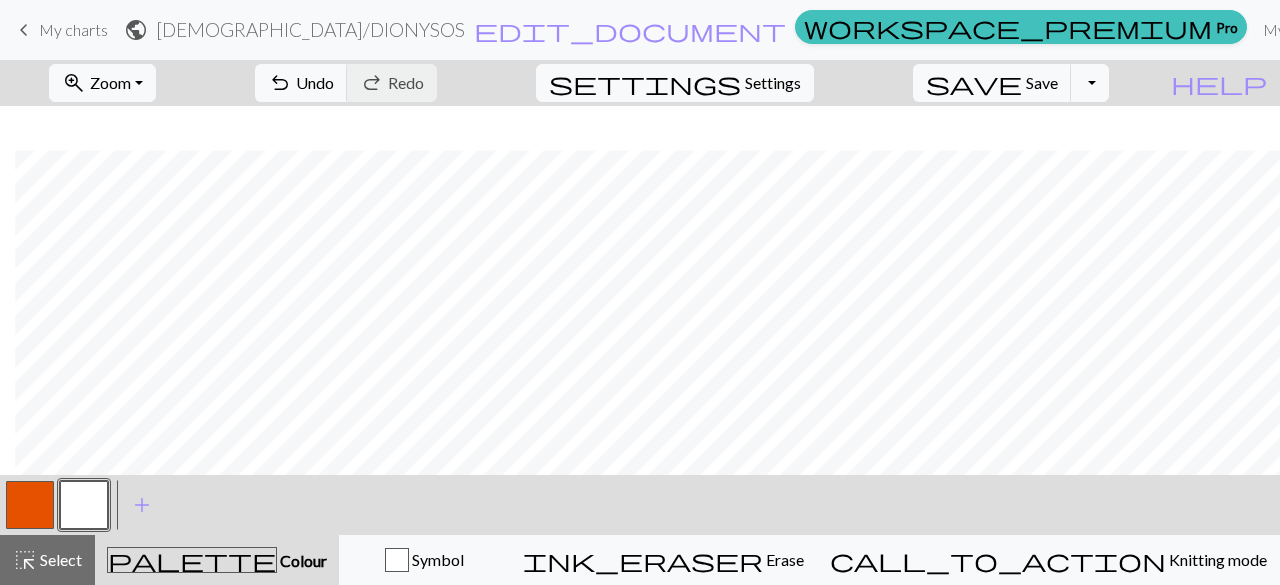scroll, scrollTop: 276, scrollLeft: 15, axis: both 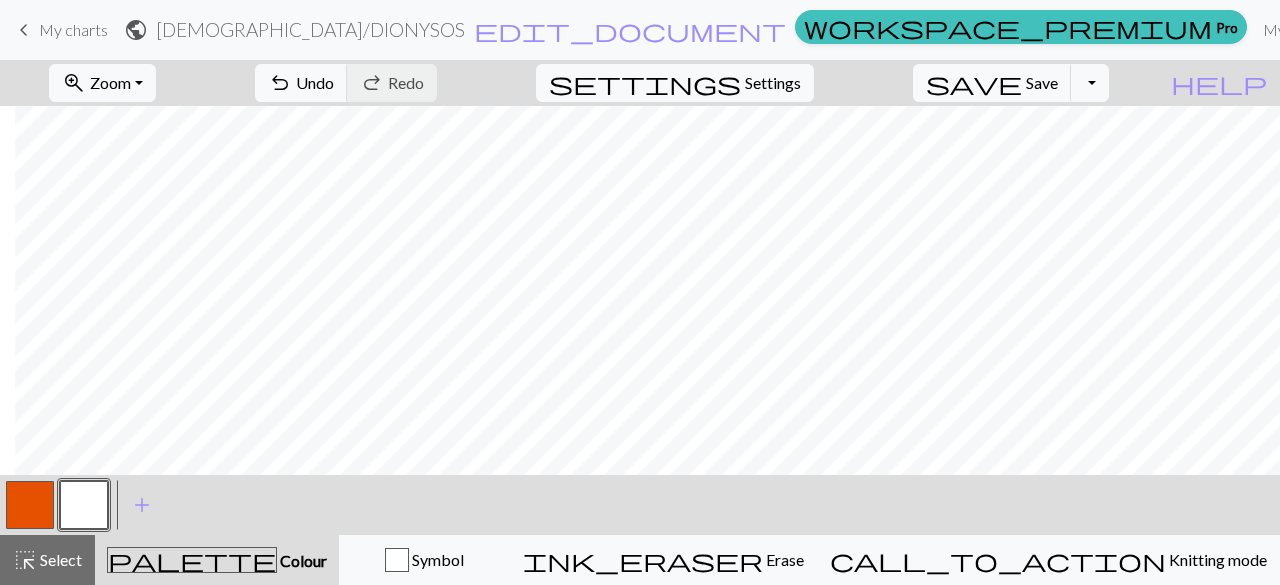 click at bounding box center (30, 505) 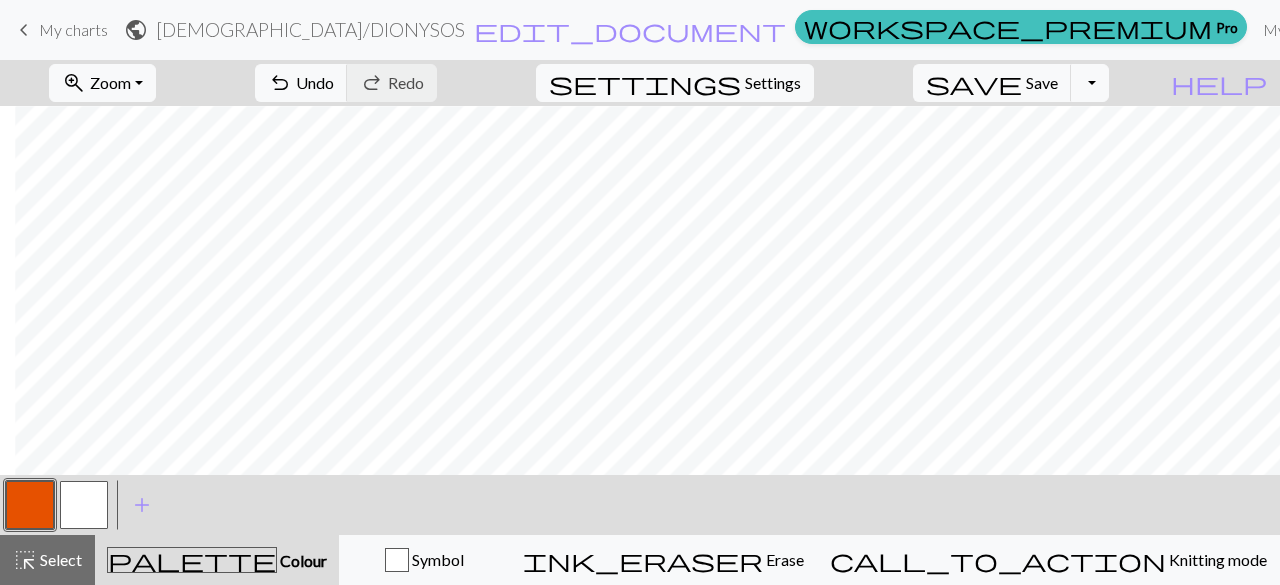 click at bounding box center (84, 505) 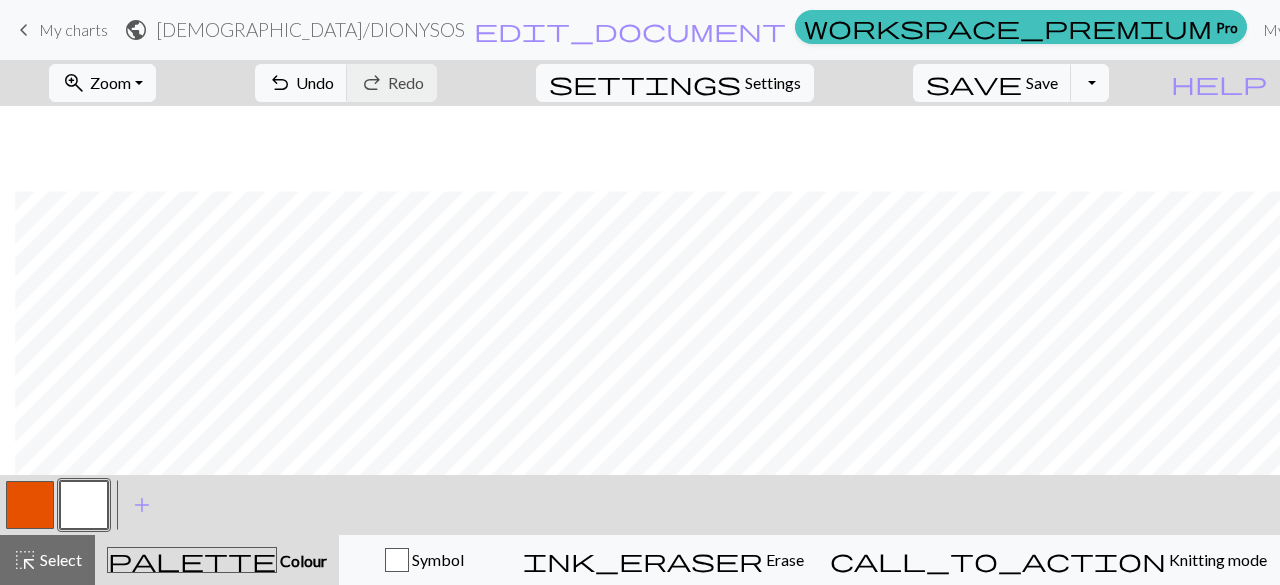 scroll, scrollTop: 410, scrollLeft: 15, axis: both 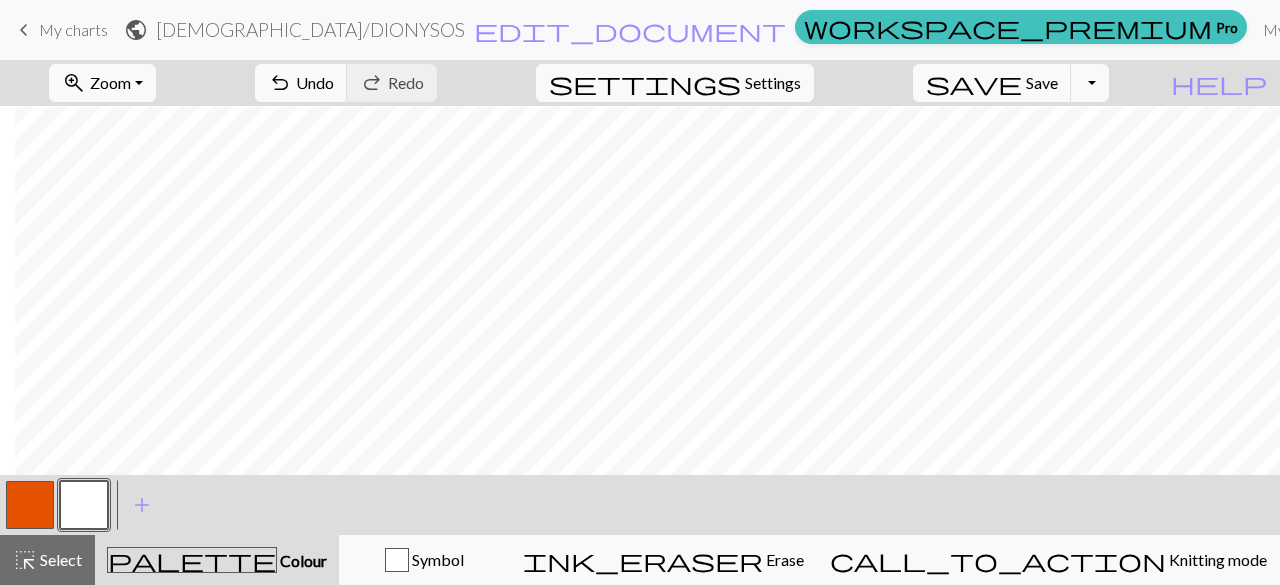 click at bounding box center [30, 505] 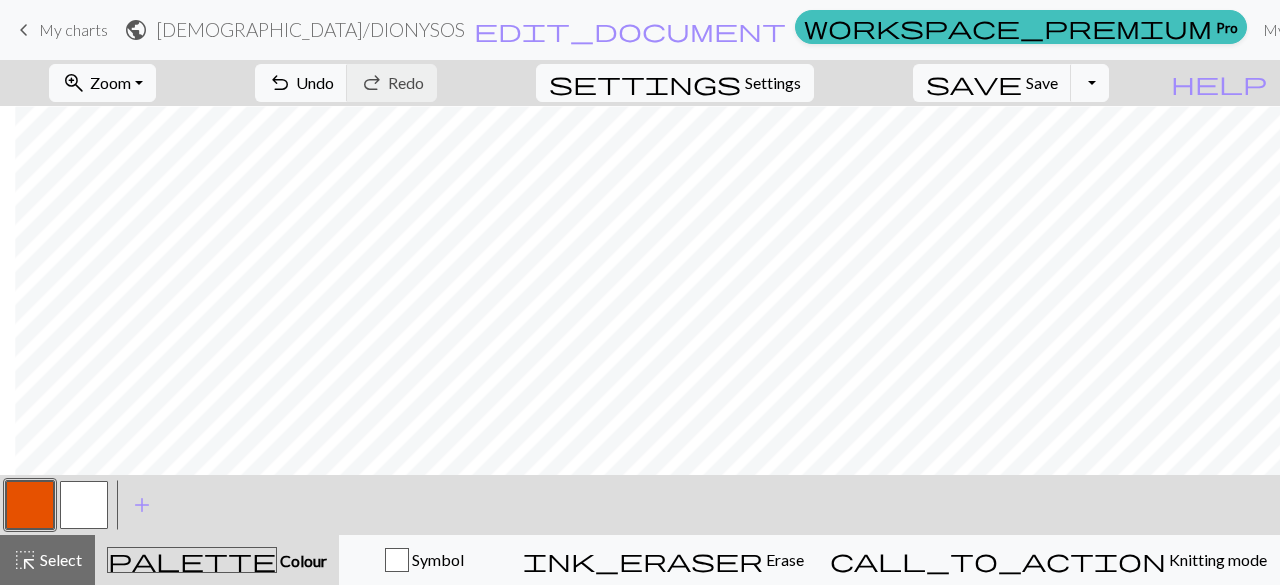 click at bounding box center (84, 505) 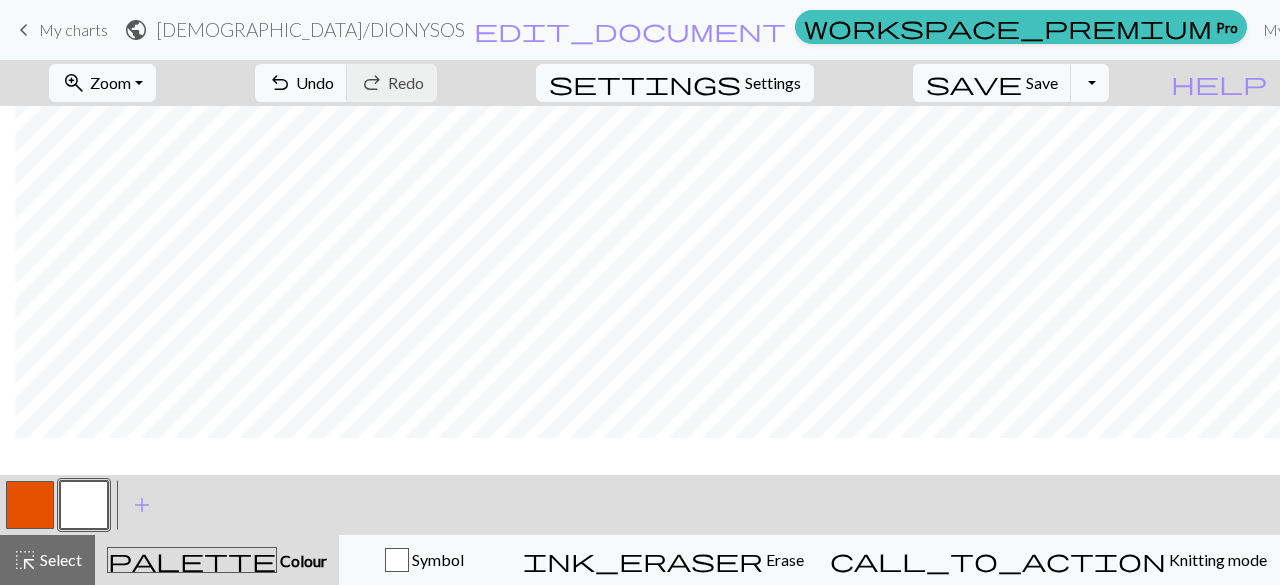 scroll, scrollTop: 56, scrollLeft: 15, axis: both 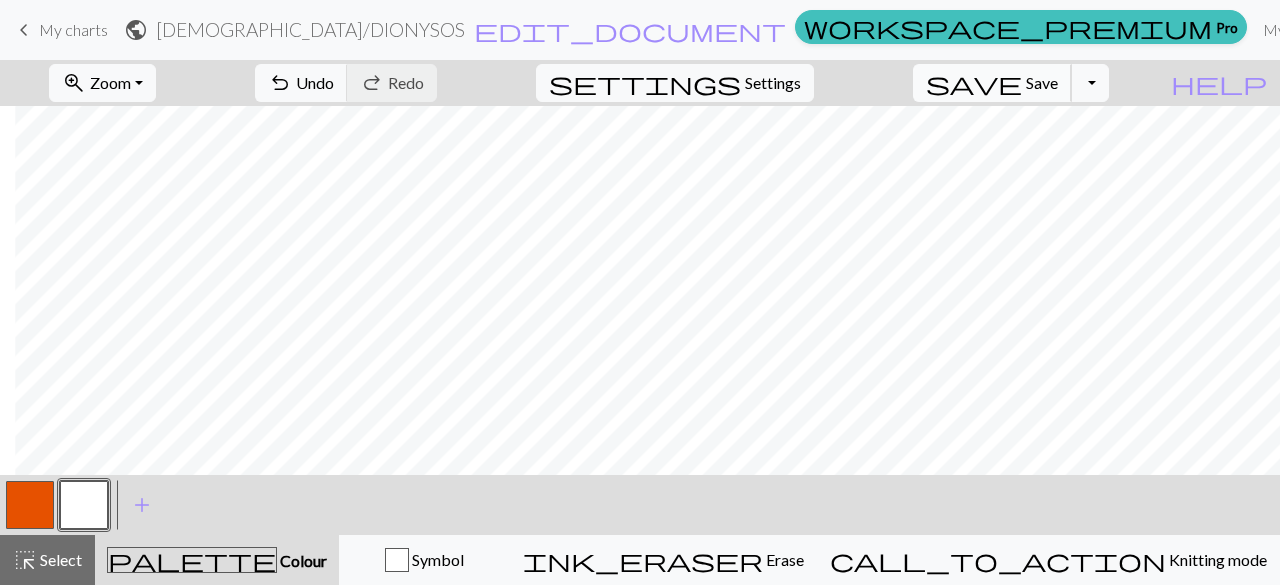 click on "save" at bounding box center [974, 83] 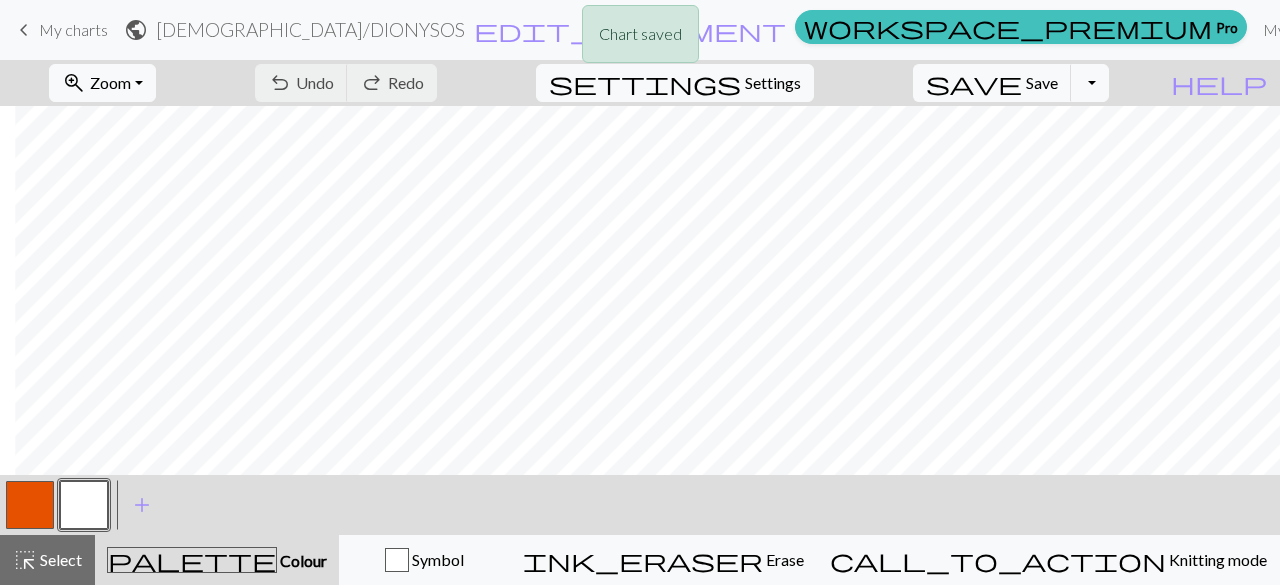 click on "Chart saved" at bounding box center (640, 39) 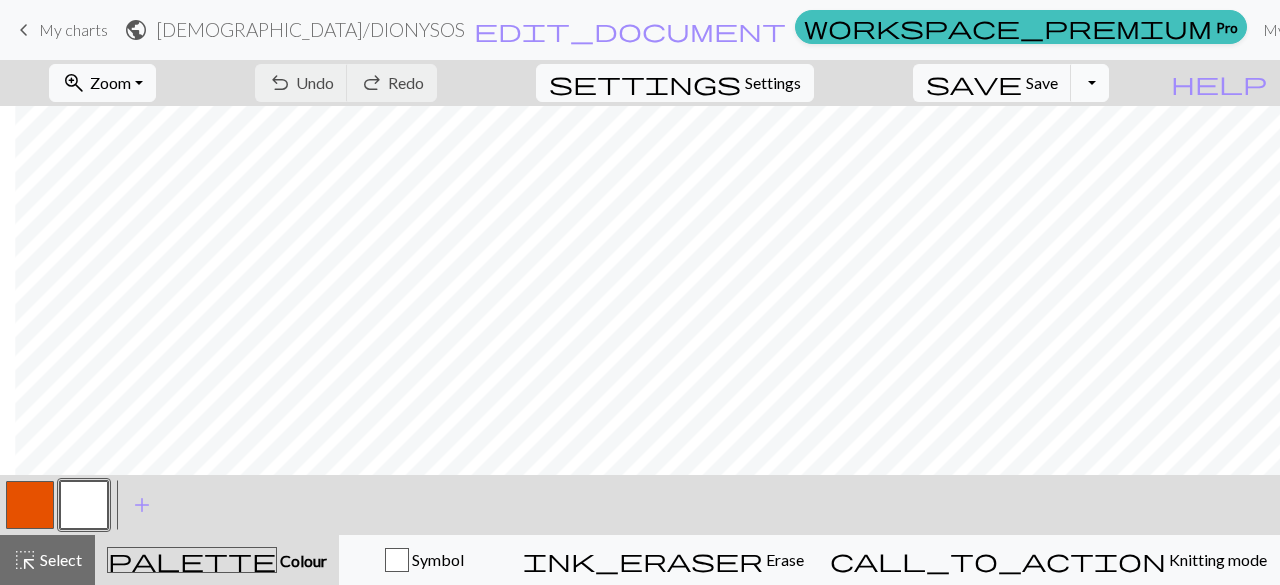 click on "Toggle Dropdown" at bounding box center [1090, 83] 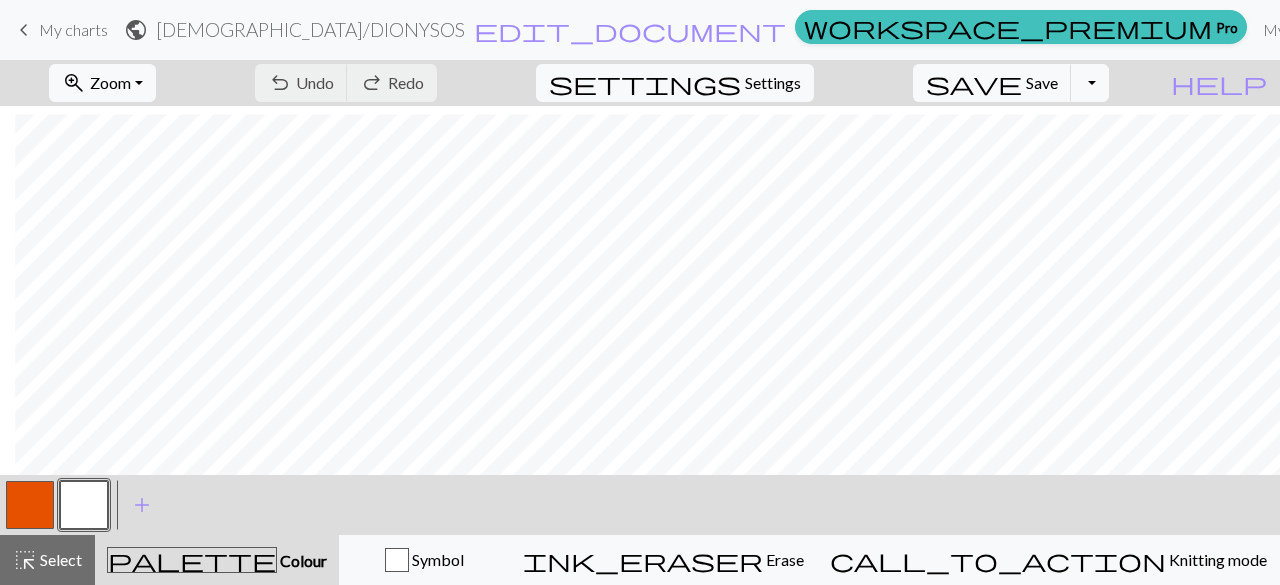 scroll, scrollTop: 8, scrollLeft: 15, axis: both 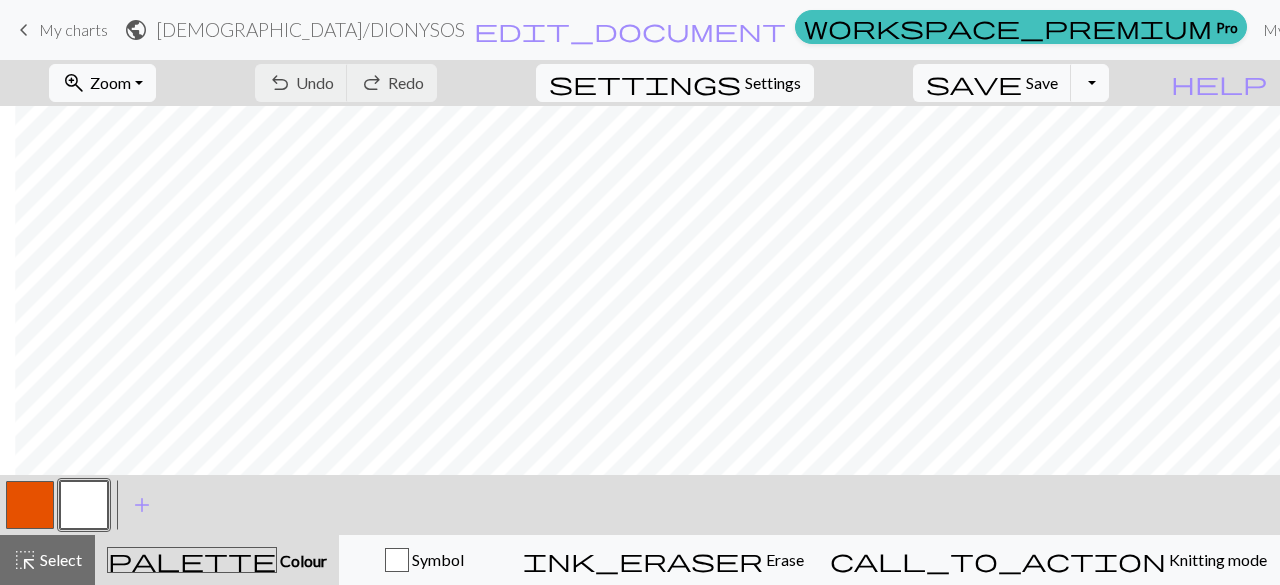 click on "keyboard_arrow_left" at bounding box center (24, 30) 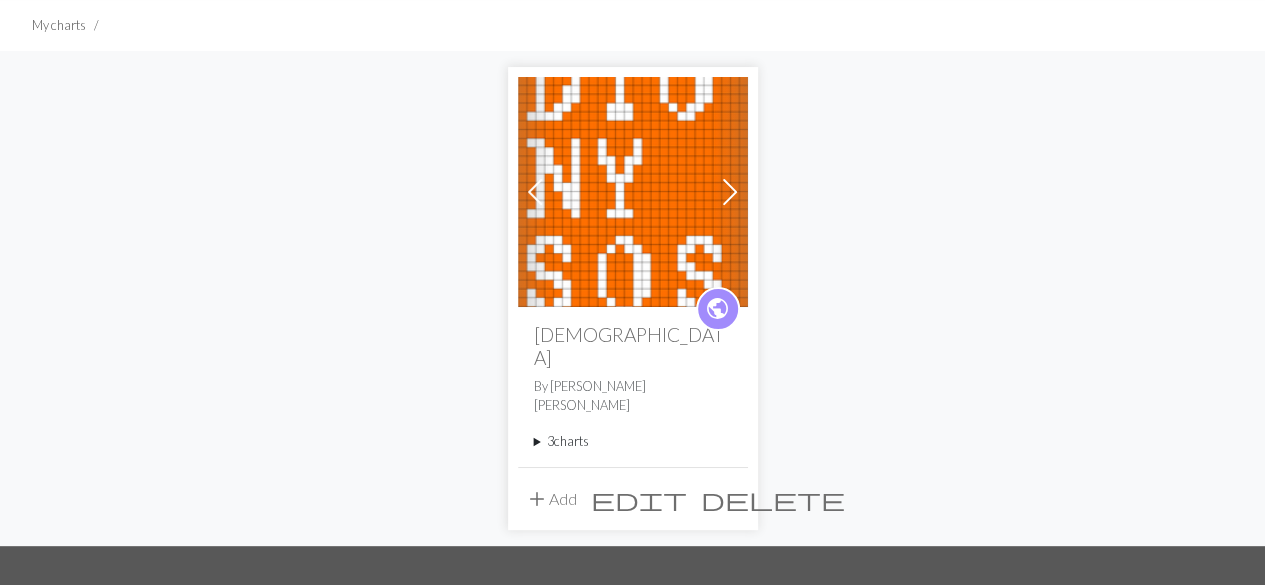 scroll, scrollTop: 131, scrollLeft: 0, axis: vertical 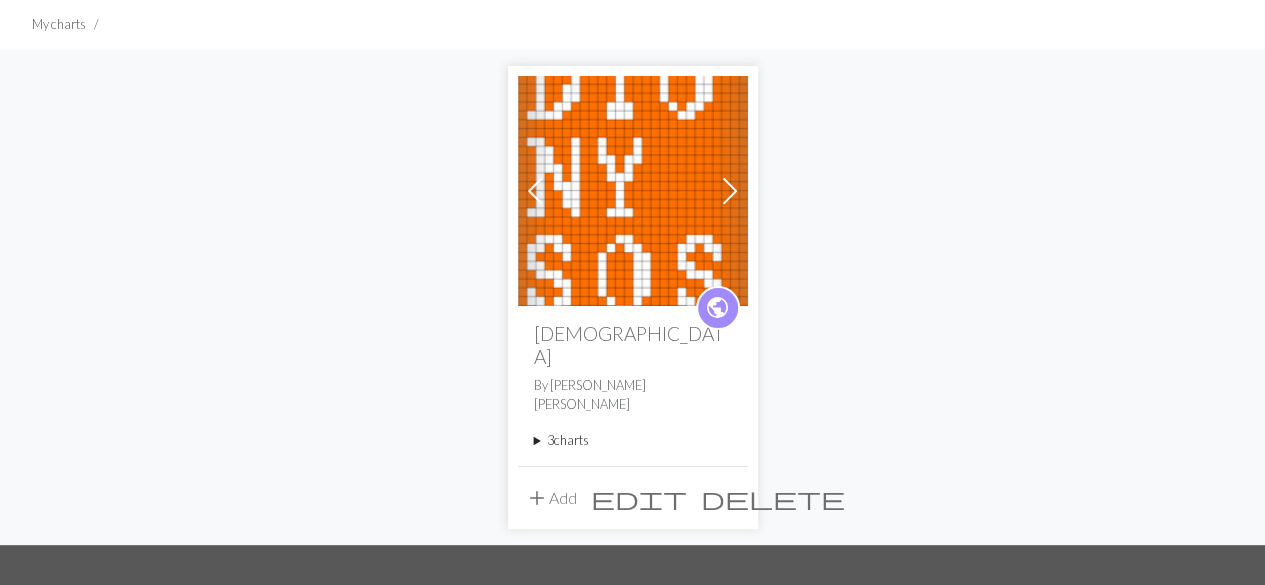 click on "3  charts" at bounding box center (633, 440) 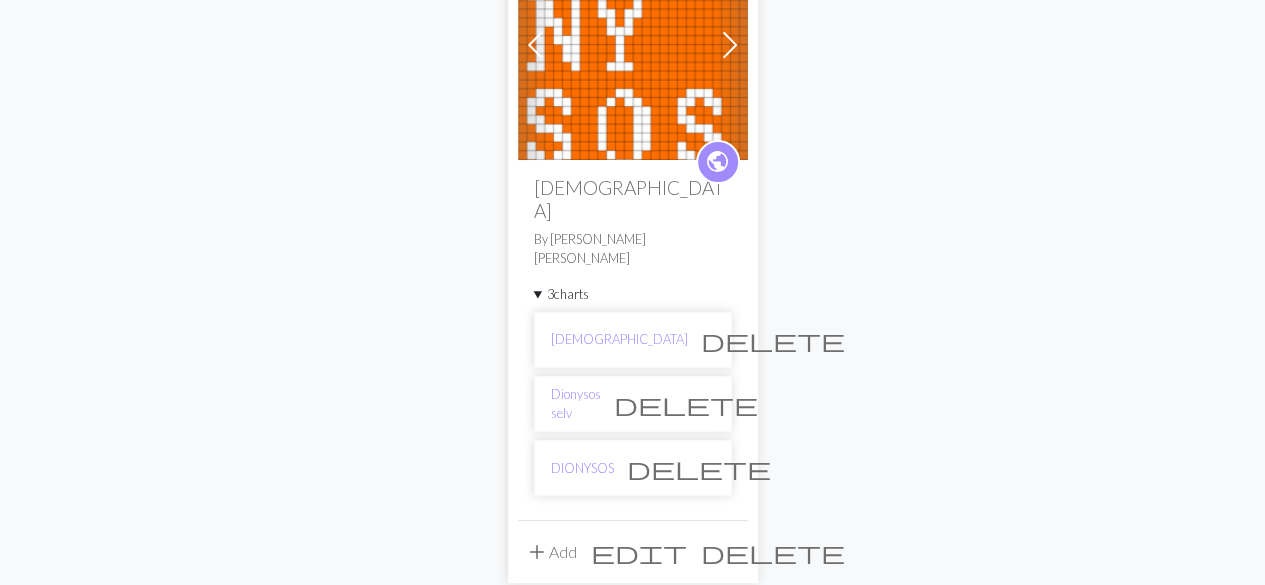 scroll, scrollTop: 295, scrollLeft: 0, axis: vertical 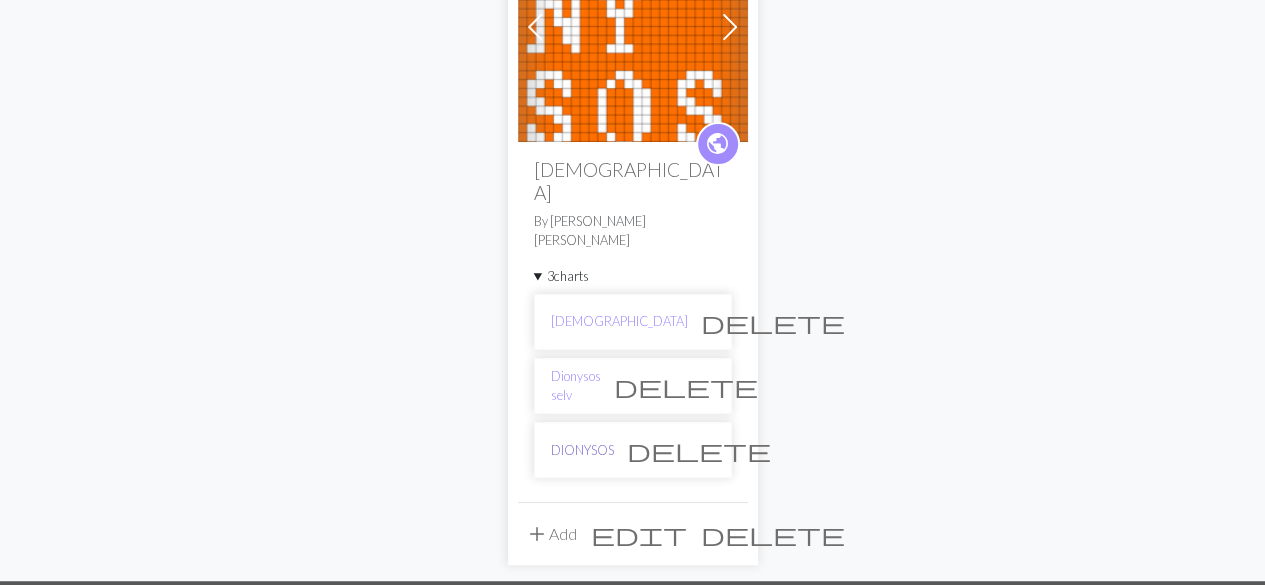 click on "DIONYSOS" at bounding box center [582, 450] 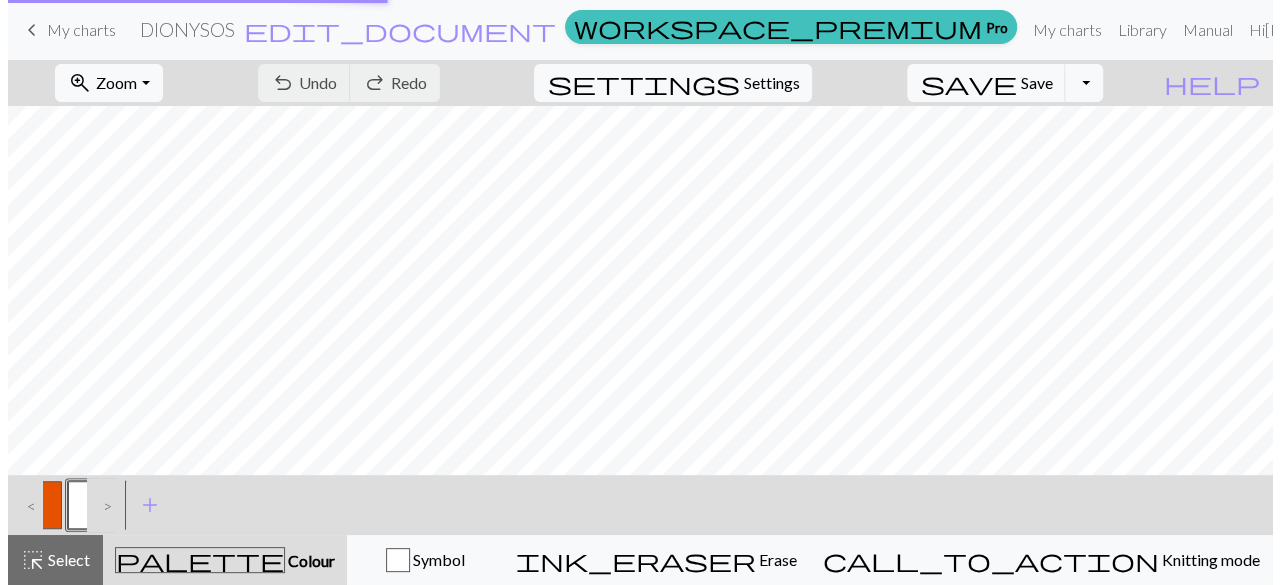 scroll, scrollTop: 0, scrollLeft: 0, axis: both 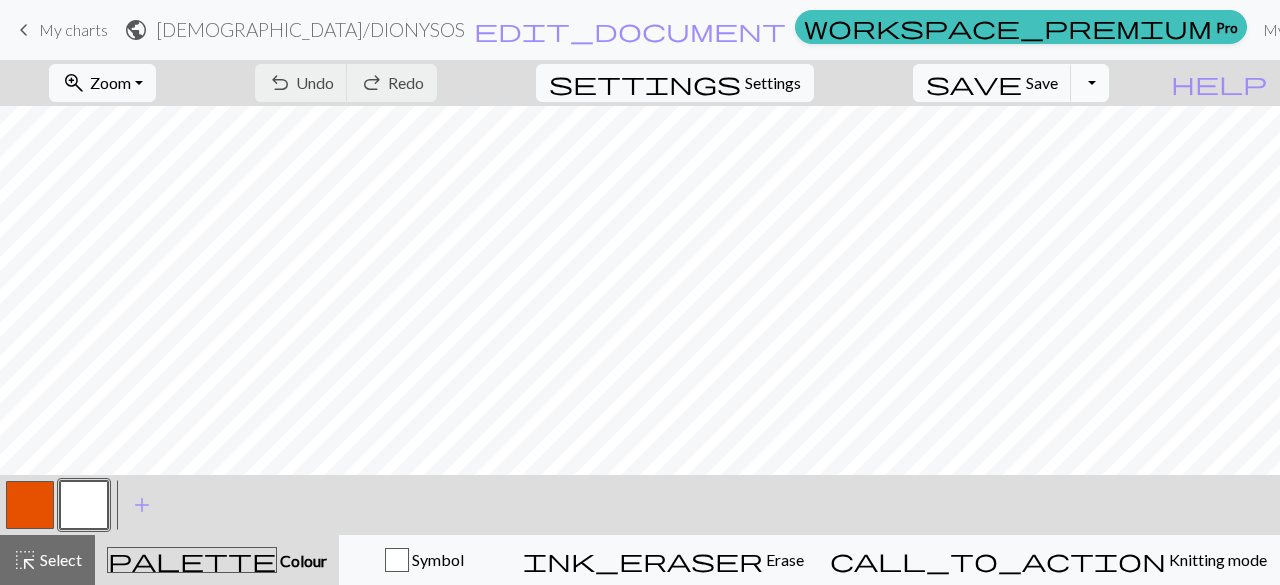 click on "Toggle Dropdown" at bounding box center (1090, 83) 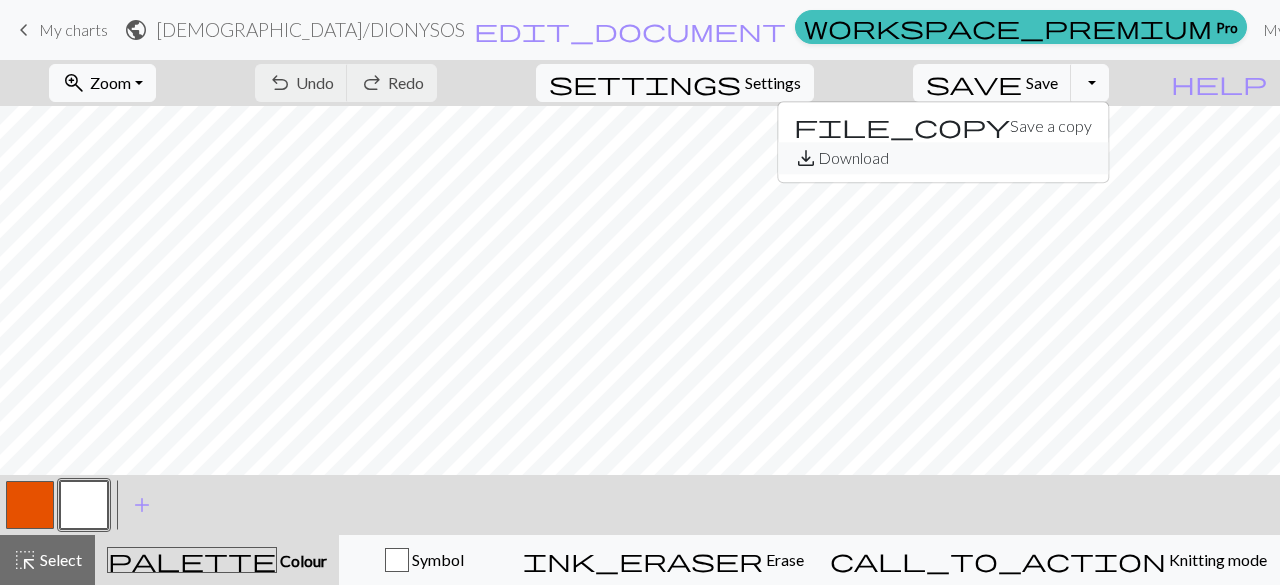 click on "save_alt  Download" at bounding box center (943, 158) 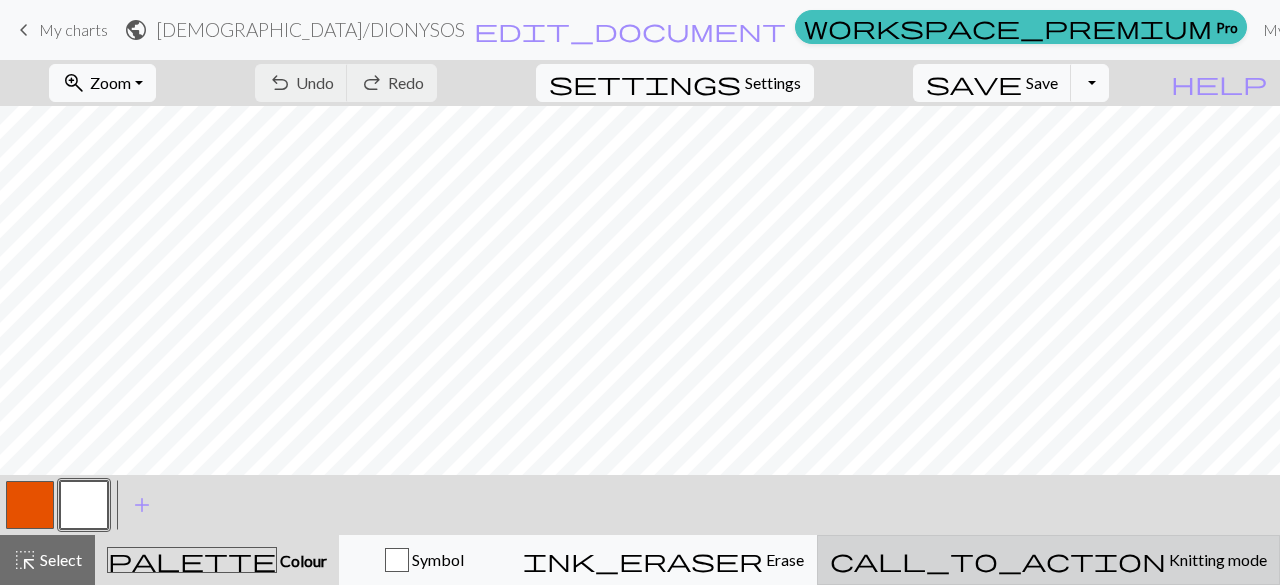 click on "Knitting mode" at bounding box center (1216, 559) 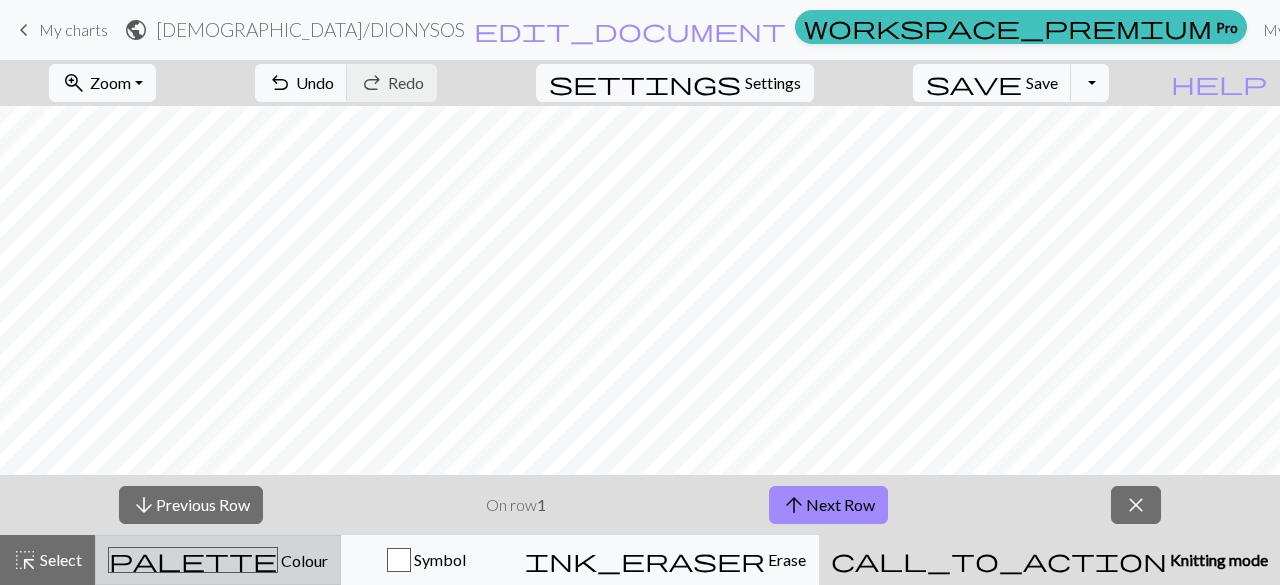click on "palette   Colour   Colour" at bounding box center (218, 560) 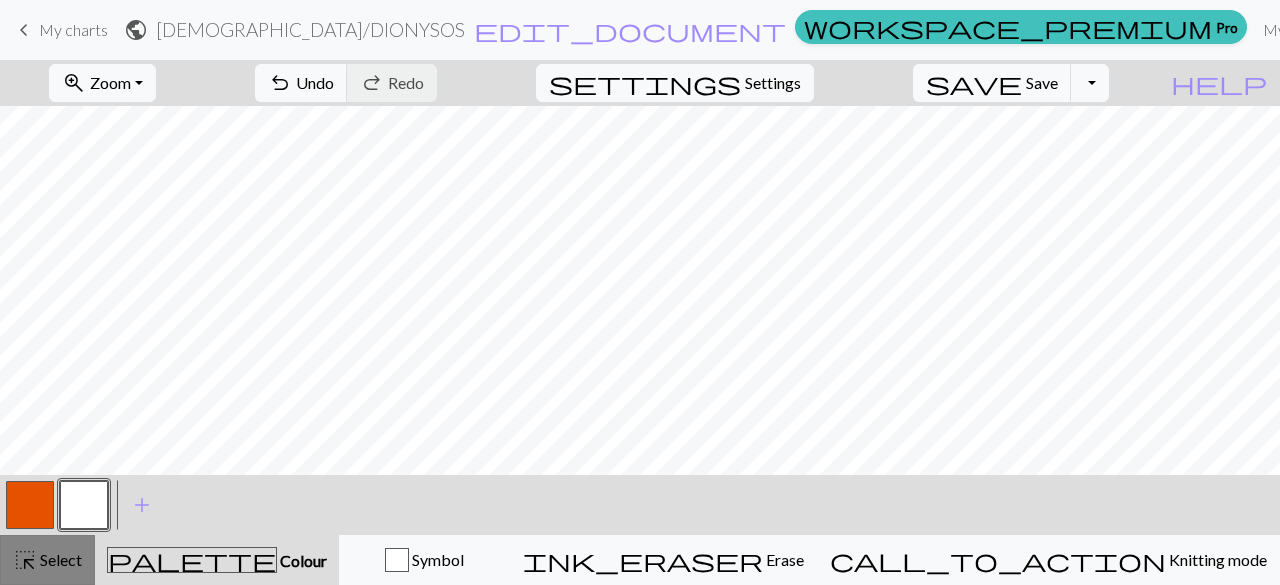 click on "Select" at bounding box center [59, 559] 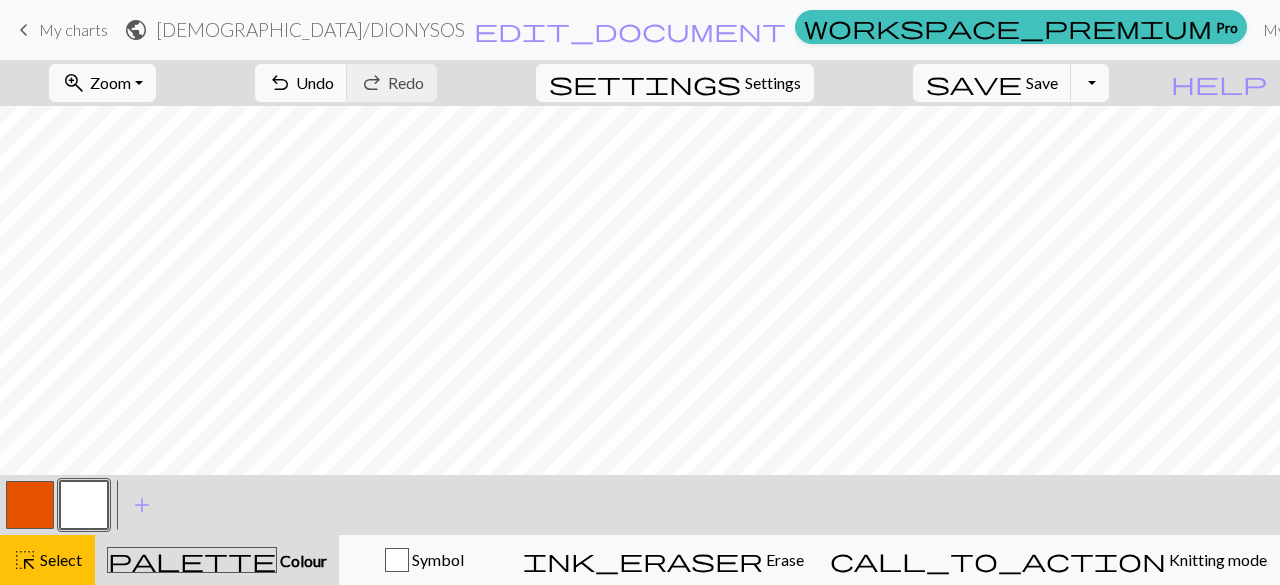 click on "Colour" at bounding box center (302, 560) 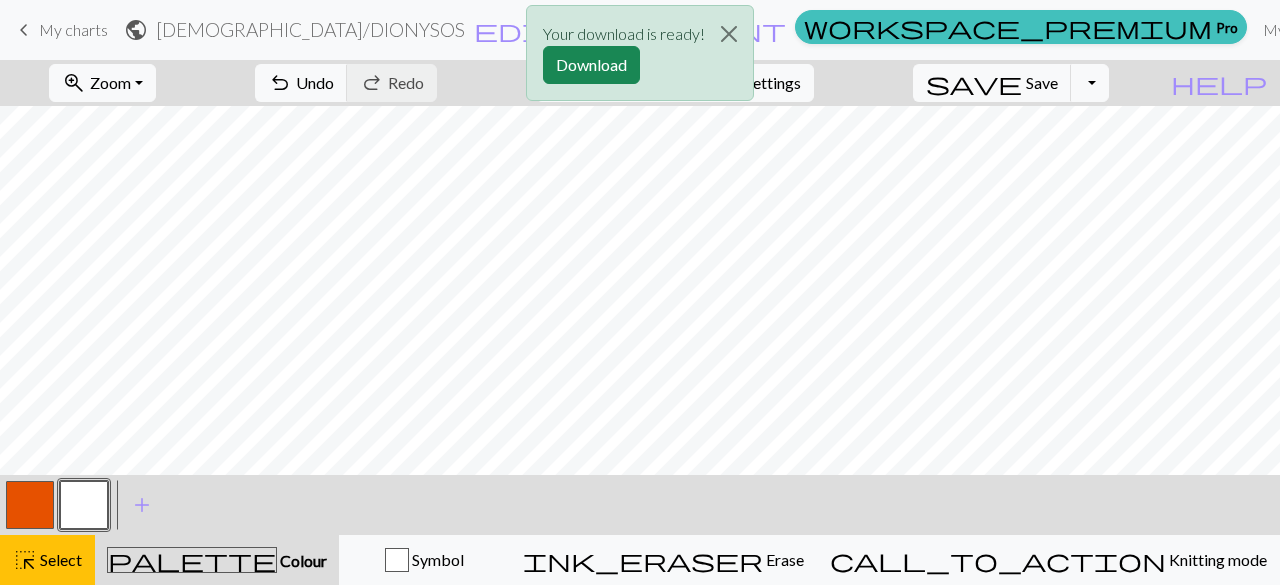 click on "Colour" at bounding box center (302, 560) 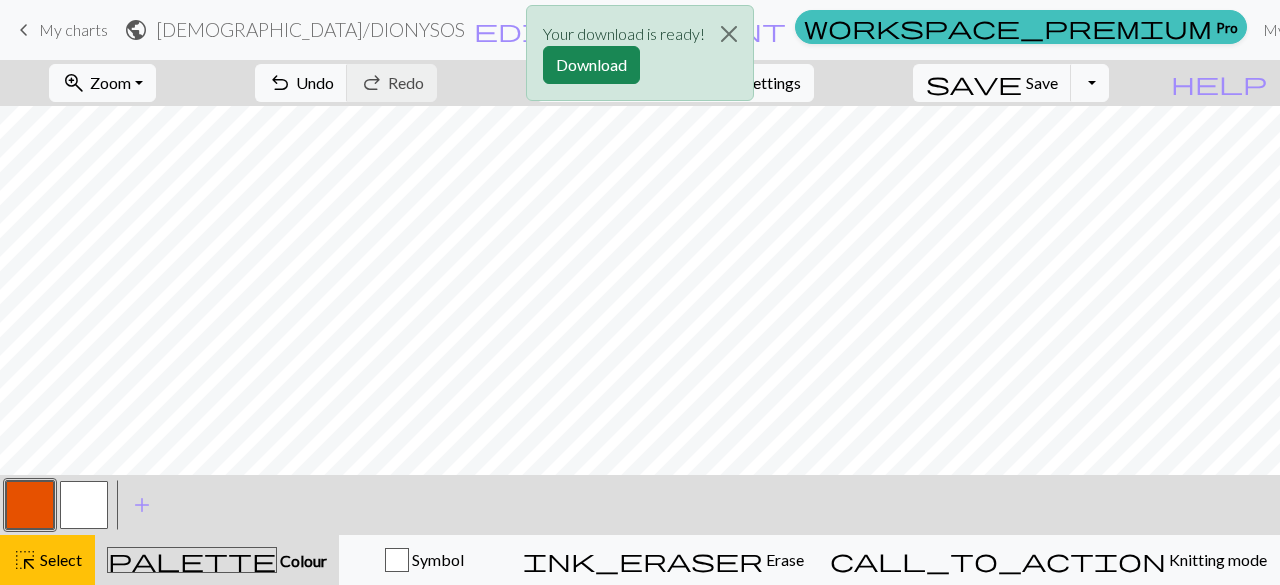 click at bounding box center (84, 505) 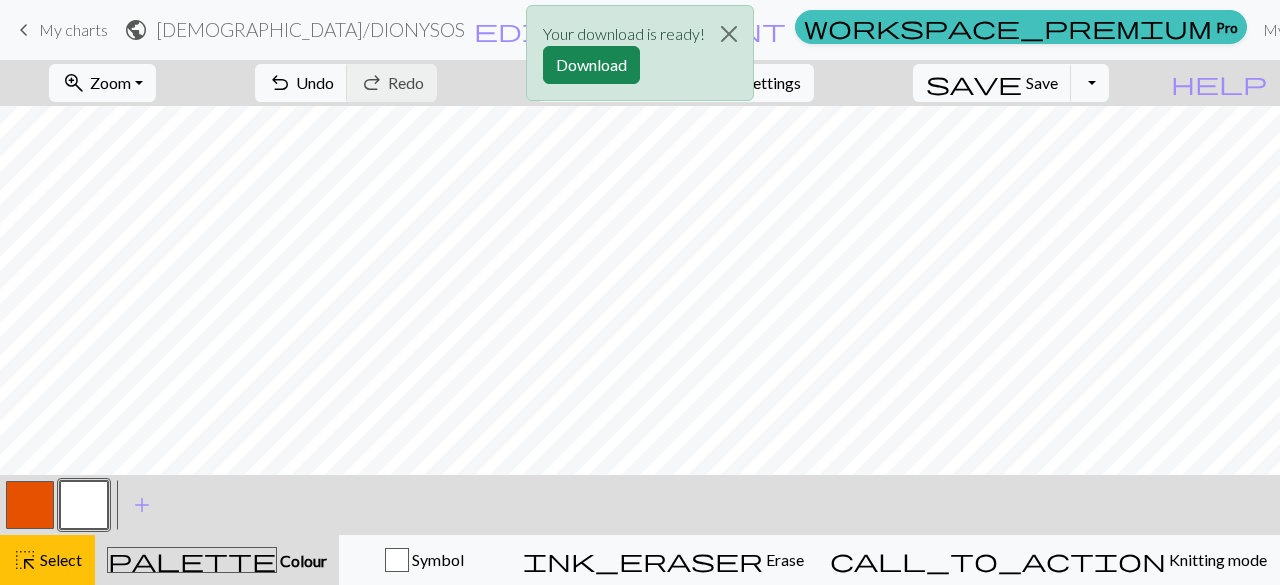 click on "palette   Colour   Colour" at bounding box center [217, 560] 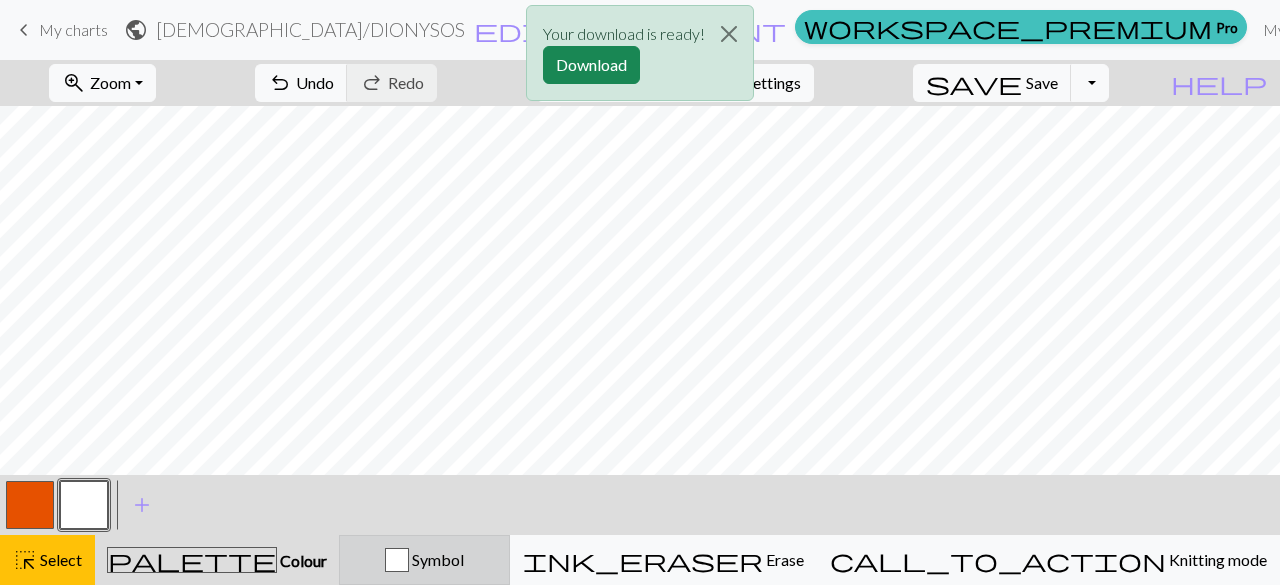 click on "Symbol" at bounding box center (436, 559) 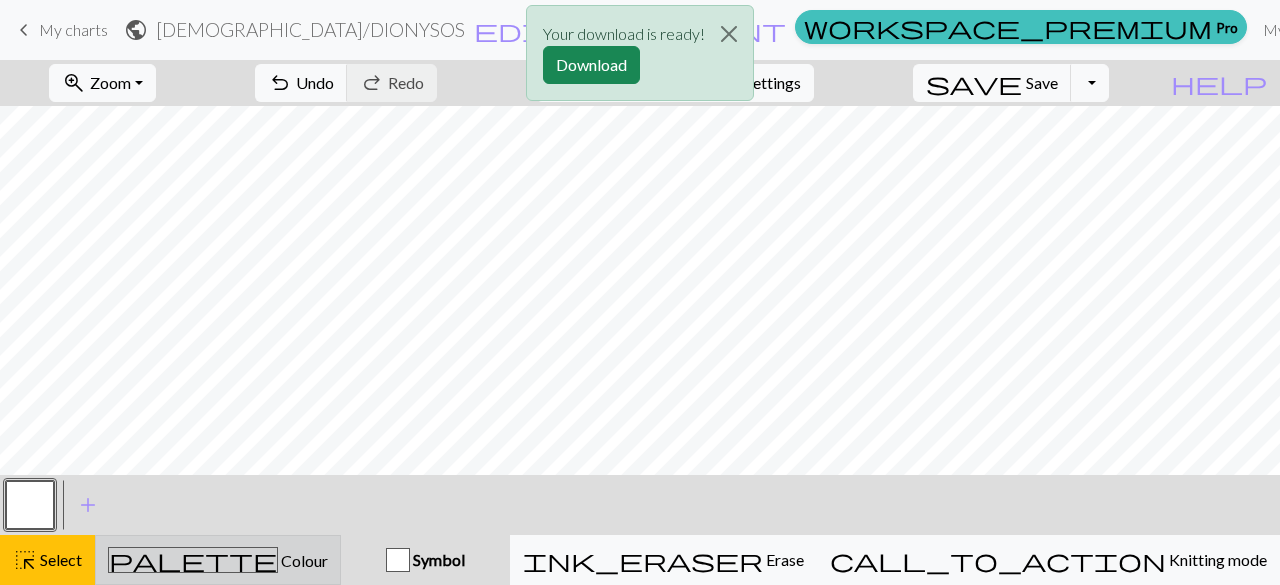 click on "palette   Colour   Colour" at bounding box center [218, 560] 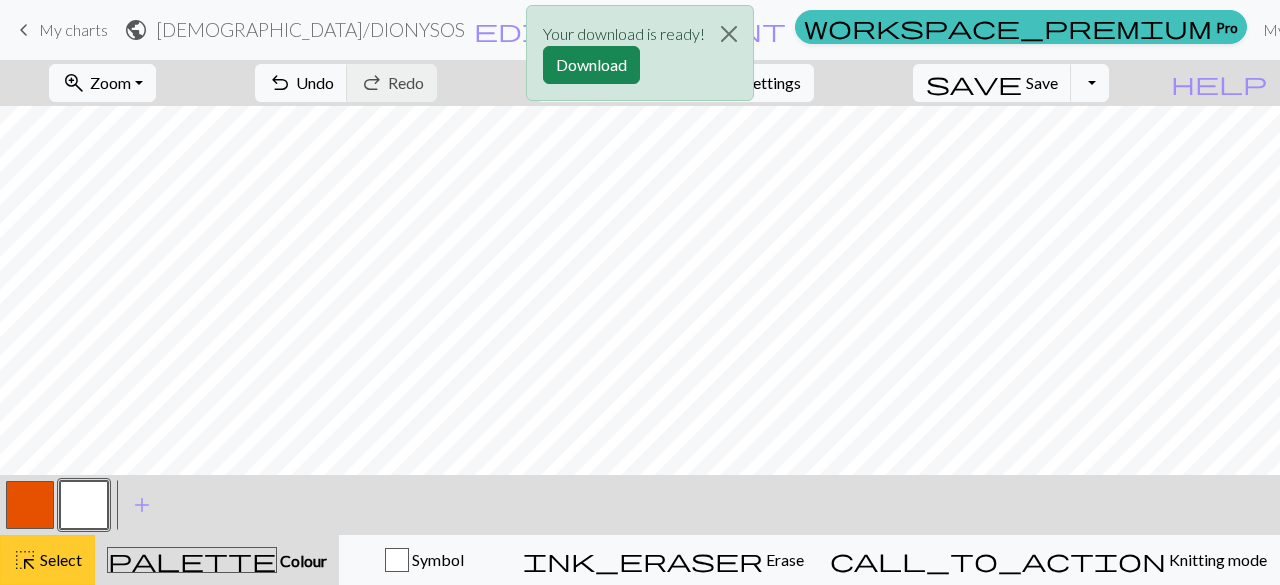 click on "Select" at bounding box center (59, 559) 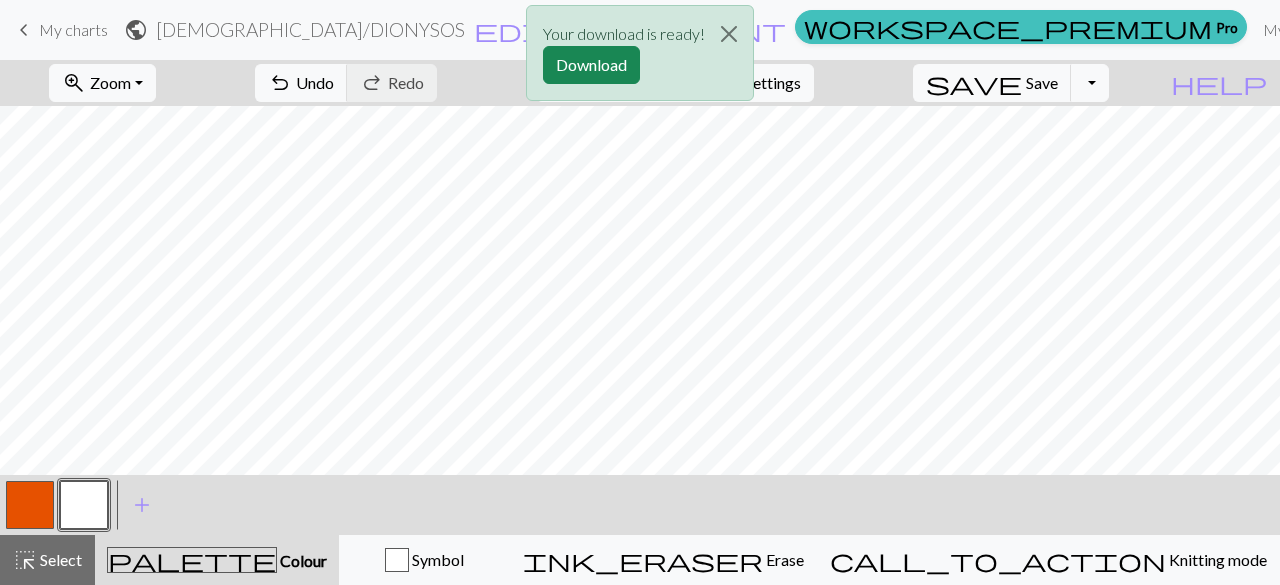 click on "palette   Colour   Colour" at bounding box center (217, 560) 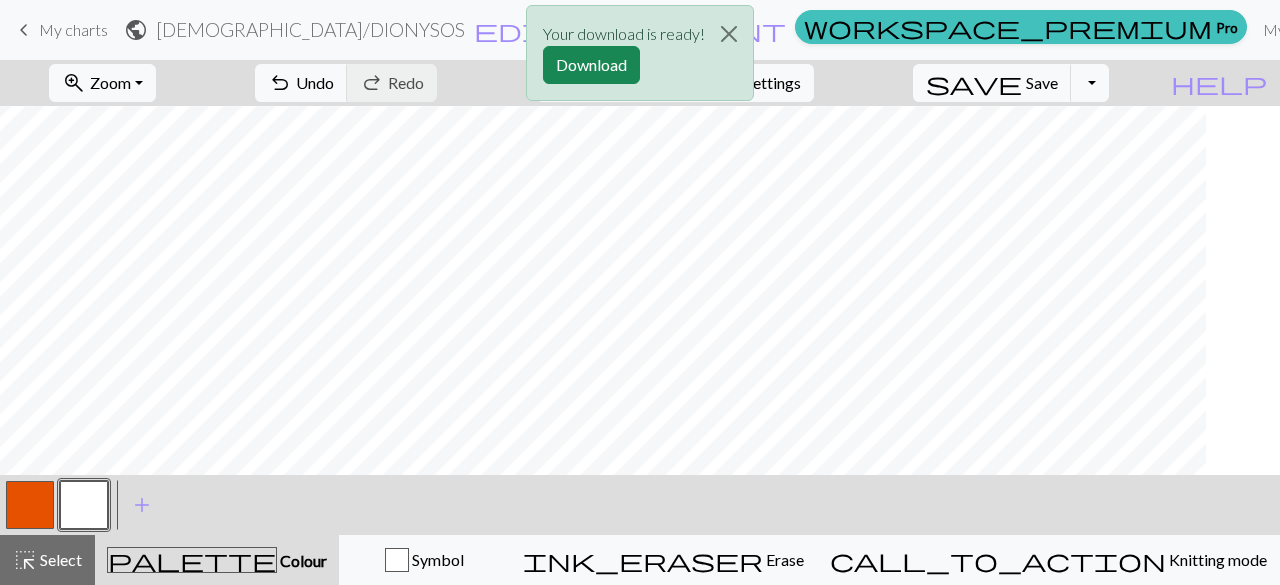 scroll, scrollTop: 31, scrollLeft: 0, axis: vertical 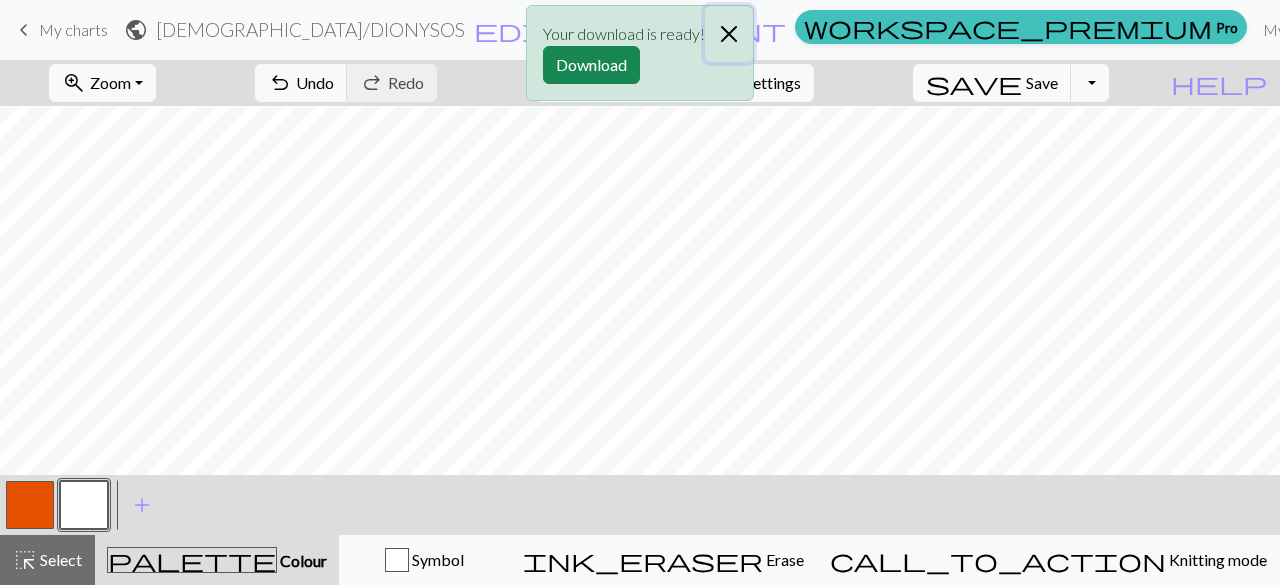 click at bounding box center (729, 34) 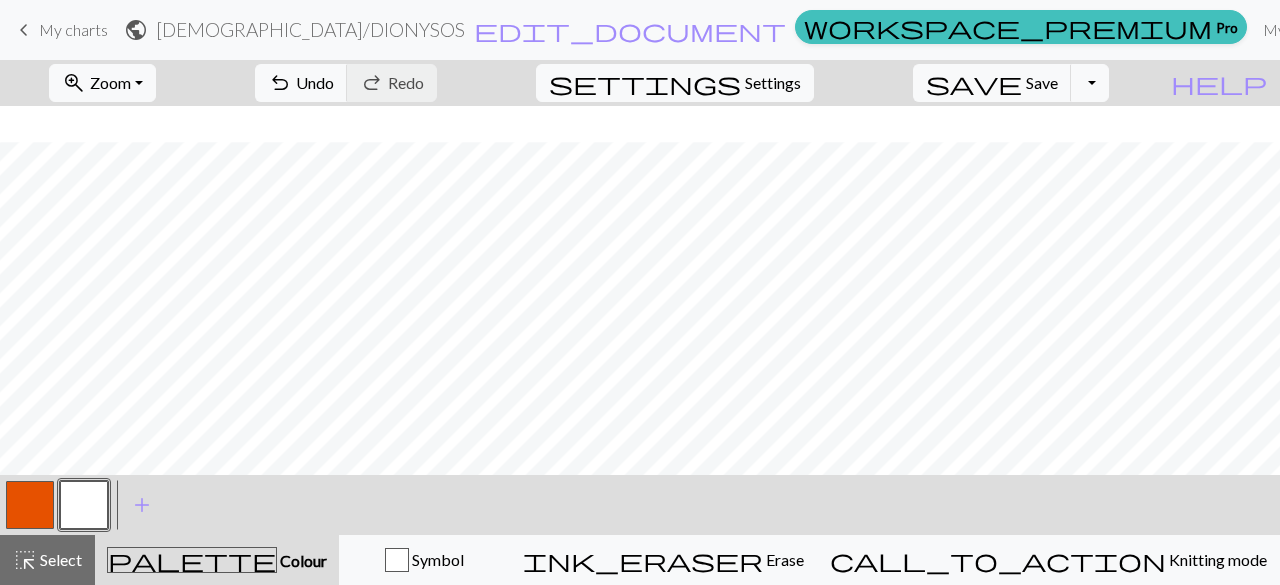 scroll, scrollTop: 67, scrollLeft: 0, axis: vertical 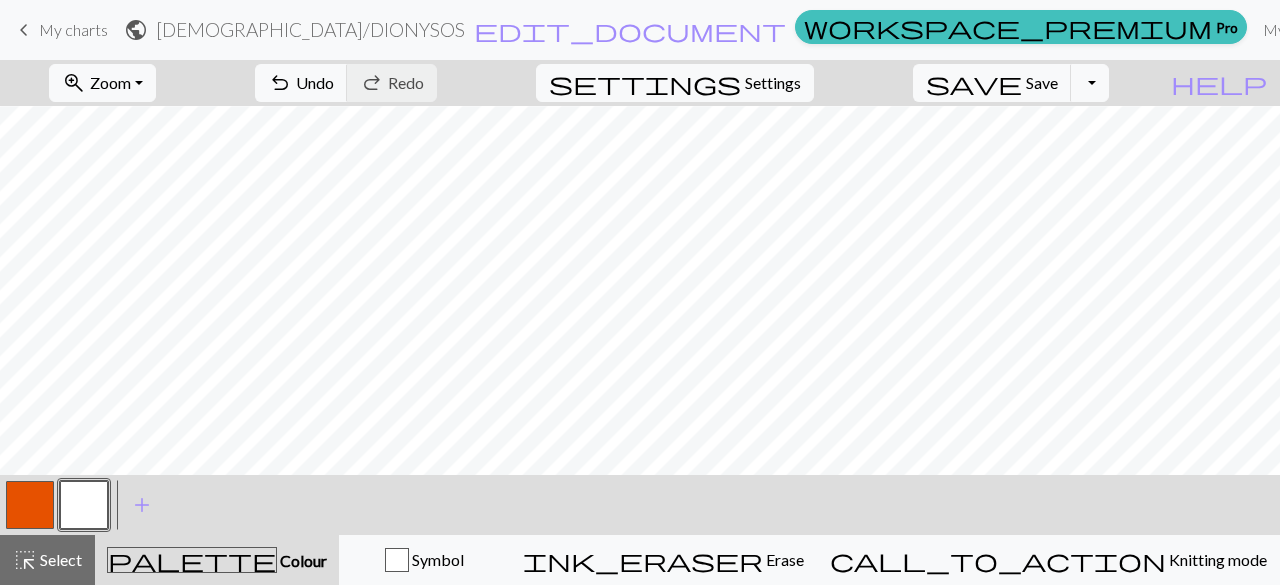 click on "[PERSON_NAME]  /  [PERSON_NAME]" at bounding box center (310, 29) 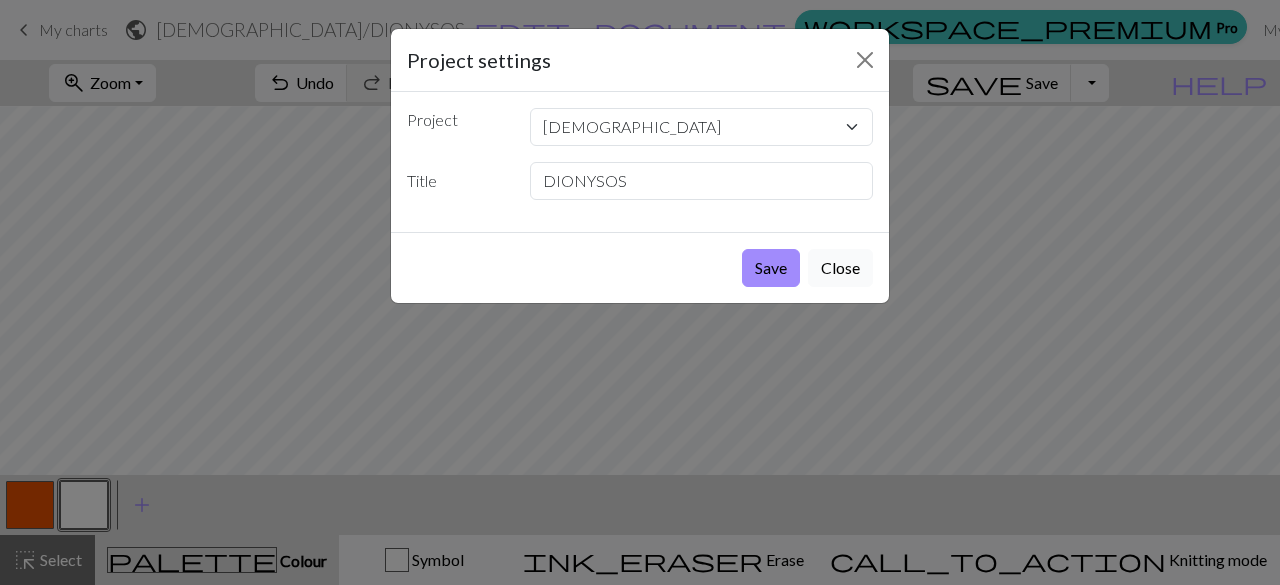 click on "Close" at bounding box center (840, 268) 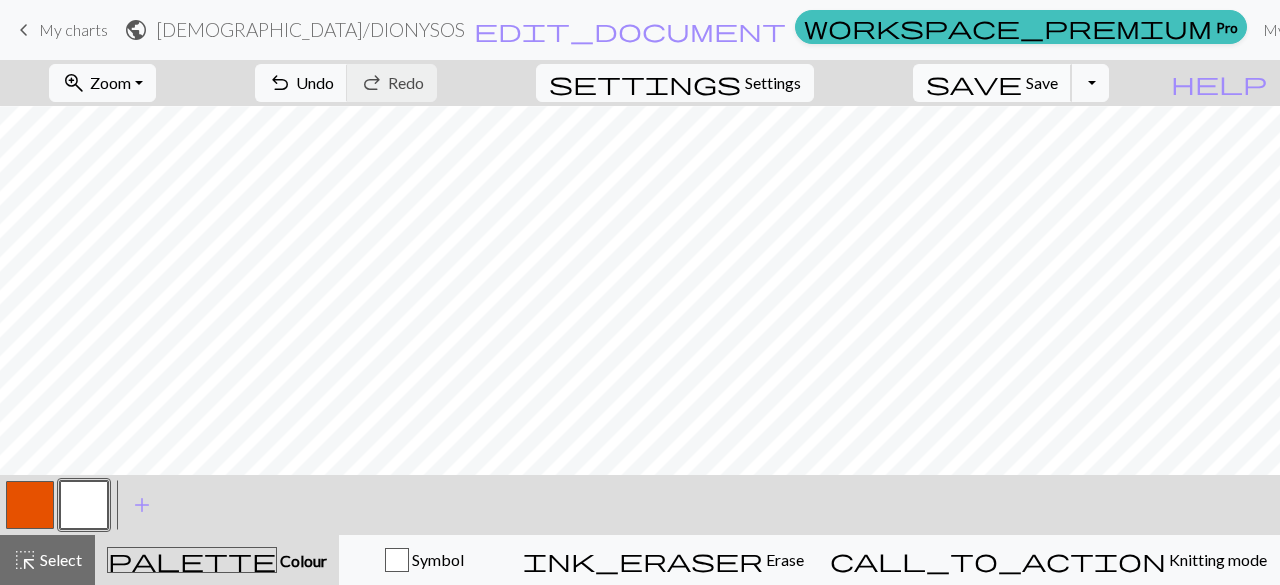 click on "Save" at bounding box center (1042, 82) 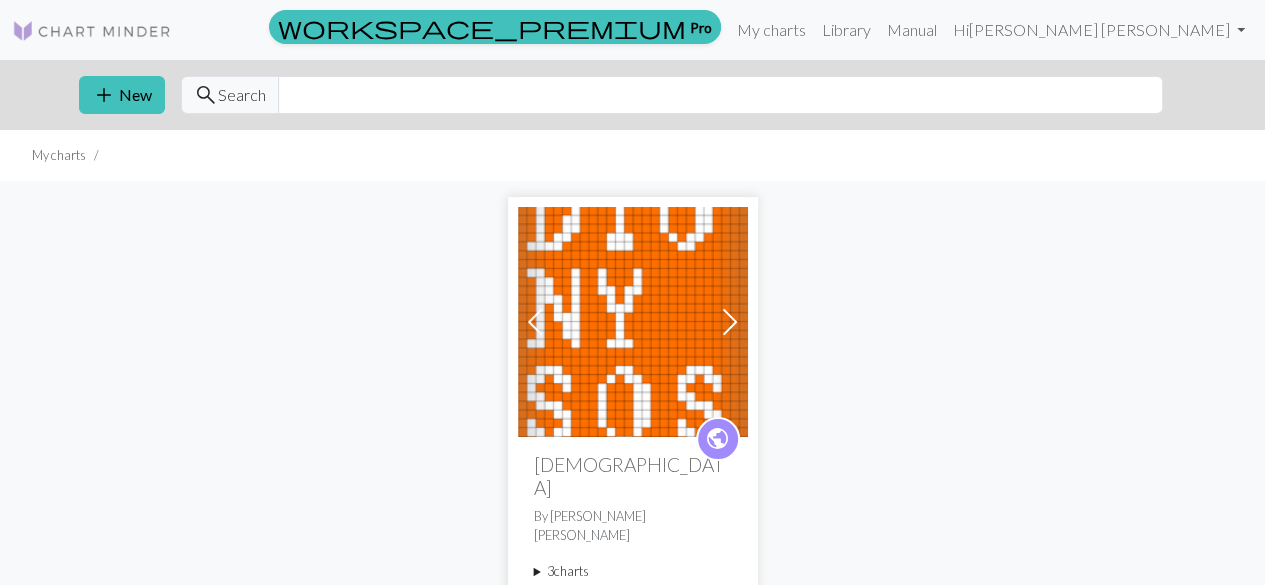click at bounding box center (633, 322) 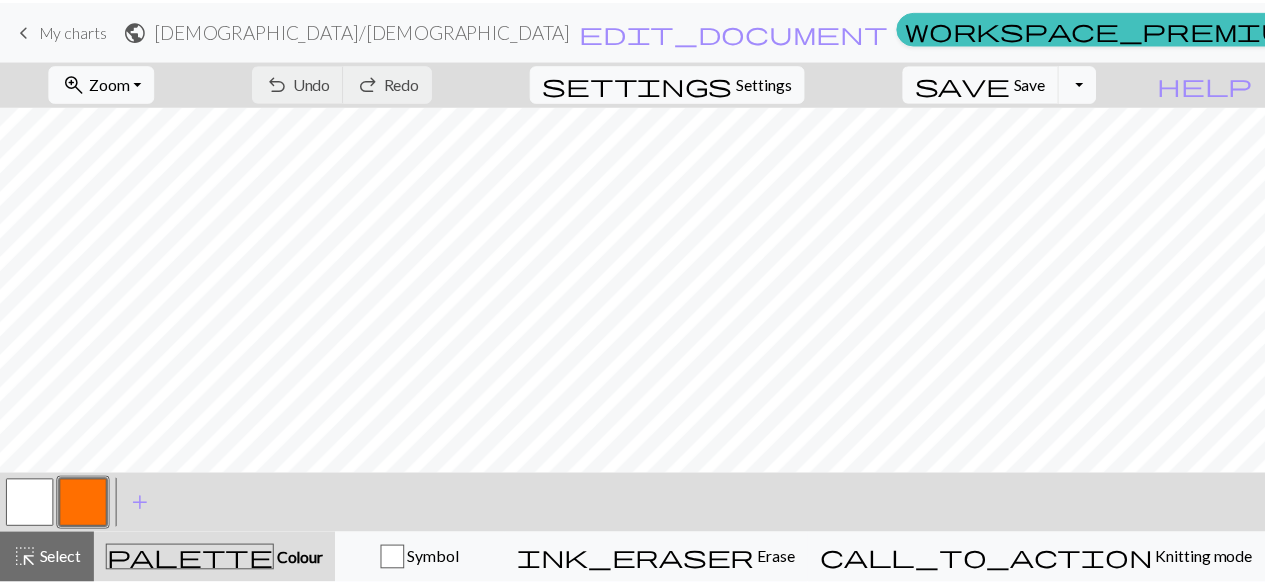 scroll, scrollTop: 0, scrollLeft: 0, axis: both 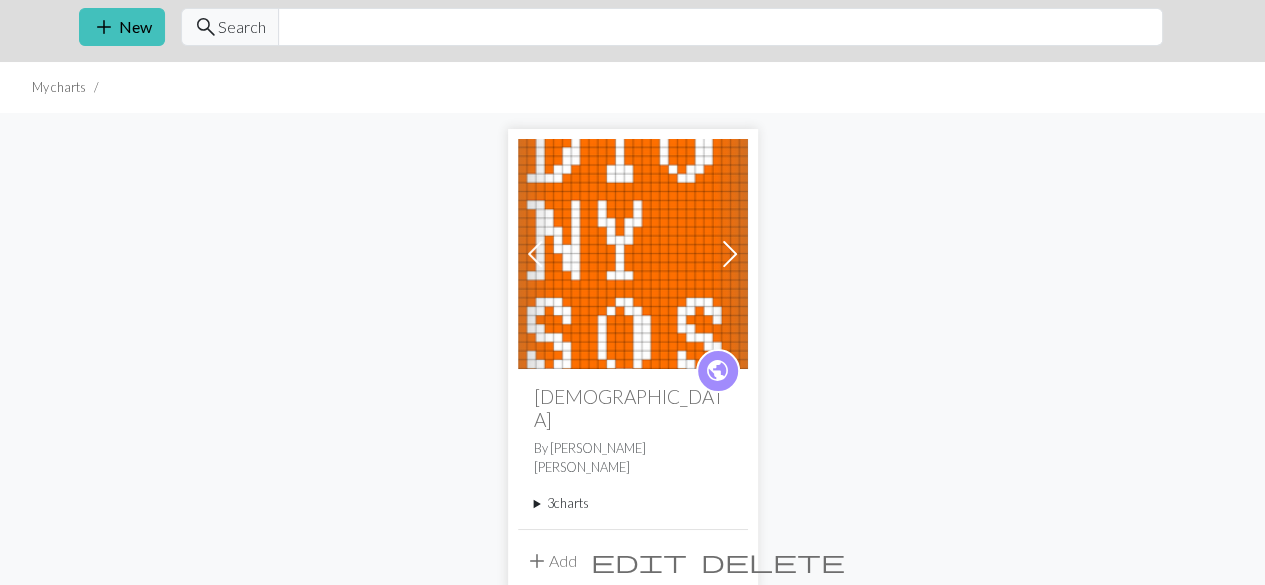 click on "public Dionysos By   [PERSON_NAME] 3  charts Dionysos delete [PERSON_NAME] selv delete [PERSON_NAME] delete" at bounding box center [633, 449] 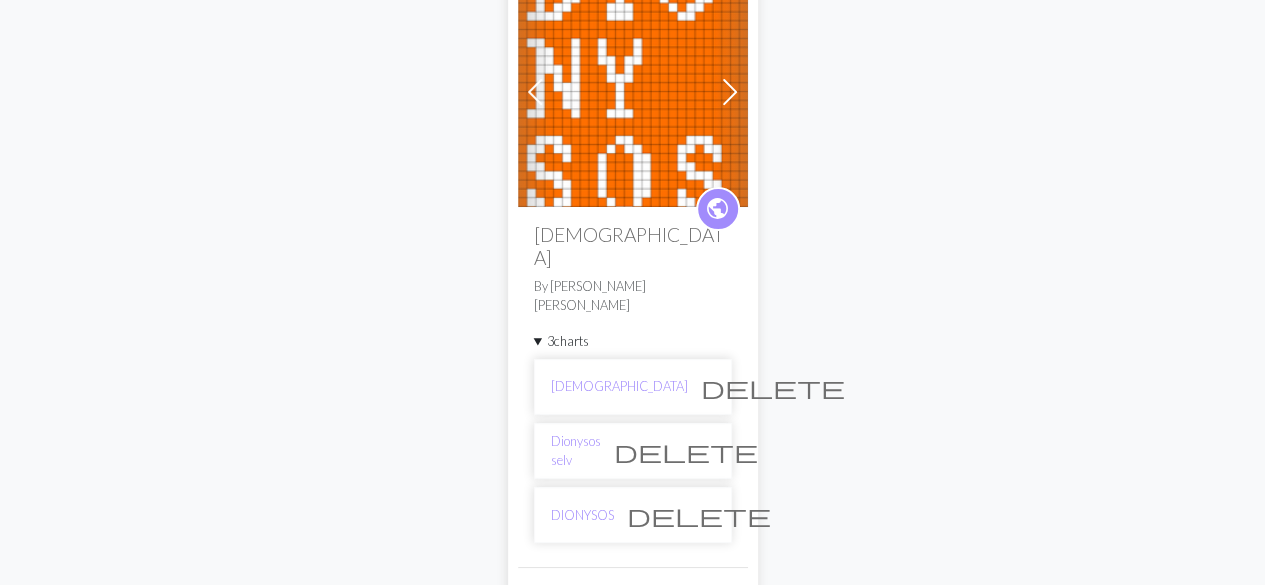 scroll, scrollTop: 255, scrollLeft: 0, axis: vertical 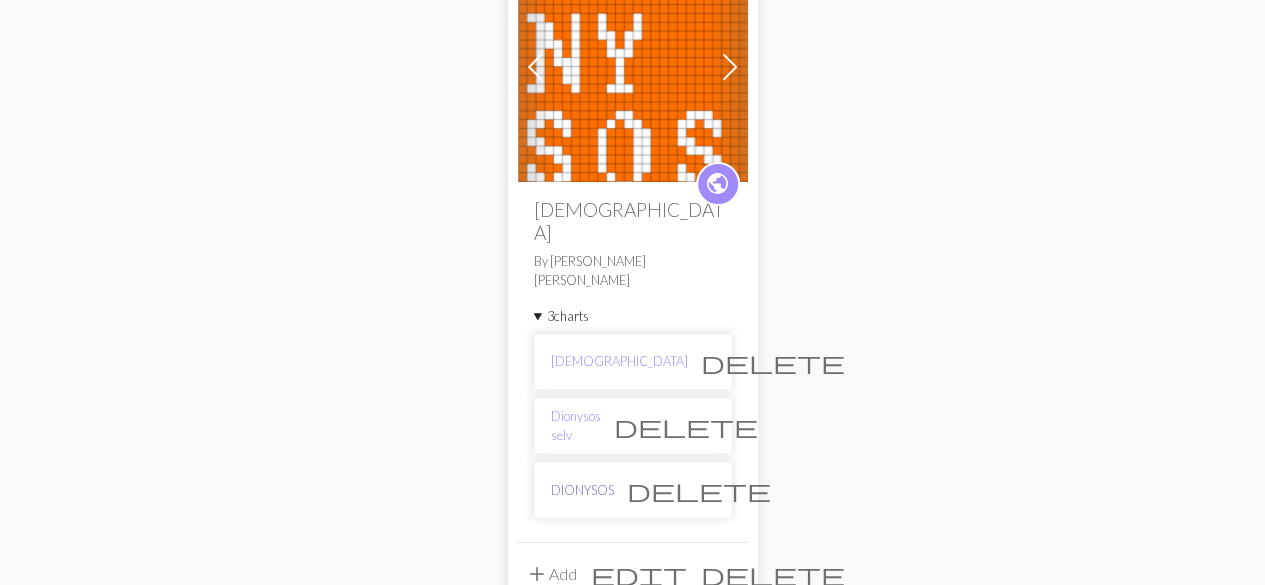 click on "DIONYSOS" at bounding box center [582, 490] 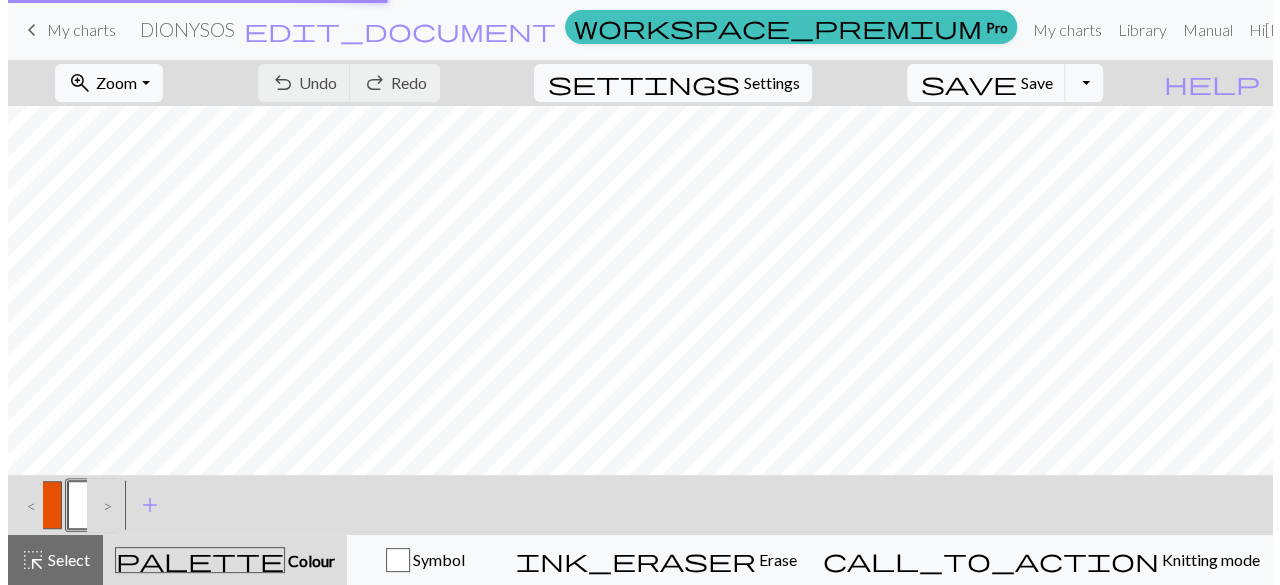 scroll, scrollTop: 0, scrollLeft: 0, axis: both 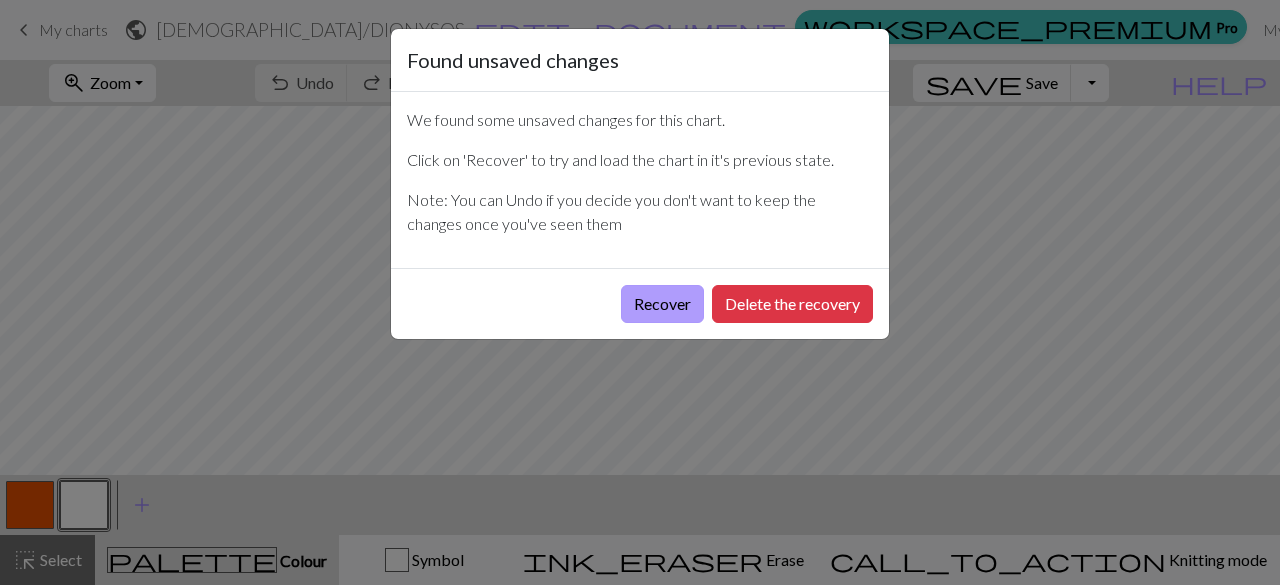 click on "Recover" at bounding box center [662, 304] 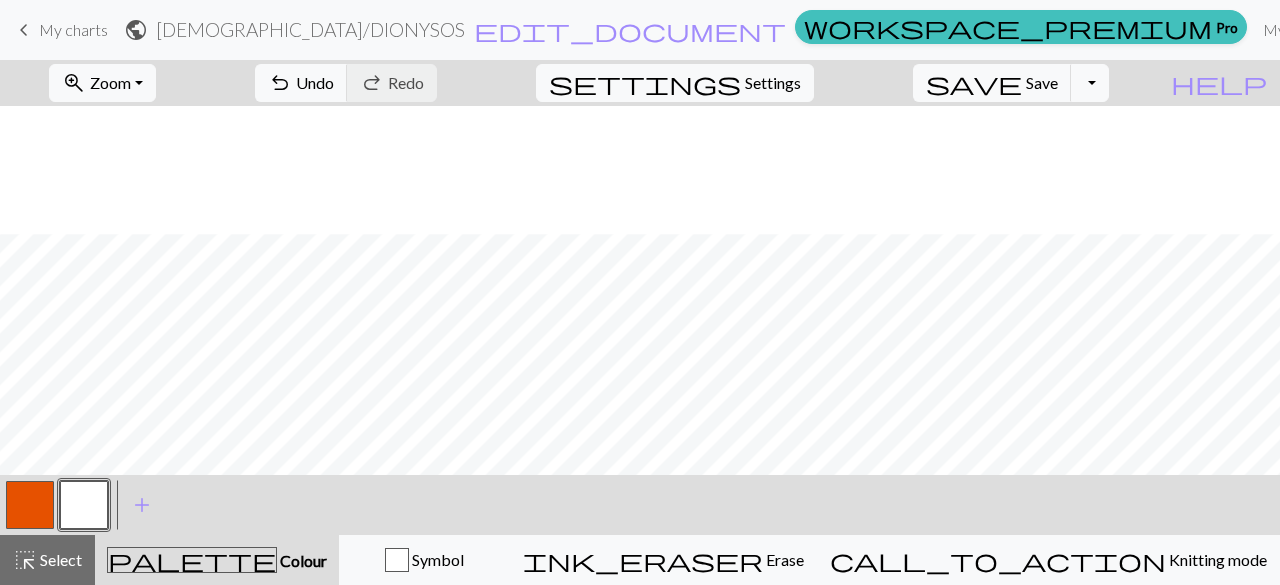 scroll, scrollTop: 425, scrollLeft: 0, axis: vertical 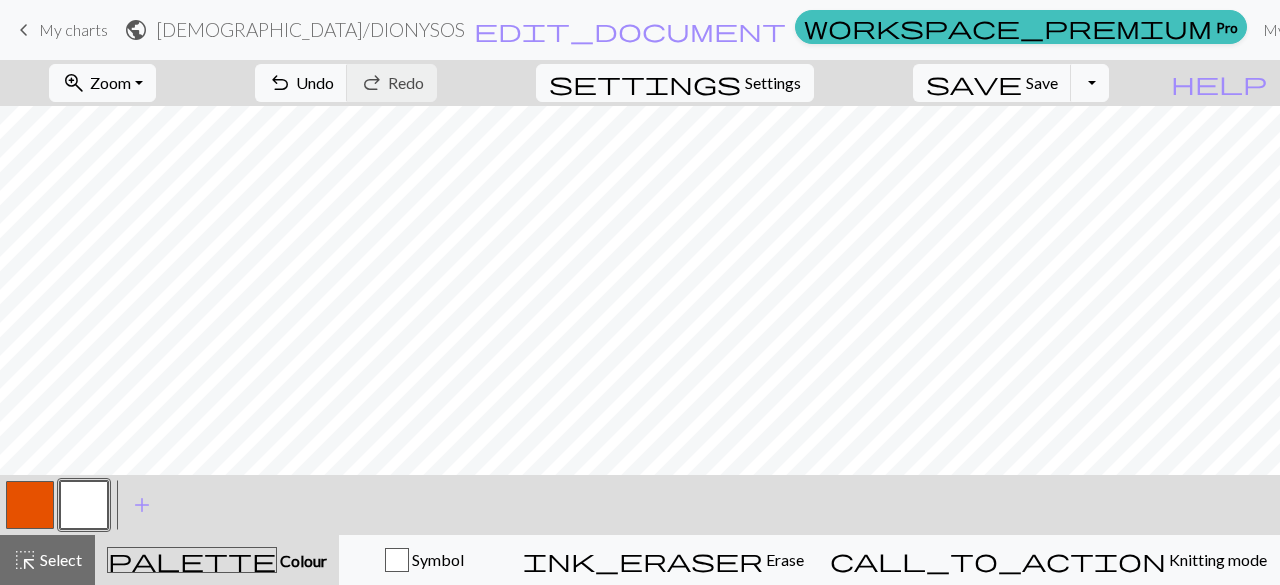 click at bounding box center (30, 505) 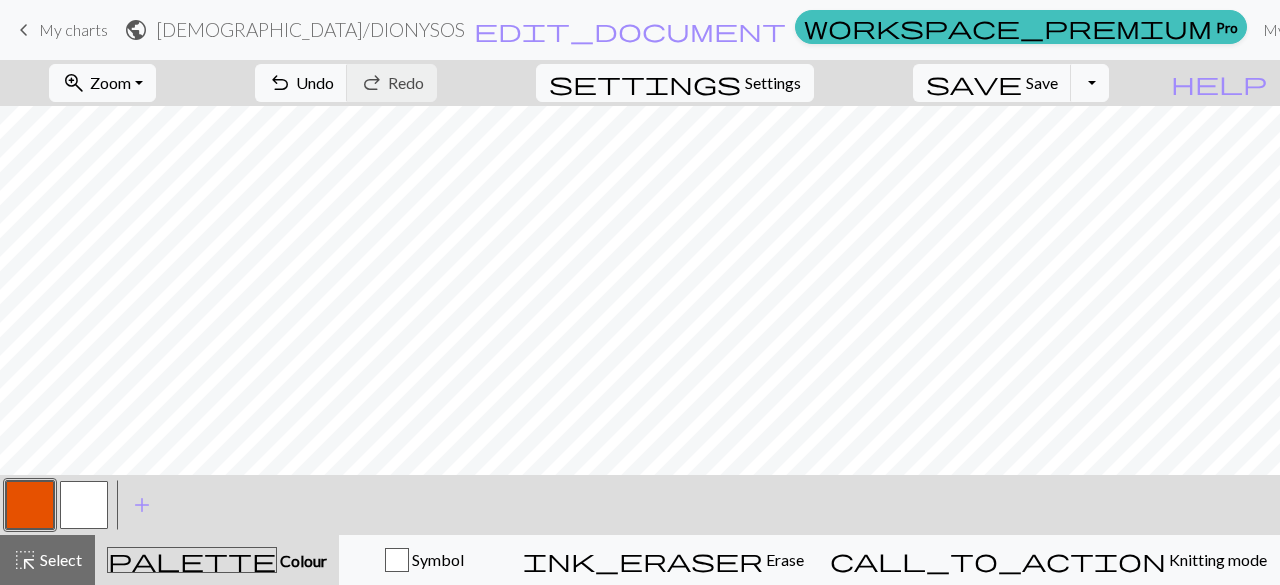 click at bounding box center [84, 505] 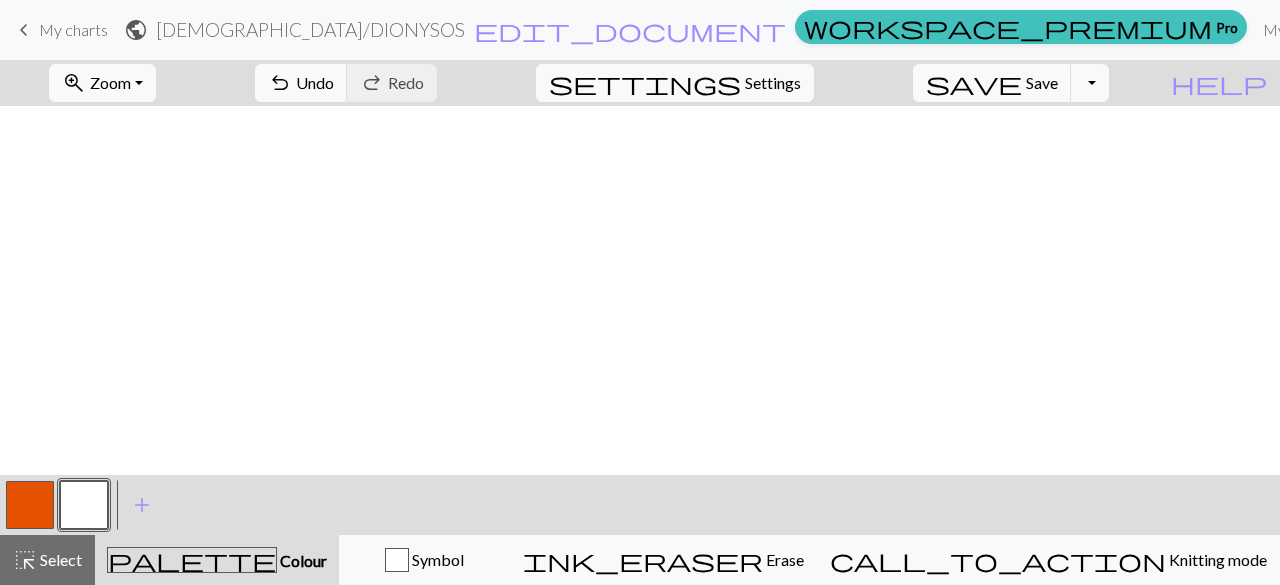 scroll, scrollTop: 425, scrollLeft: 0, axis: vertical 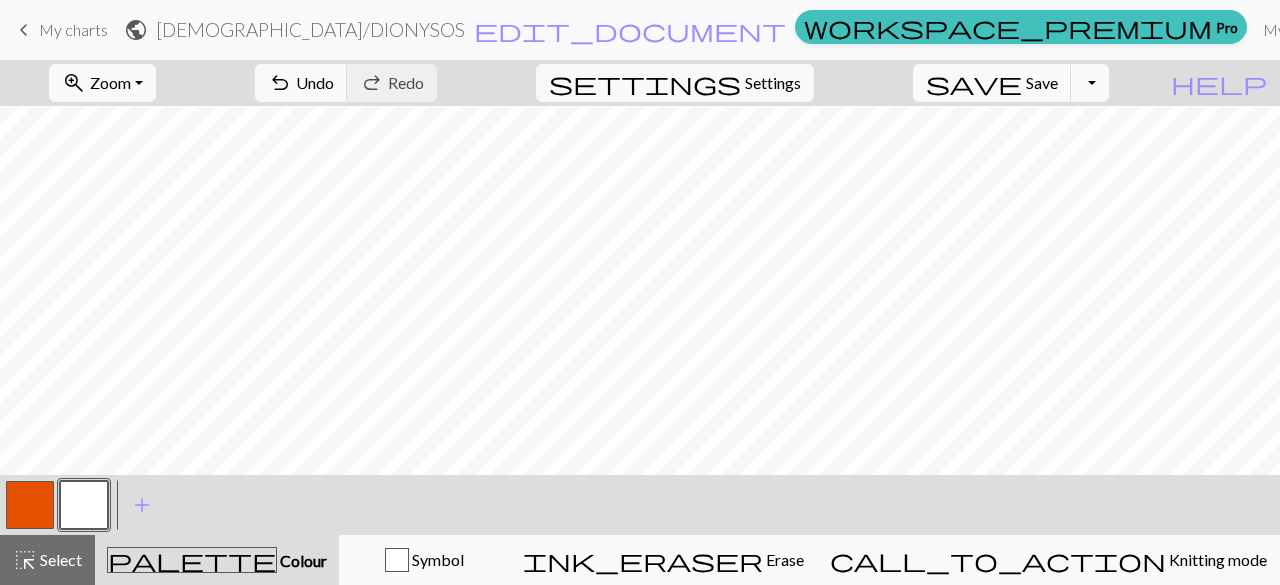 click at bounding box center [30, 505] 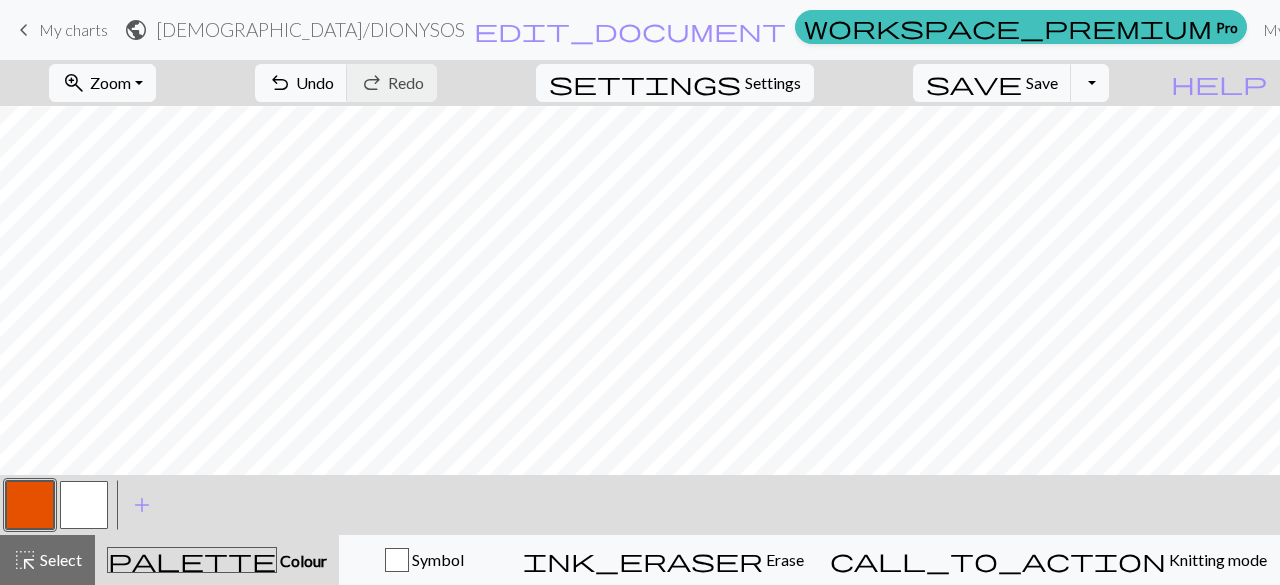 click at bounding box center [84, 505] 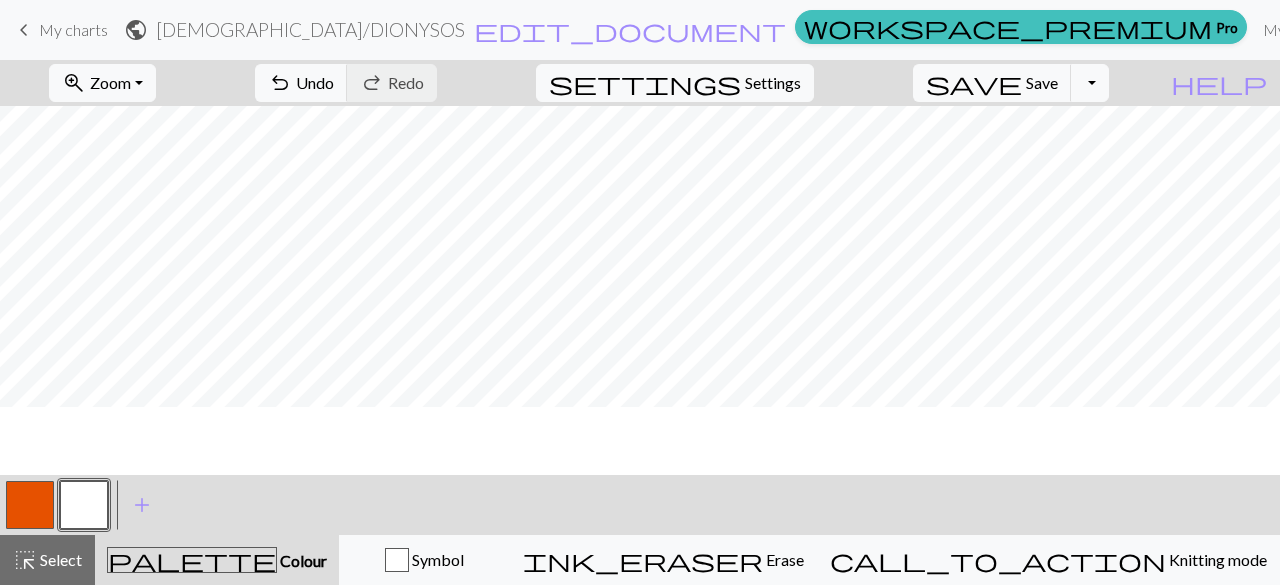 scroll, scrollTop: 0, scrollLeft: 0, axis: both 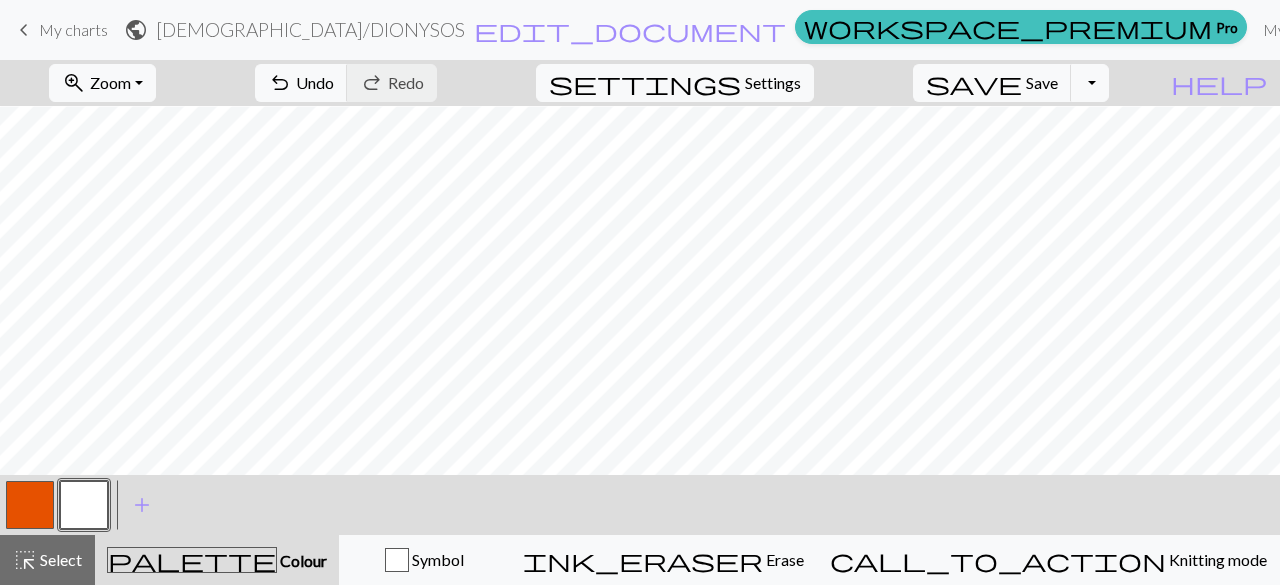 click at bounding box center (30, 505) 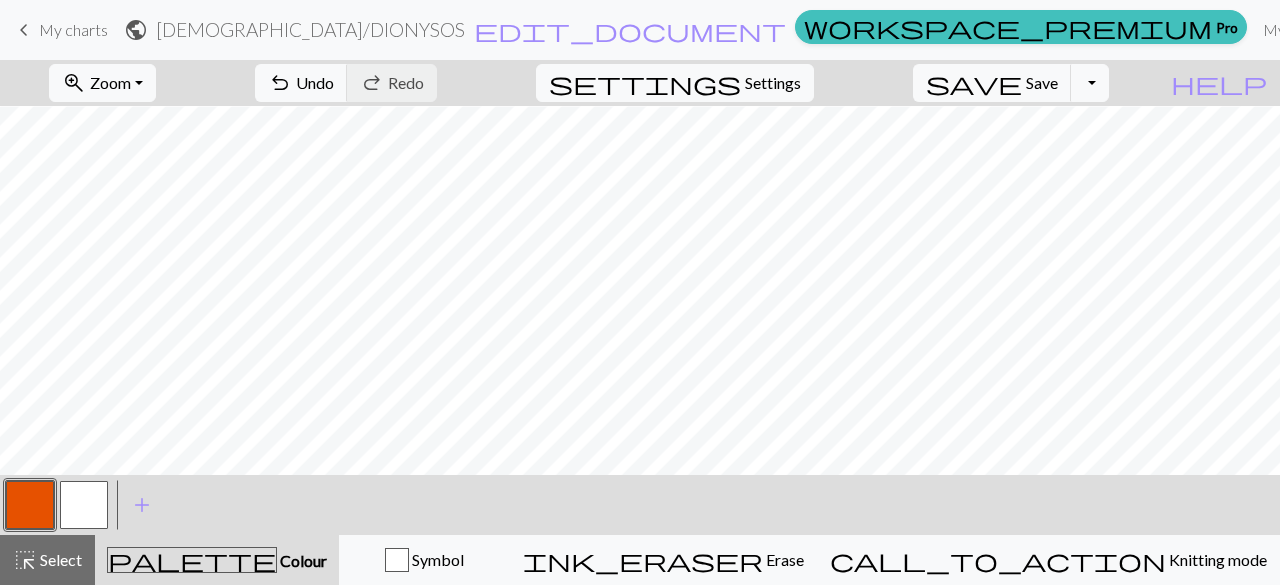 click at bounding box center (84, 505) 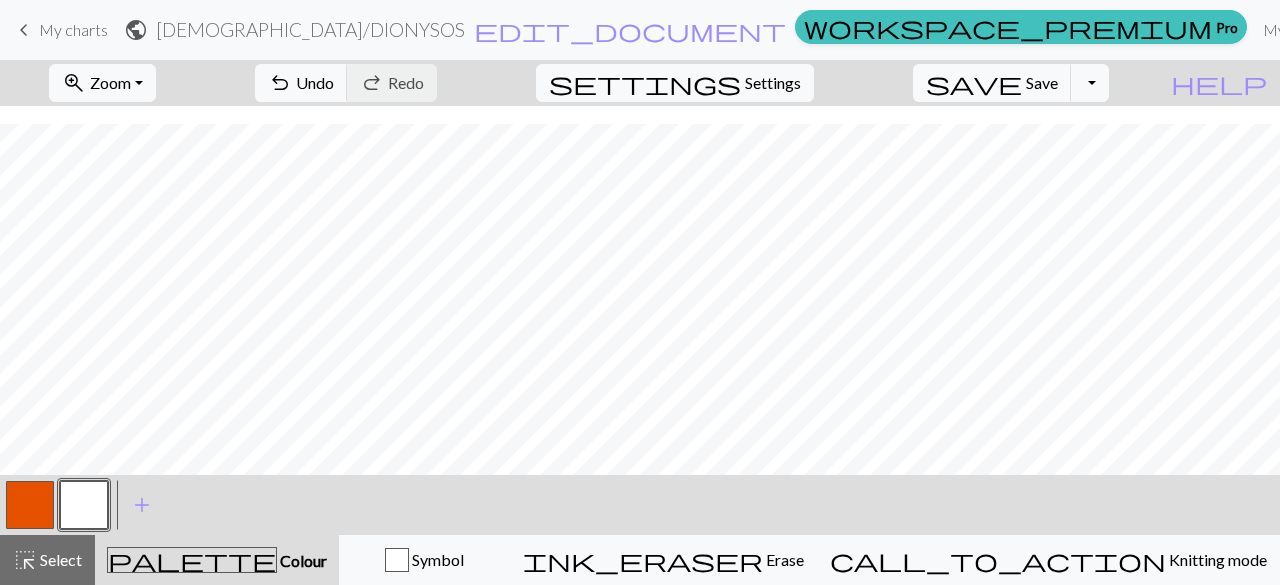 scroll, scrollTop: 280, scrollLeft: 0, axis: vertical 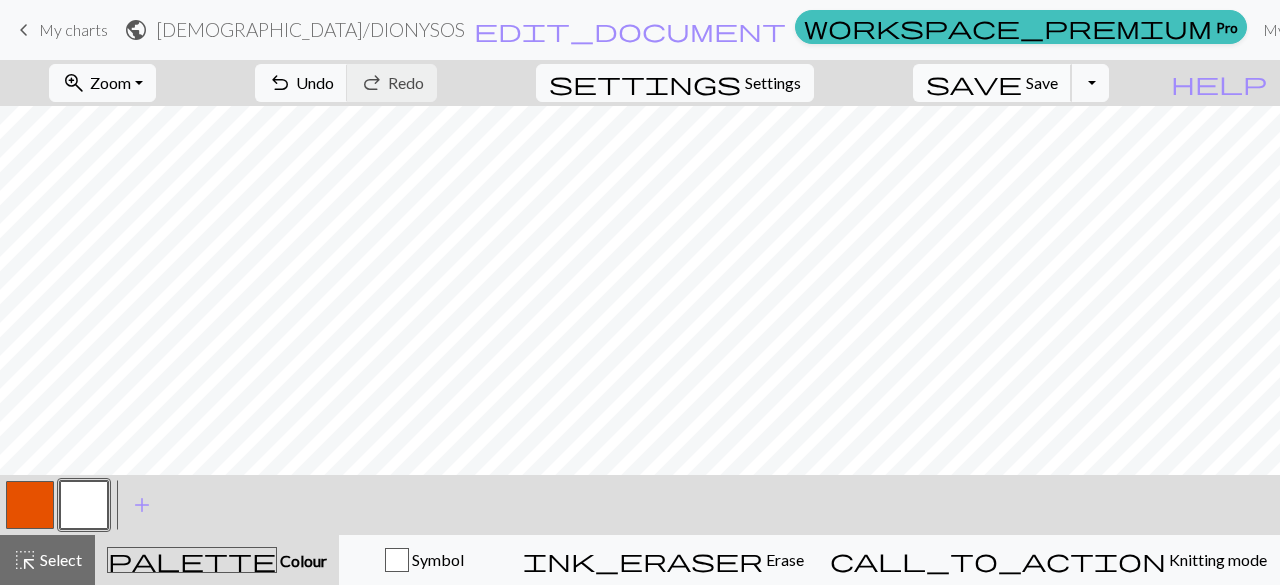 click on "save" at bounding box center [974, 83] 